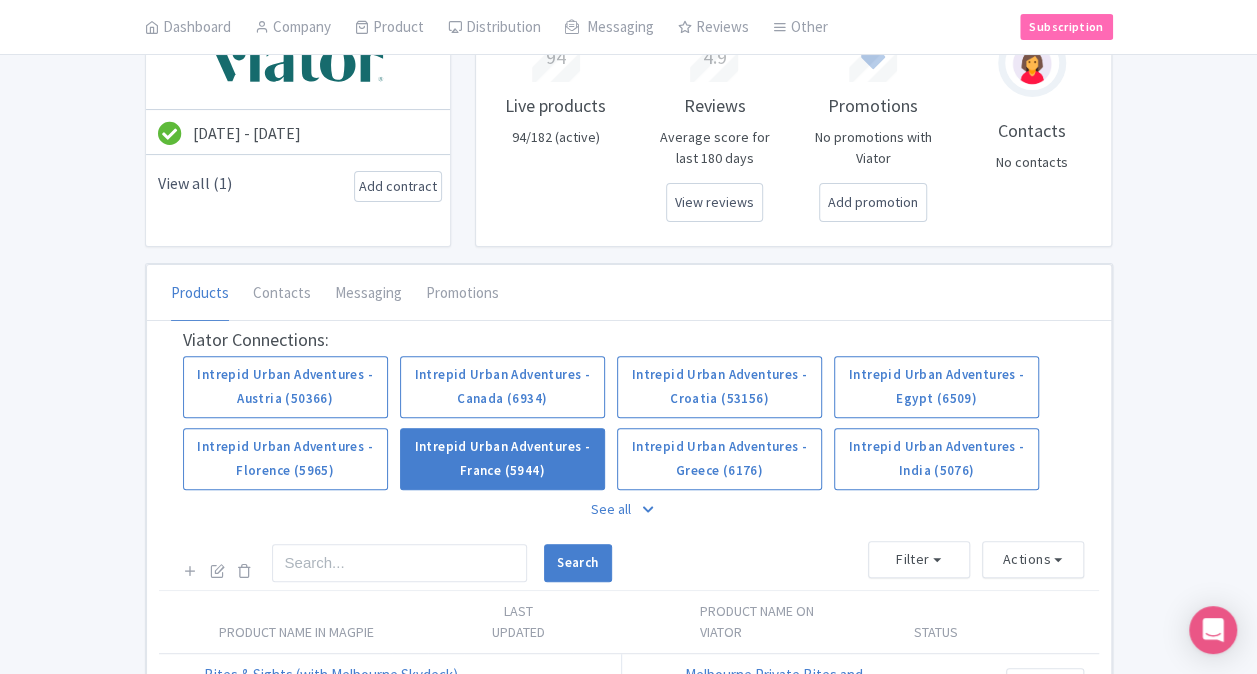 scroll, scrollTop: 200, scrollLeft: 0, axis: vertical 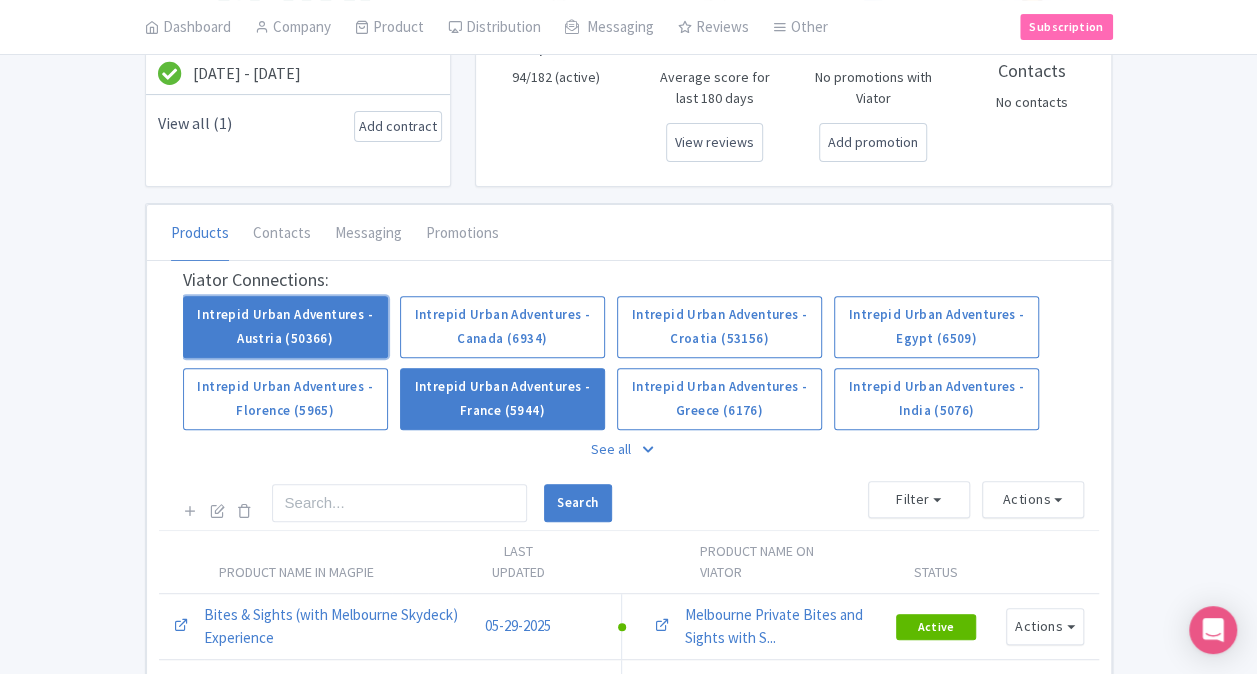 click on "Intrepid Urban Adventures - Austria (50366)" at bounding box center [285, 327] 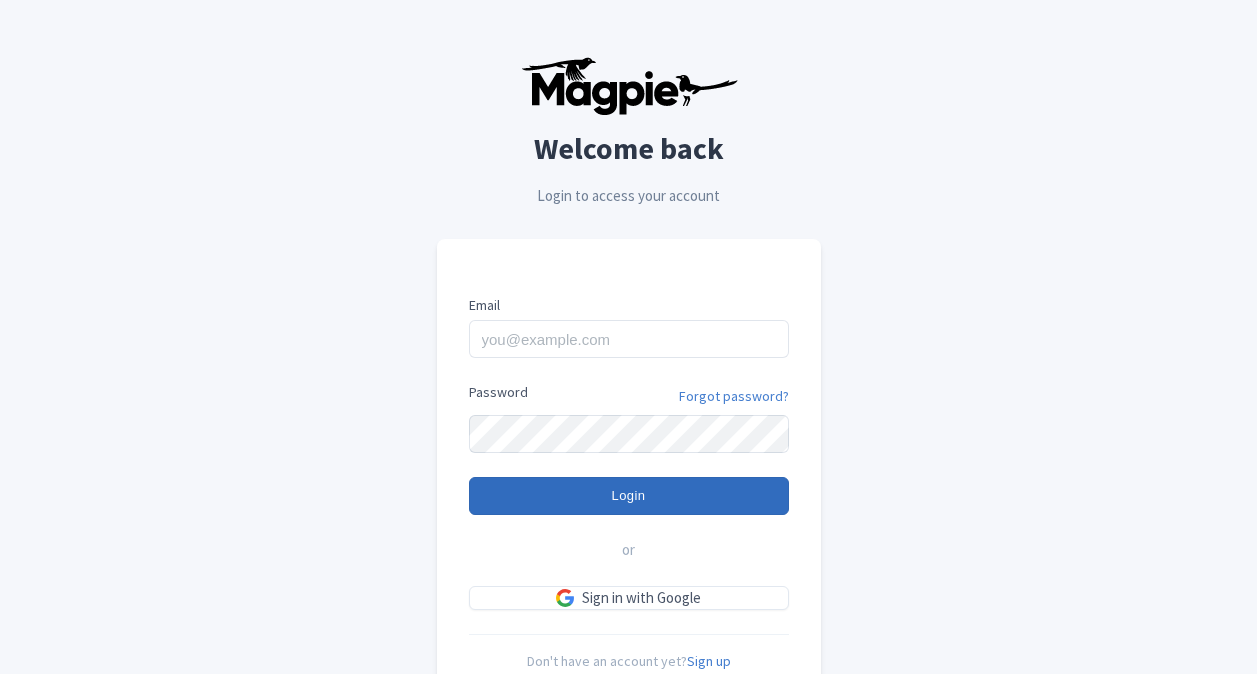 scroll, scrollTop: 0, scrollLeft: 0, axis: both 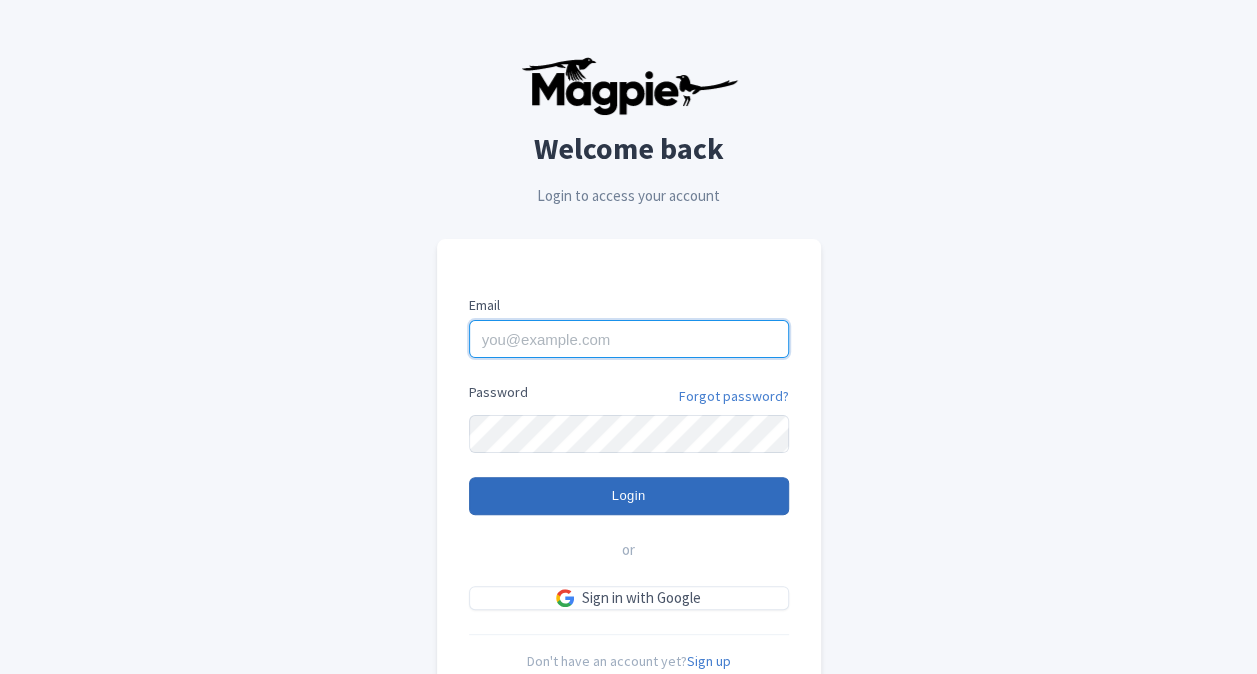 type on "[NAME]@[DOMAIN]" 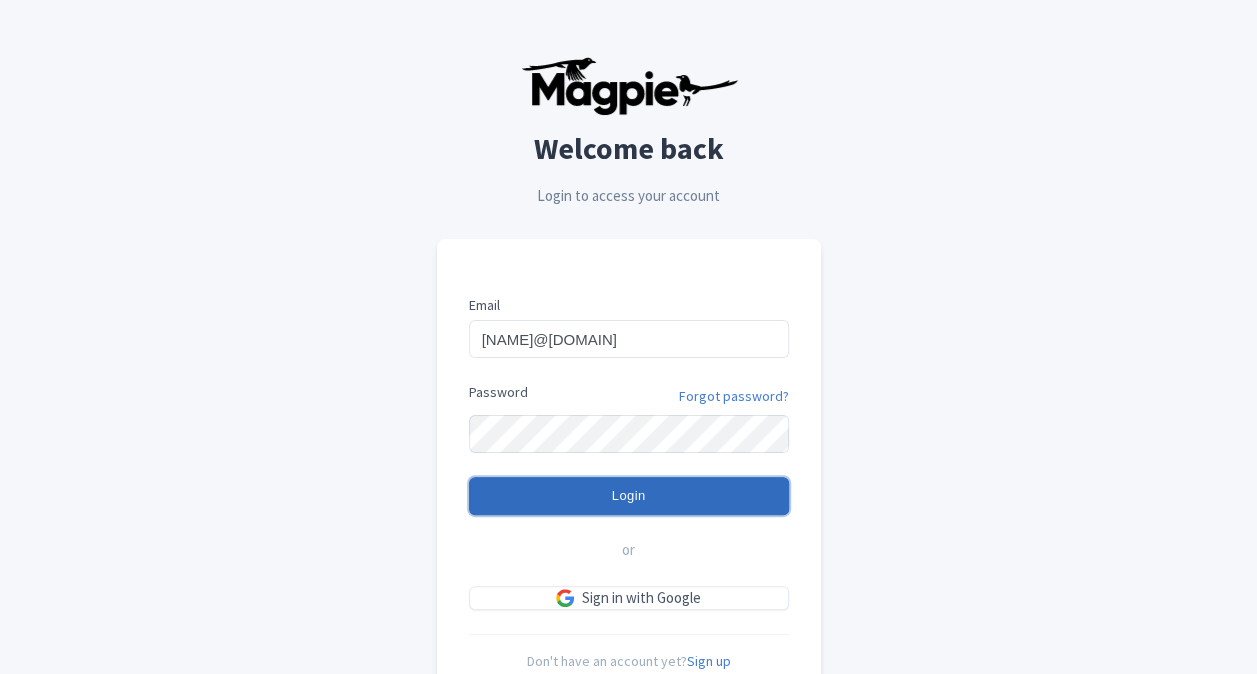 click on "Login" at bounding box center [629, 496] 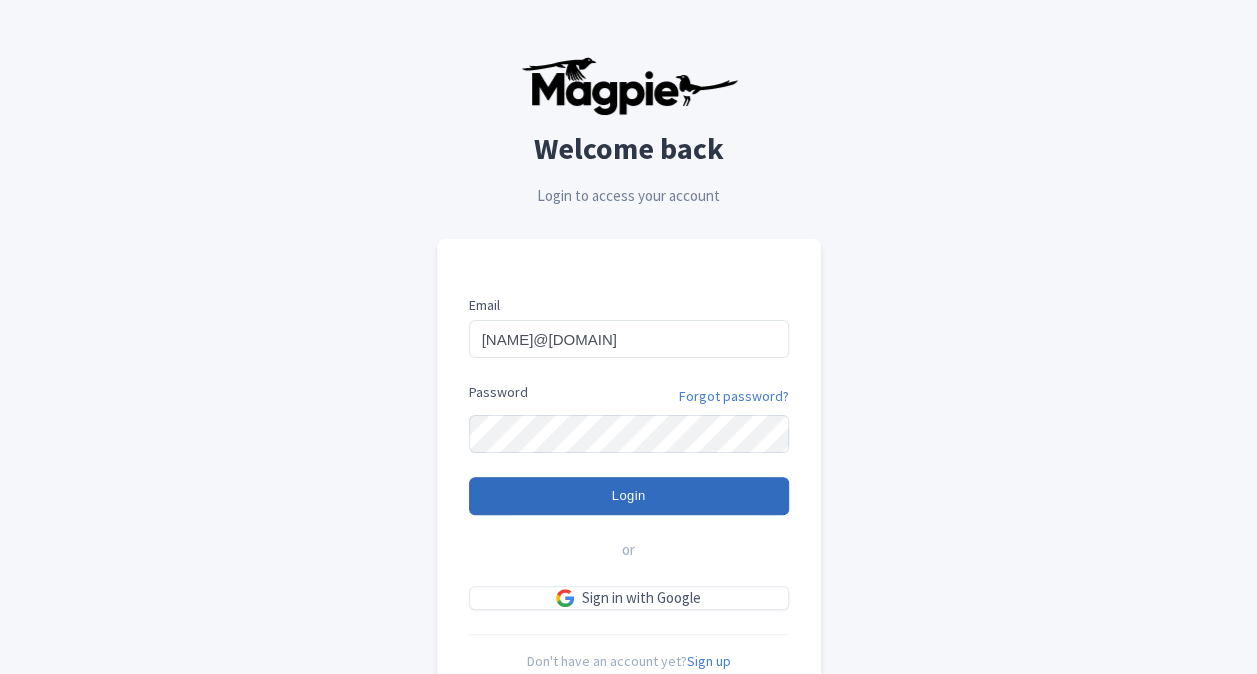 type on "Logging in..." 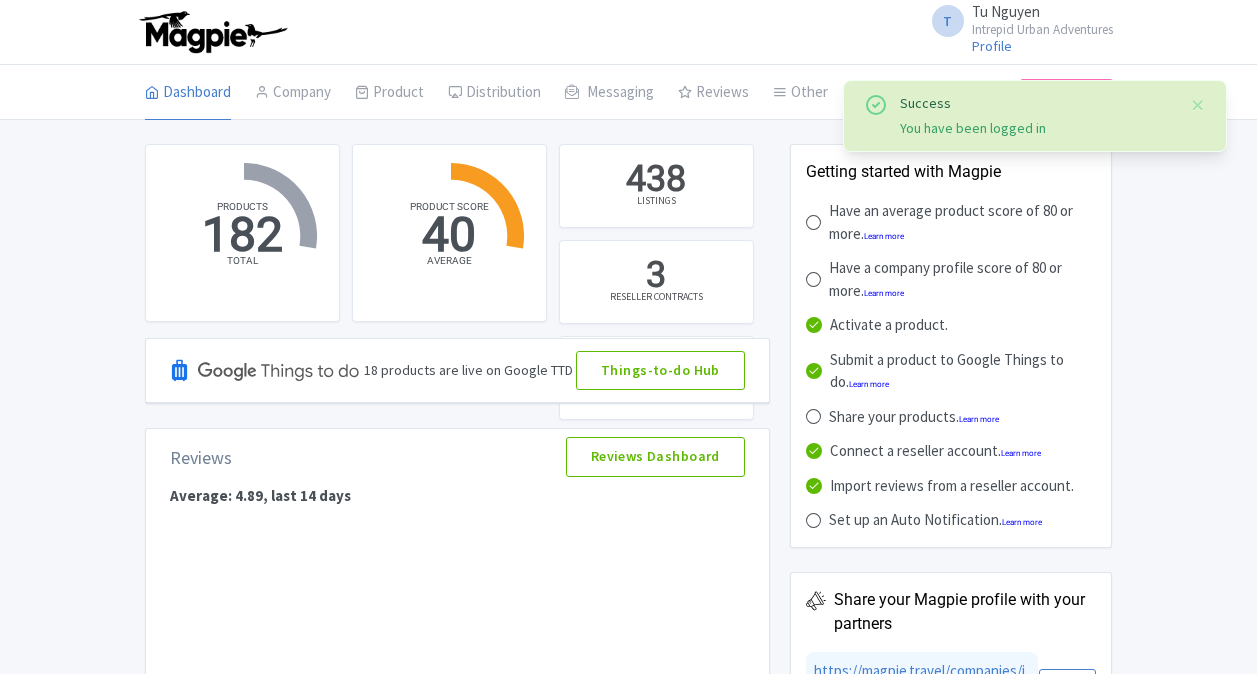 scroll, scrollTop: 0, scrollLeft: 0, axis: both 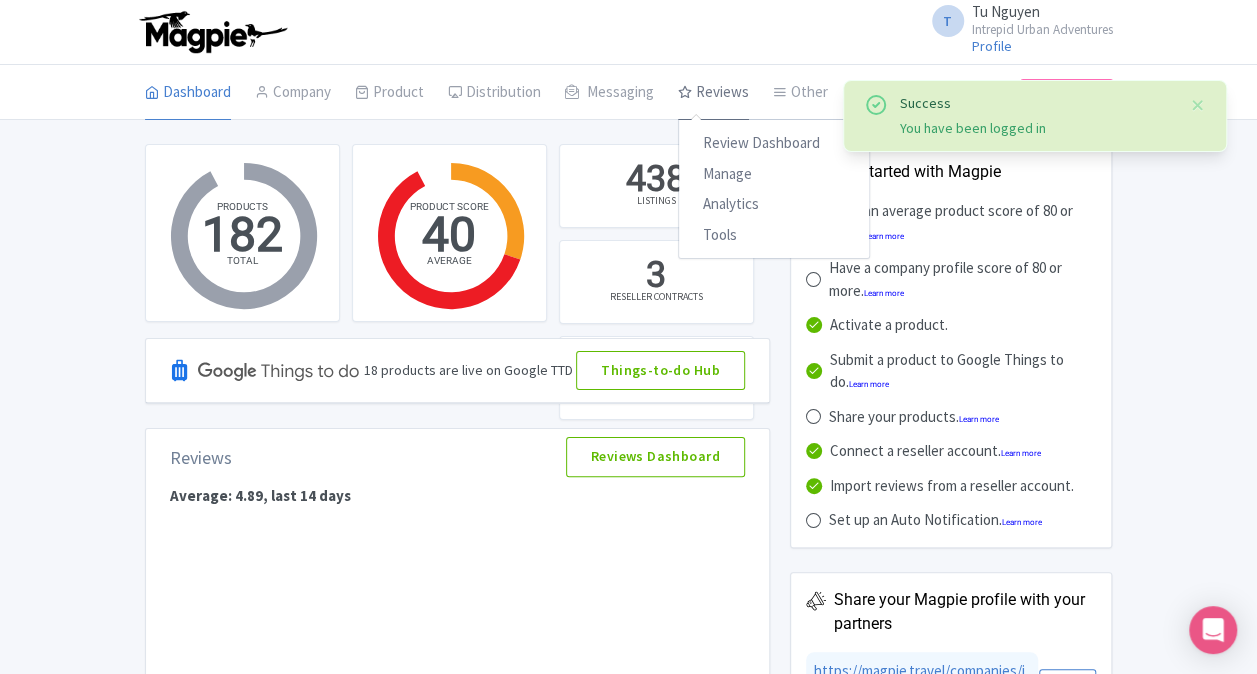 click on "Reviews" at bounding box center (713, 93) 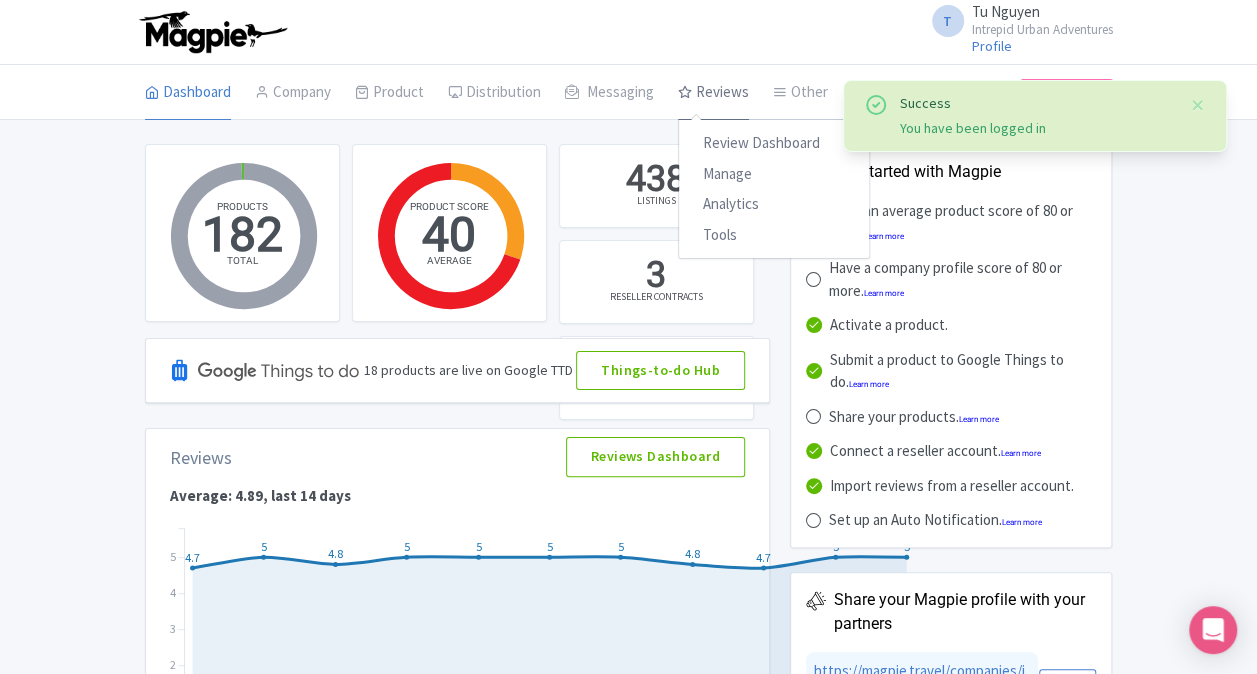 click on "Reviews" at bounding box center (713, 93) 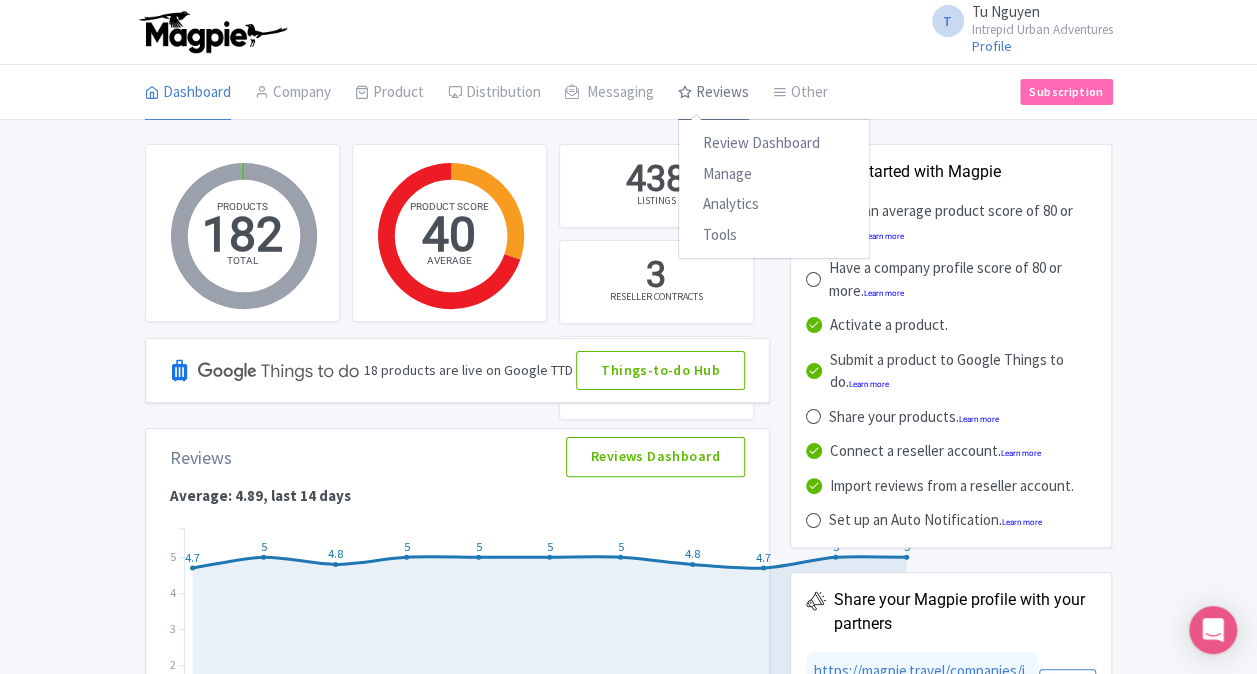 click on "Reviews" at bounding box center (713, 93) 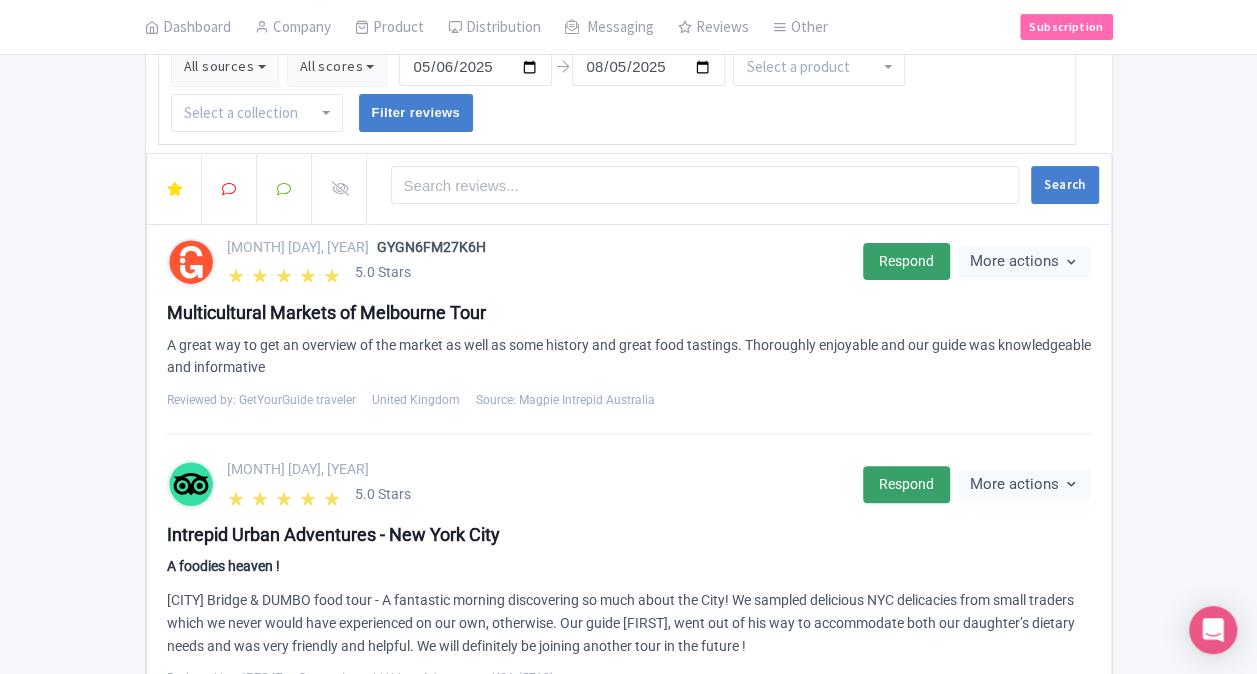 scroll, scrollTop: 0, scrollLeft: 0, axis: both 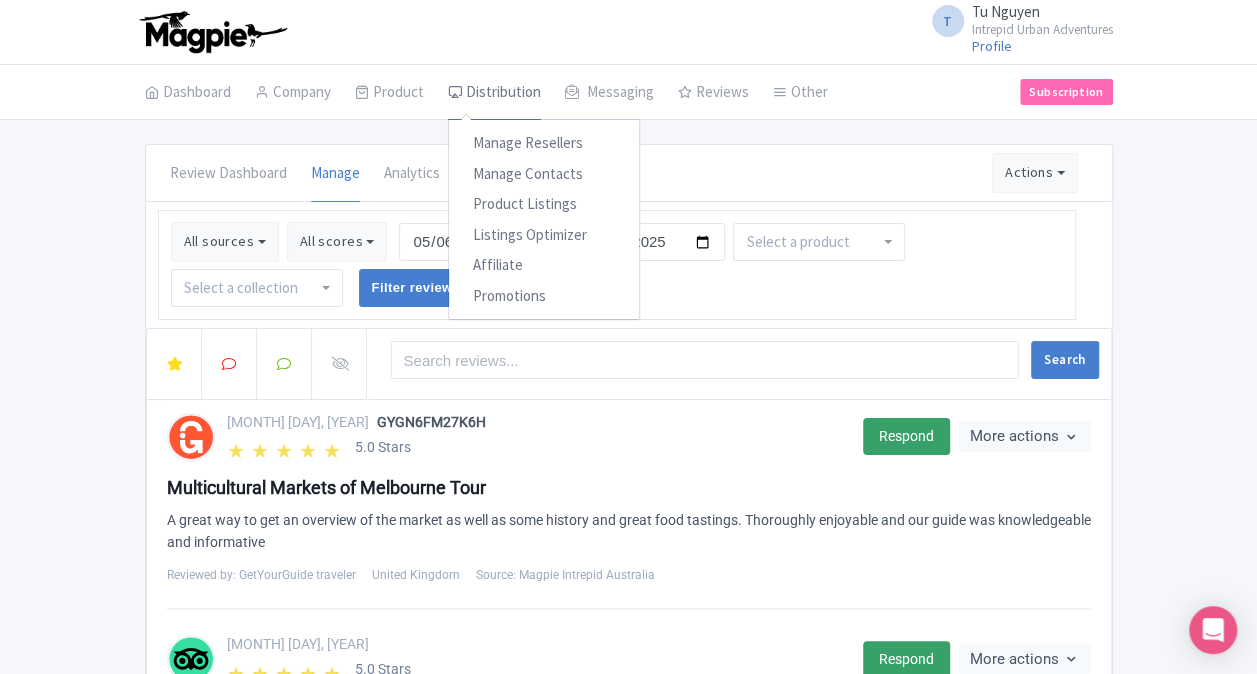 click on "Distribution" at bounding box center [494, 93] 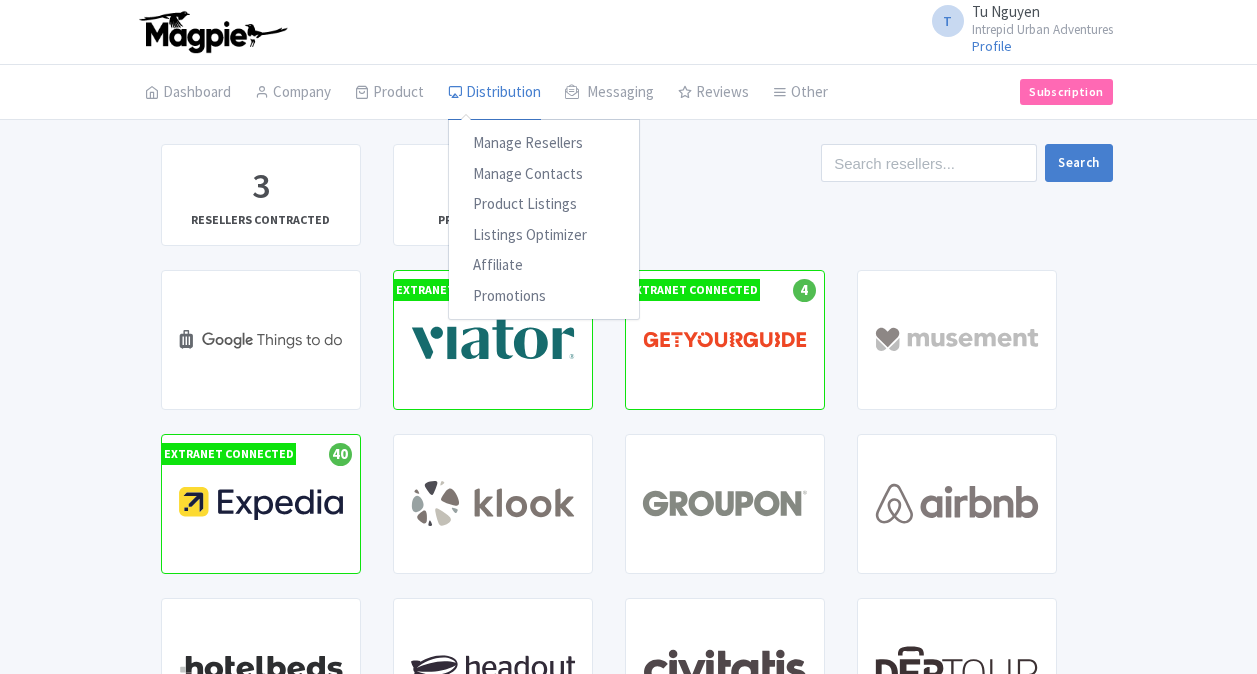 scroll, scrollTop: 0, scrollLeft: 0, axis: both 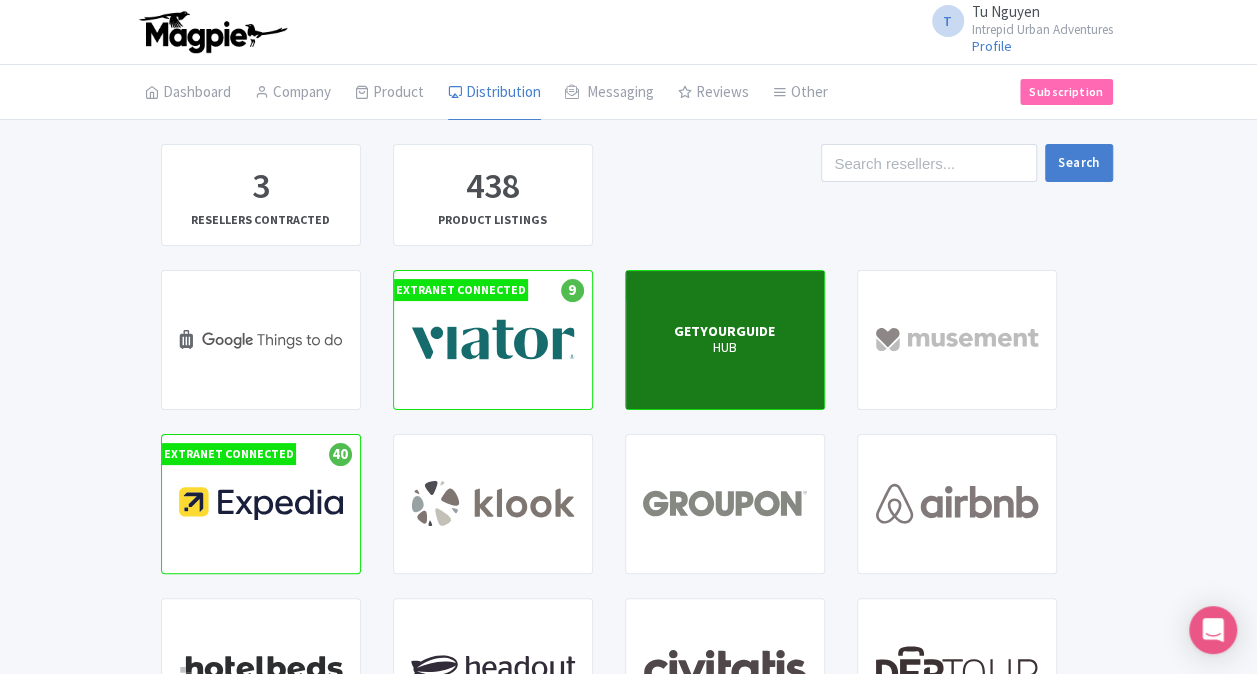 click on "HUB" at bounding box center (724, 348) 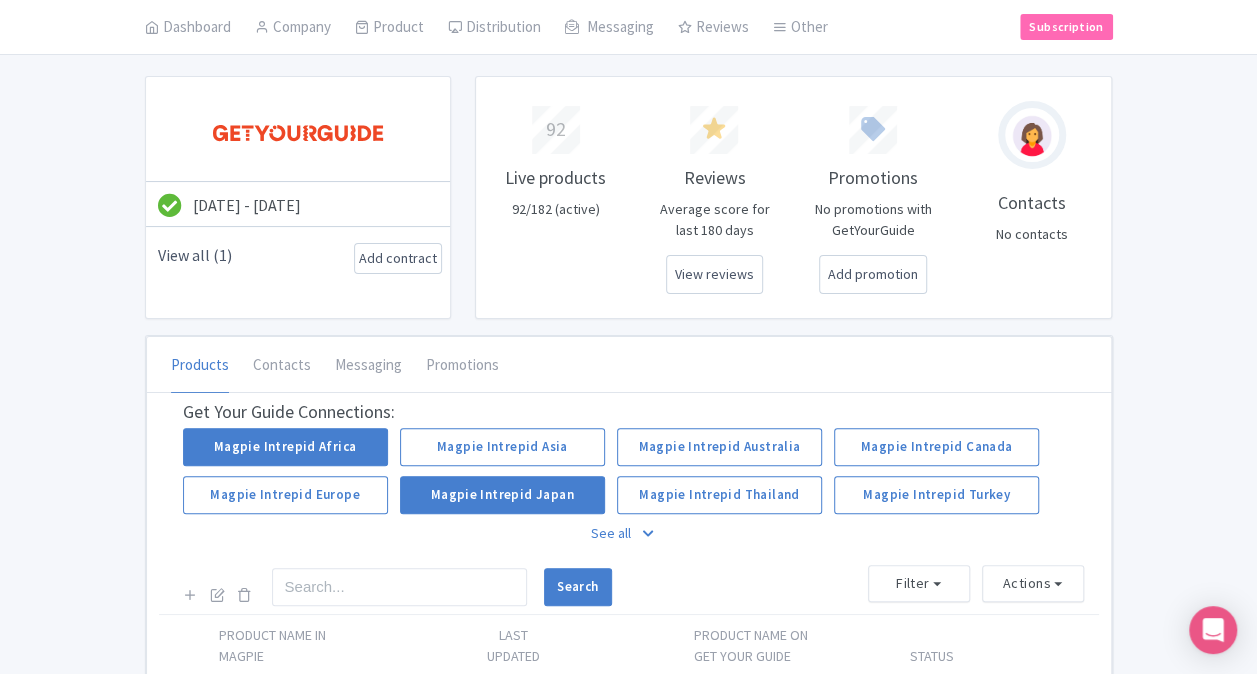 scroll, scrollTop: 100, scrollLeft: 0, axis: vertical 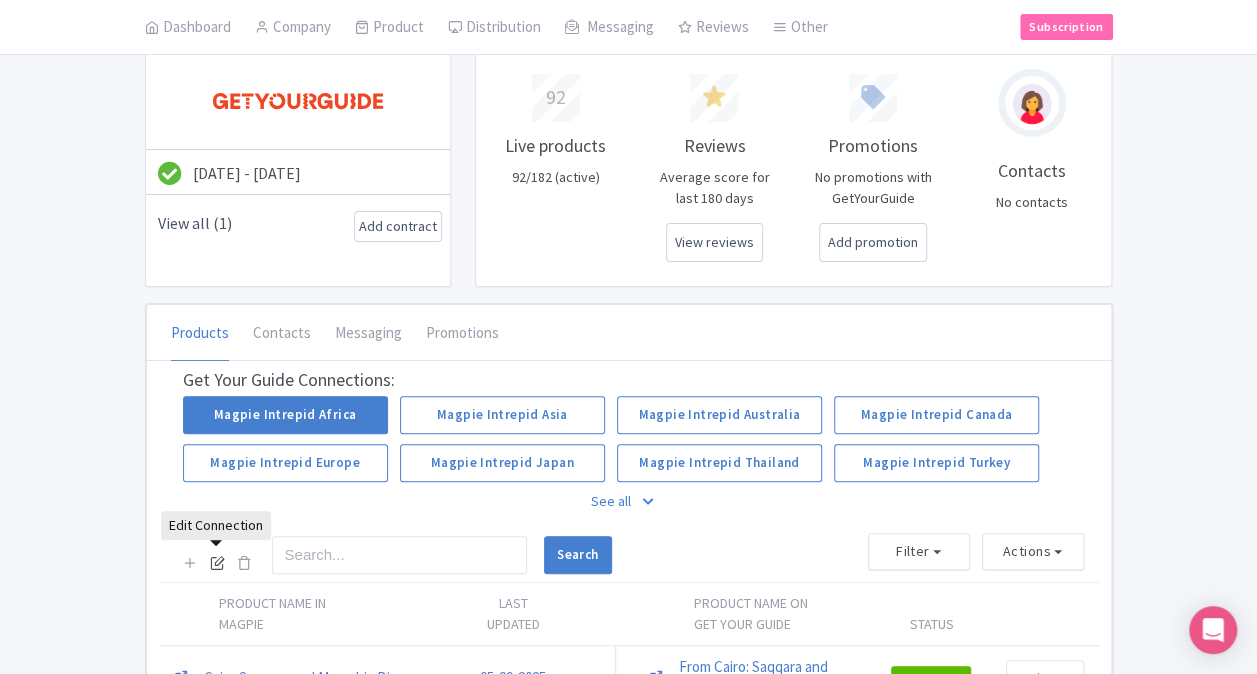 click at bounding box center (217, 562) 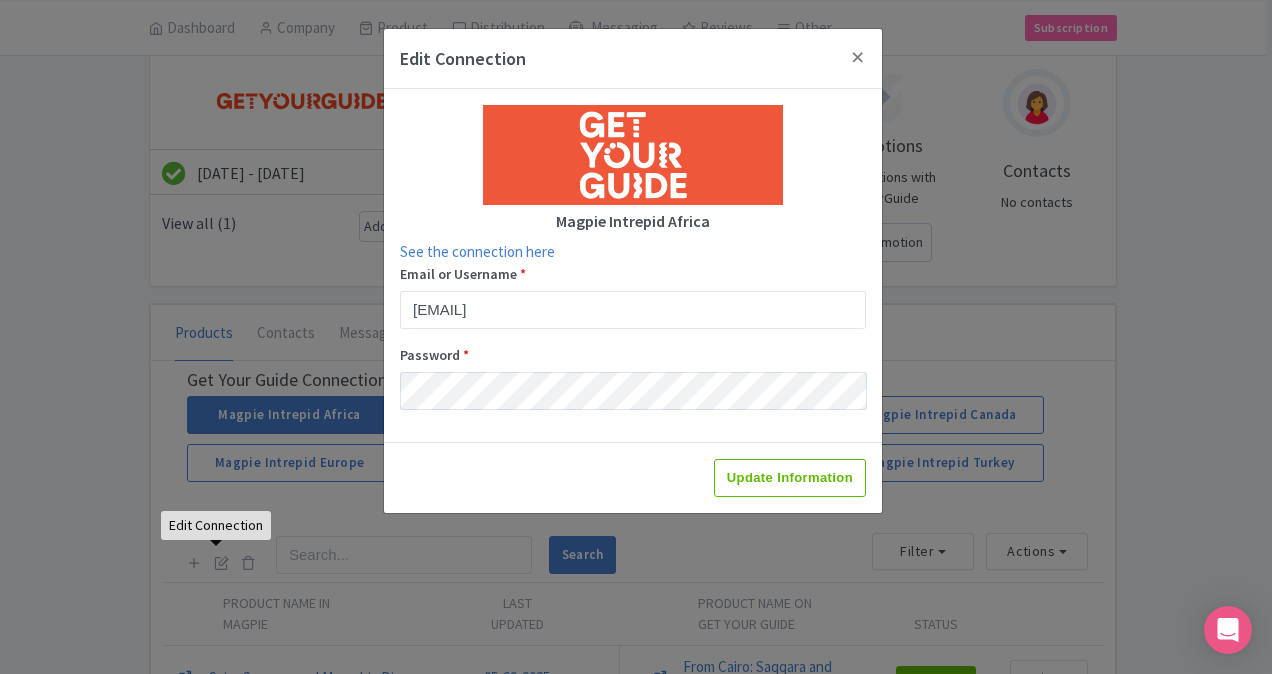 click on "Password   *" at bounding box center (633, 355) 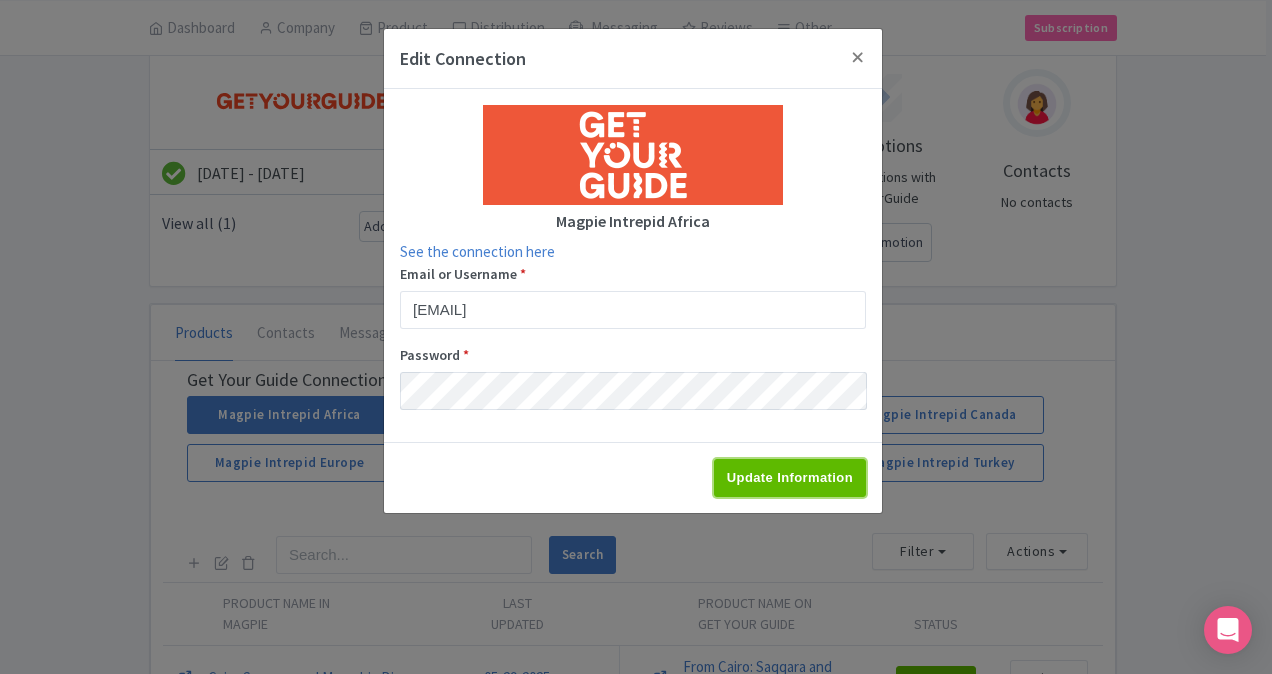 click on "Update Information" at bounding box center (790, 478) 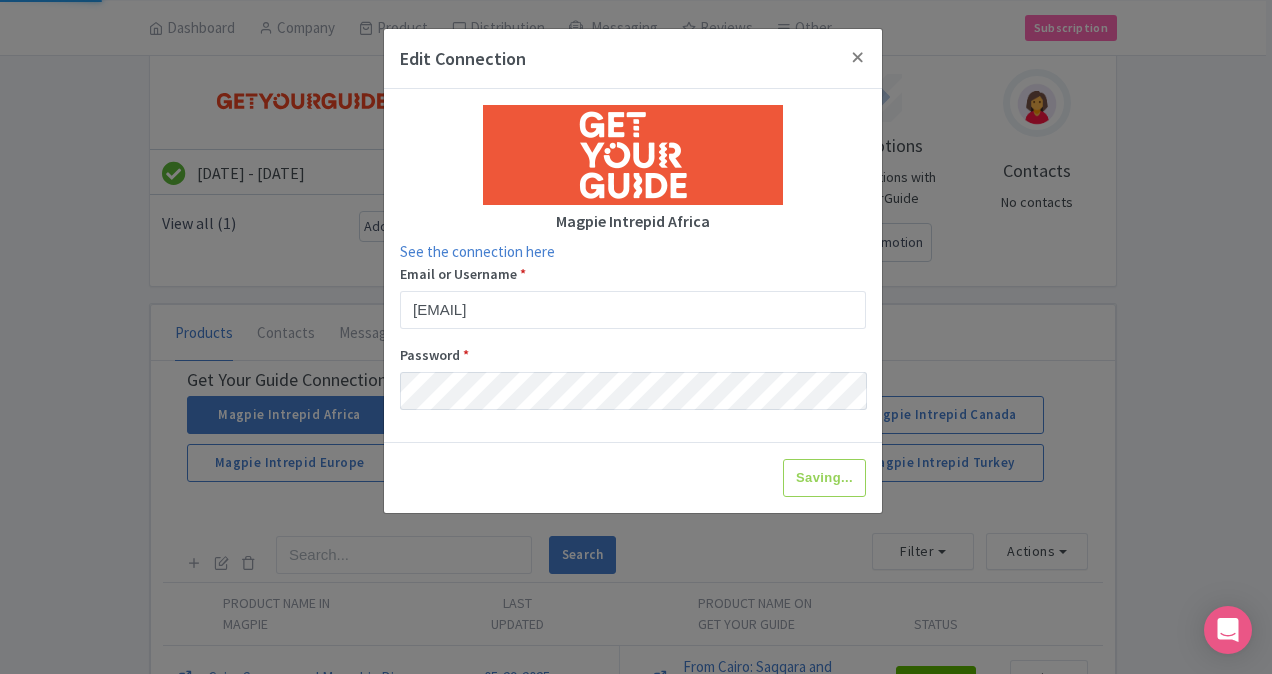 type on "Update Information" 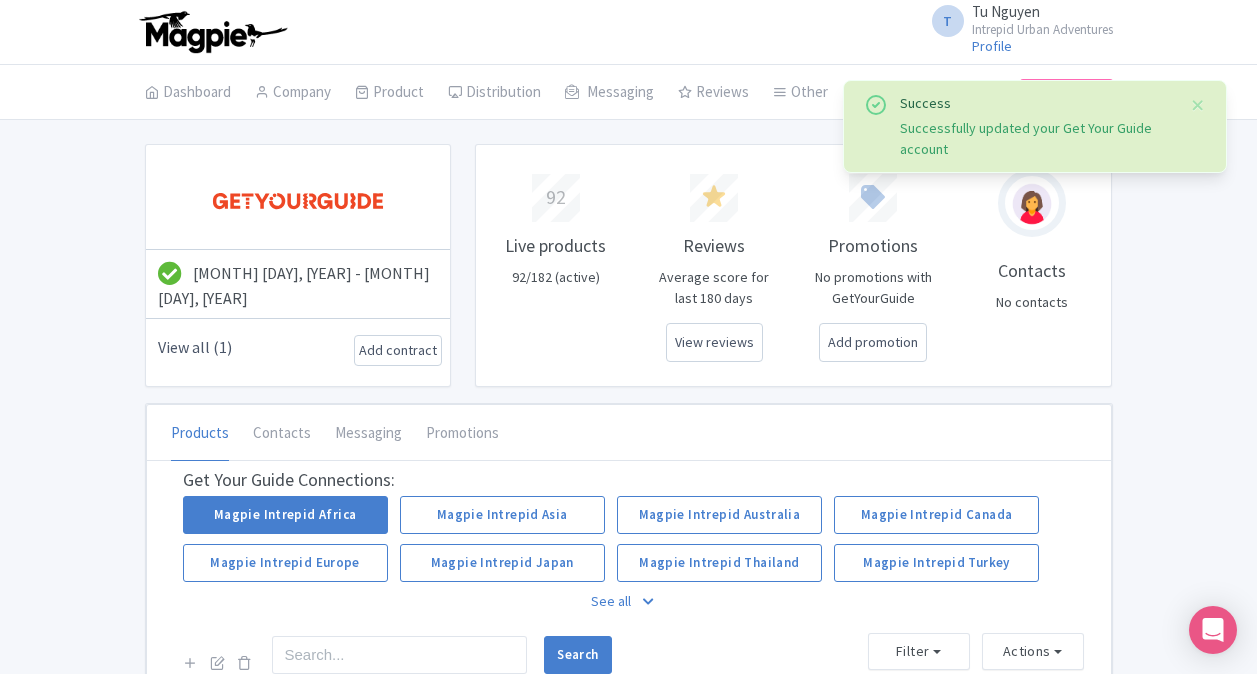 scroll, scrollTop: 200, scrollLeft: 0, axis: vertical 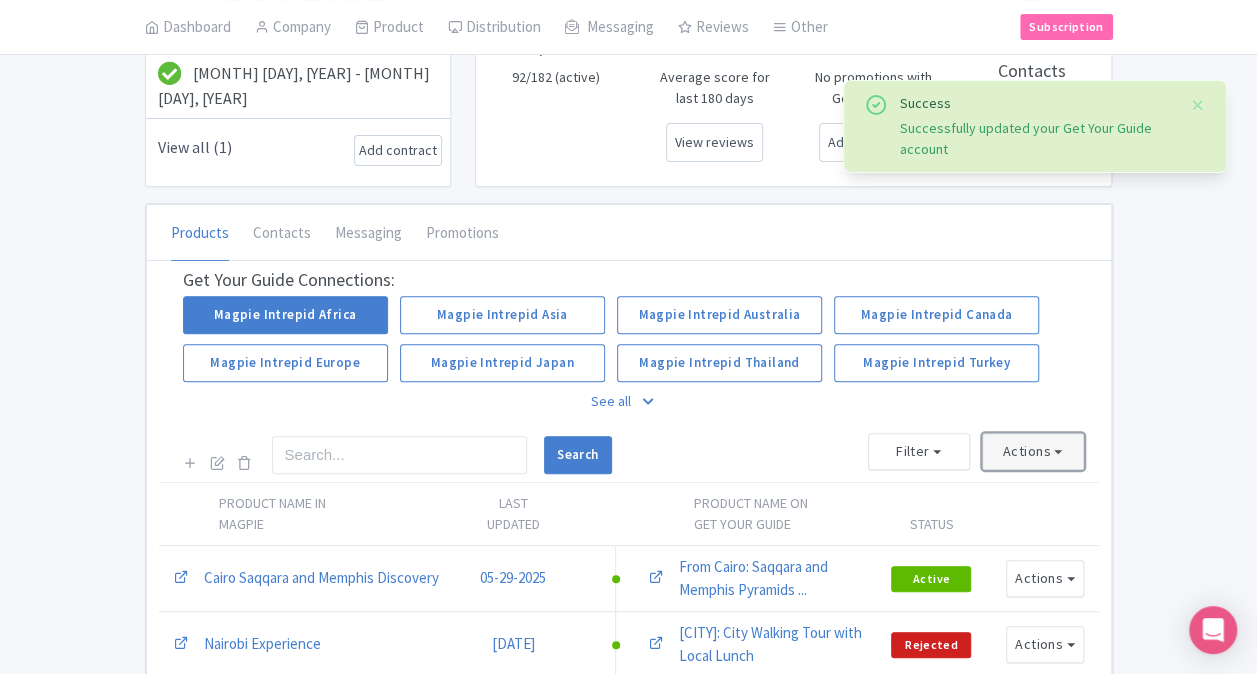 click on "Actions" at bounding box center [1033, 451] 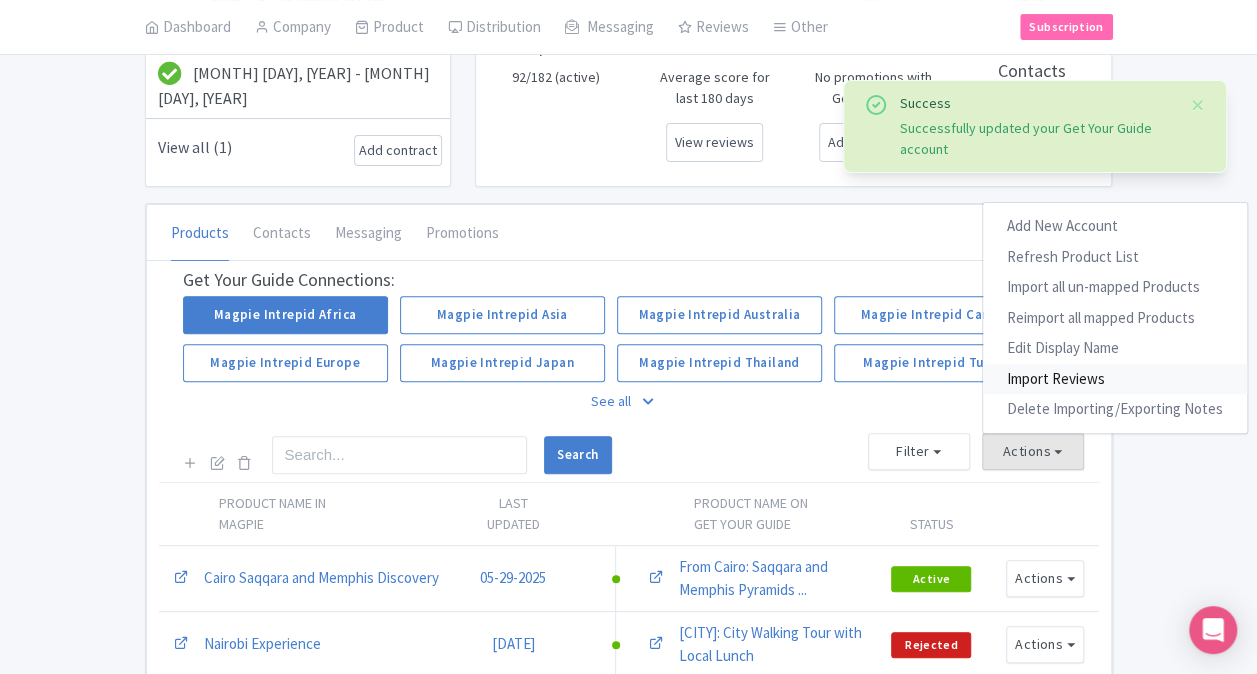 click on "Import Reviews" at bounding box center [1115, 379] 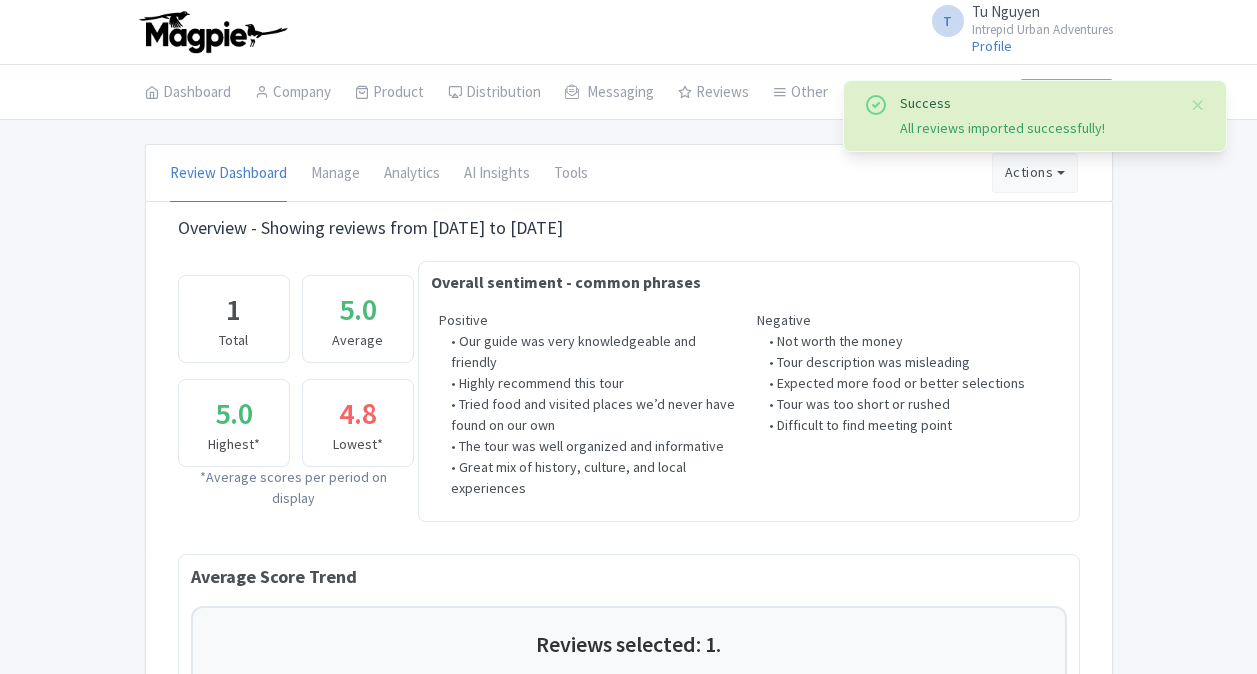 scroll, scrollTop: 0, scrollLeft: 0, axis: both 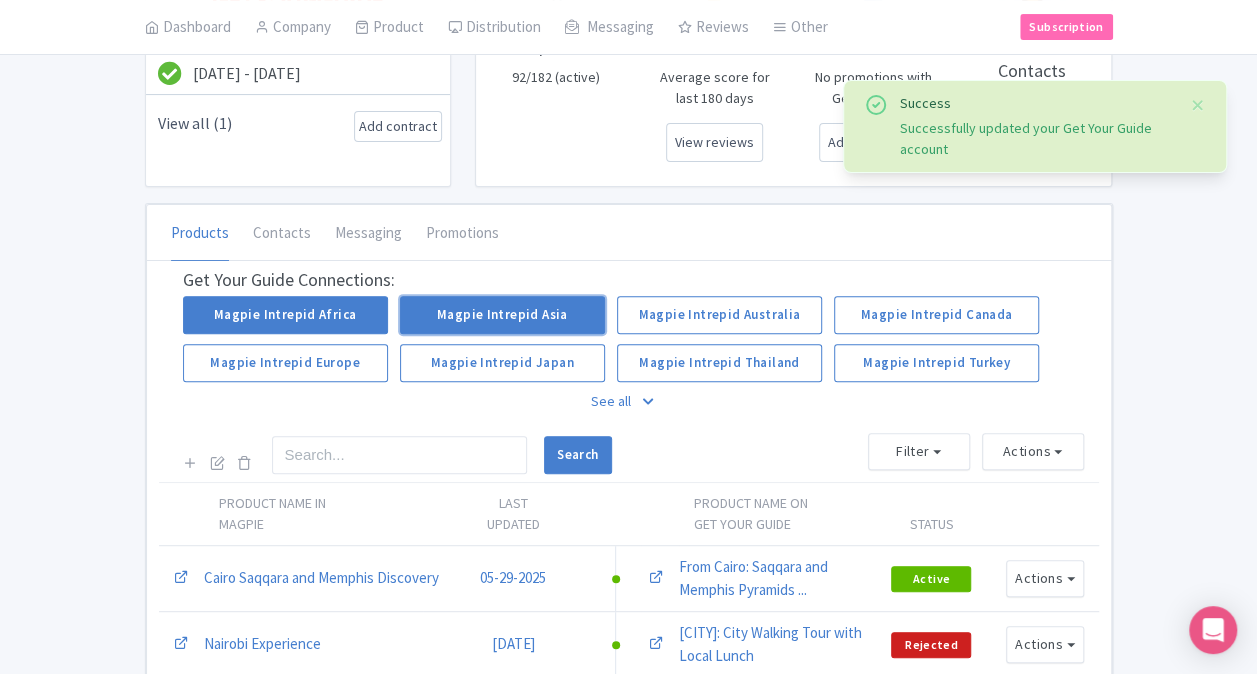 drag, startPoint x: 514, startPoint y: 314, endPoint x: 420, endPoint y: 398, distance: 126.06348 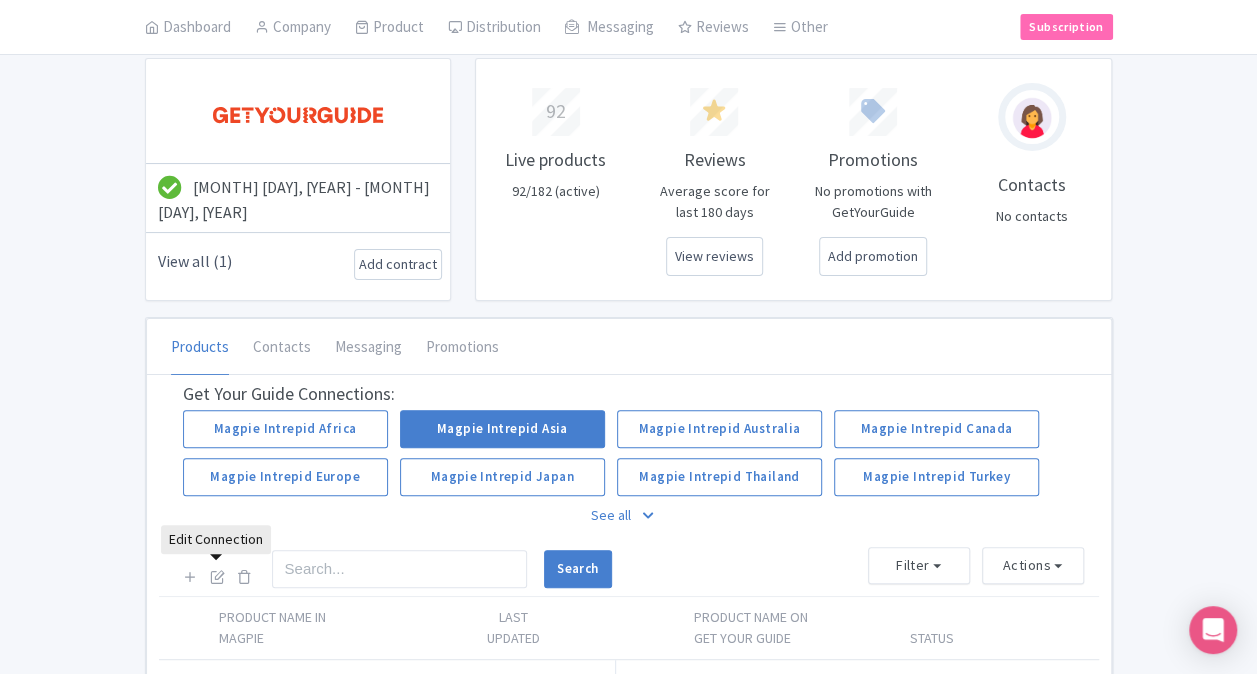 scroll, scrollTop: 200, scrollLeft: 0, axis: vertical 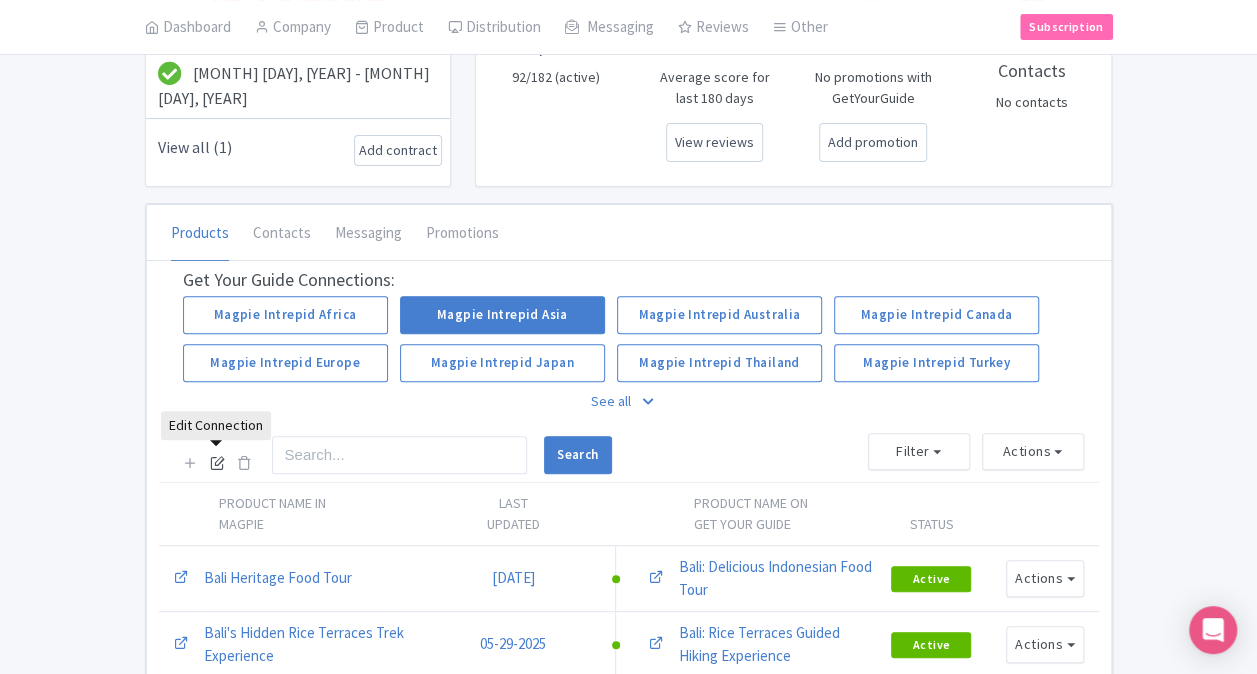 click at bounding box center (217, 462) 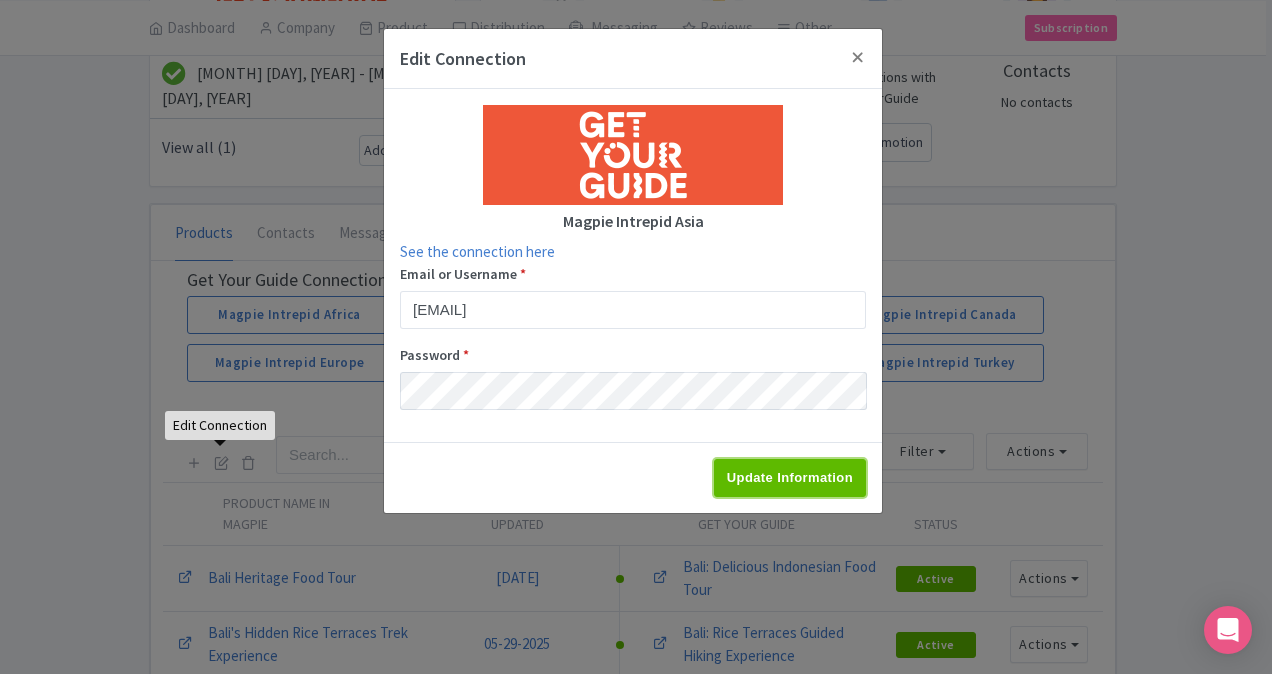 click on "Update Information" at bounding box center [790, 478] 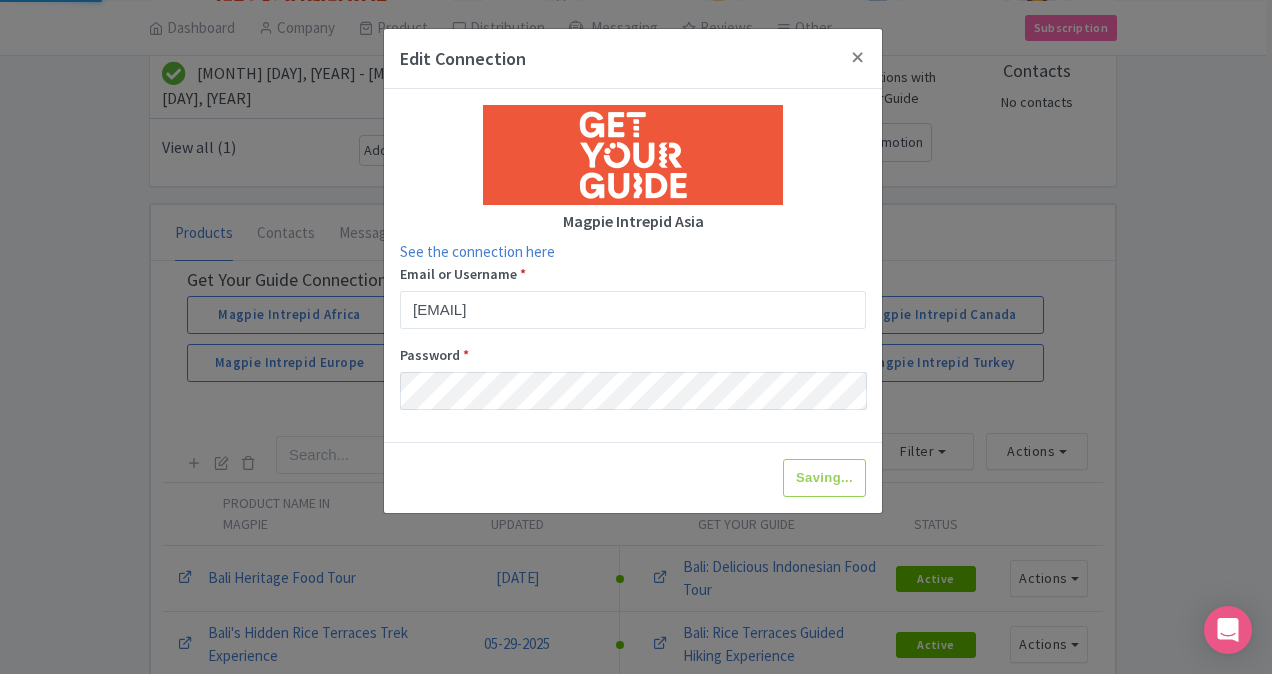 type on "Update Information" 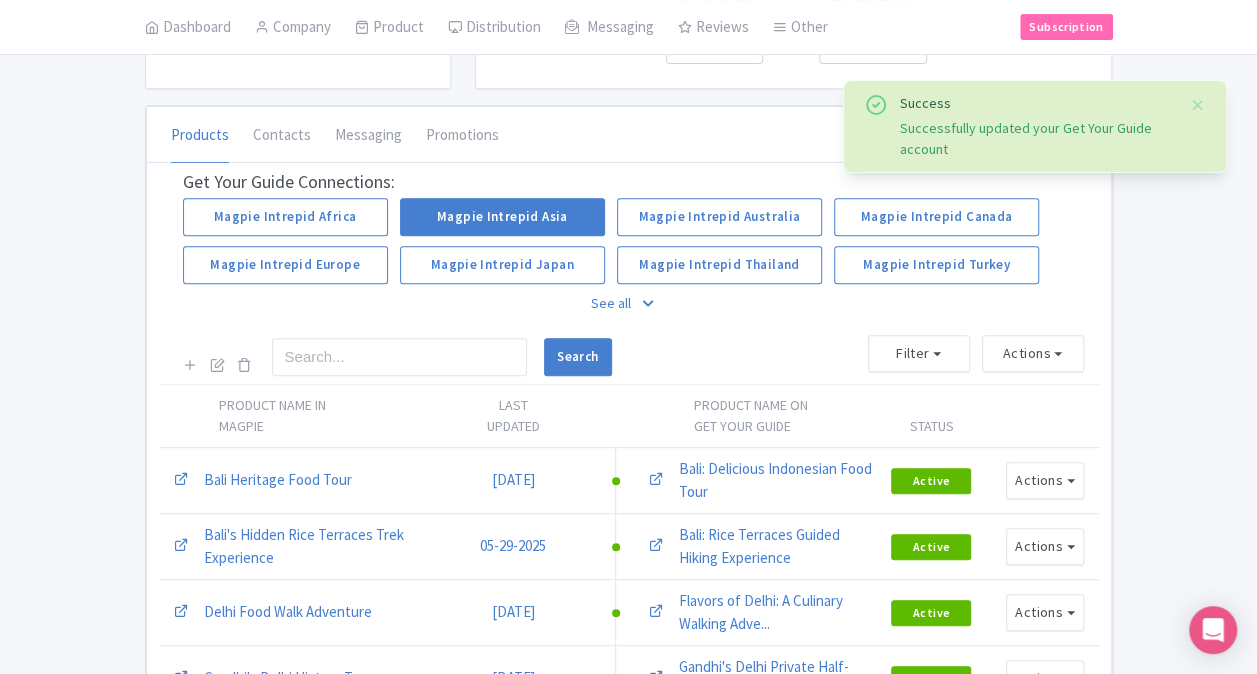 scroll, scrollTop: 300, scrollLeft: 0, axis: vertical 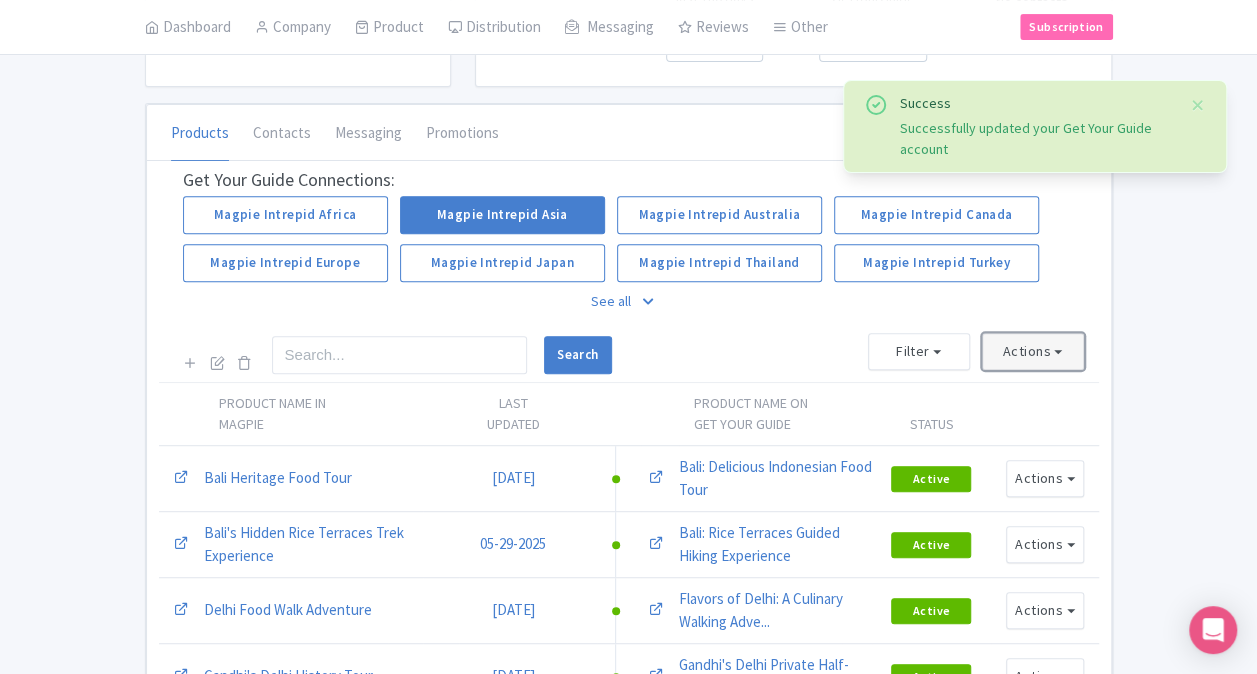 click on "Actions" at bounding box center [1033, 351] 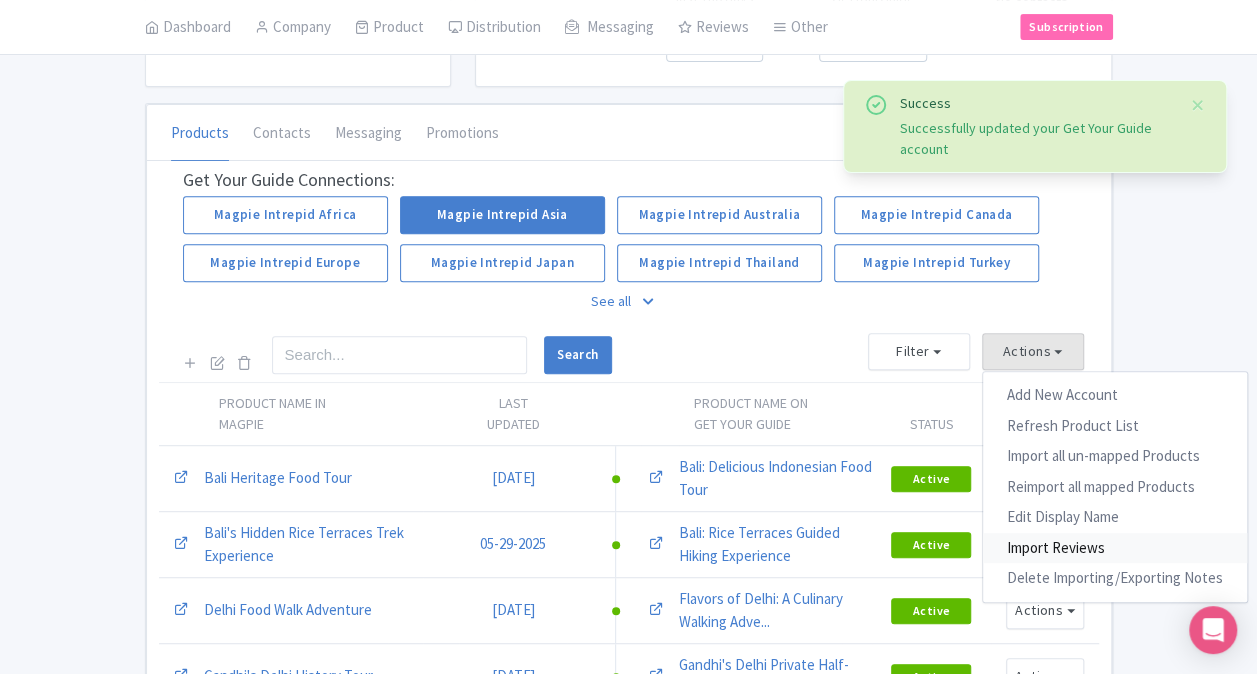 click on "Import Reviews" at bounding box center (1115, 548) 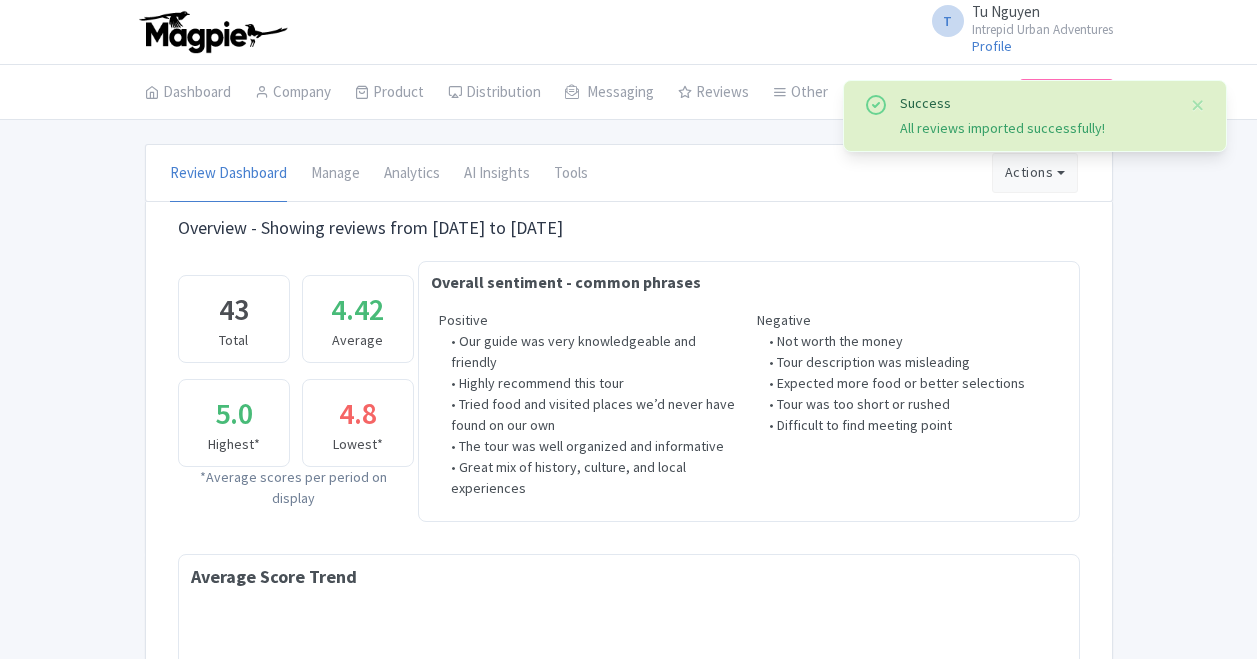 scroll, scrollTop: 0, scrollLeft: 0, axis: both 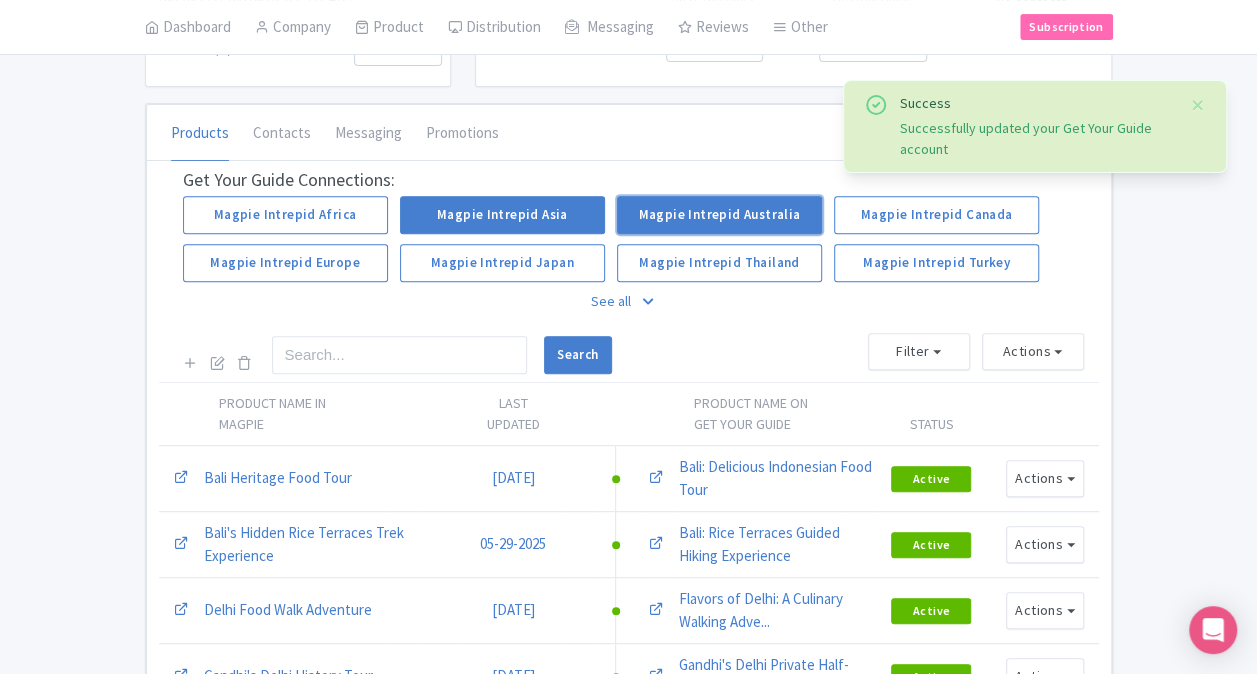 click on "Magpie Intrepid Australia" at bounding box center [719, 215] 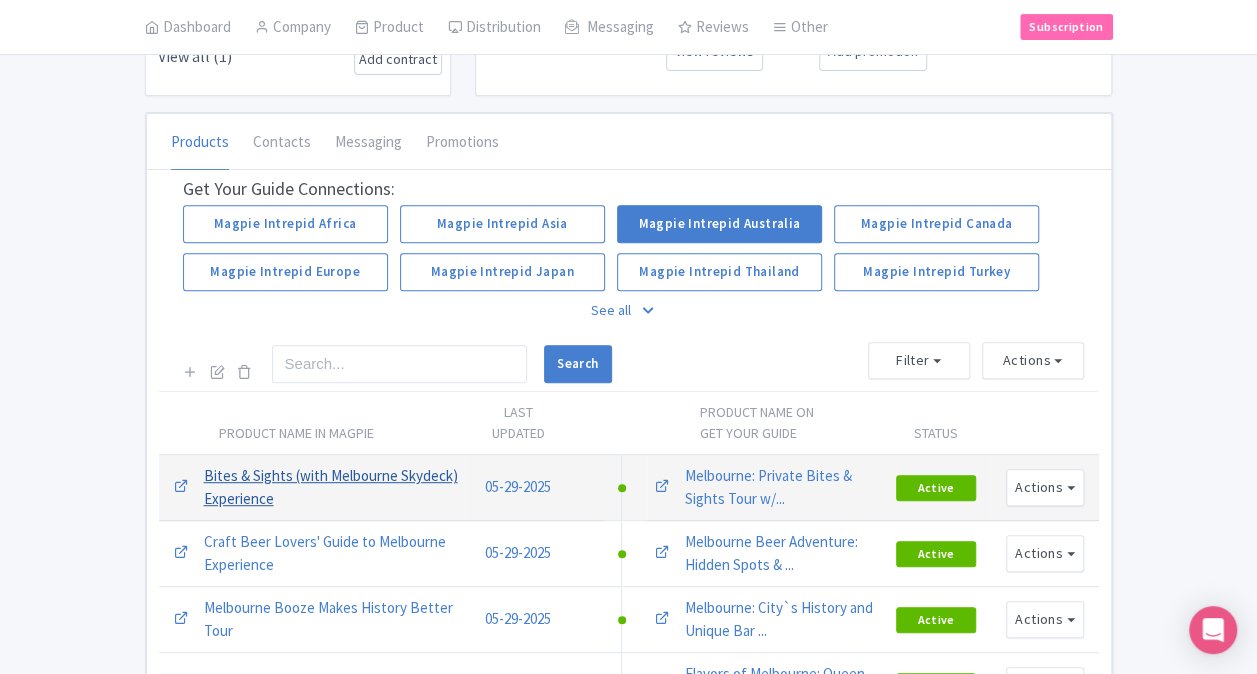 scroll, scrollTop: 300, scrollLeft: 0, axis: vertical 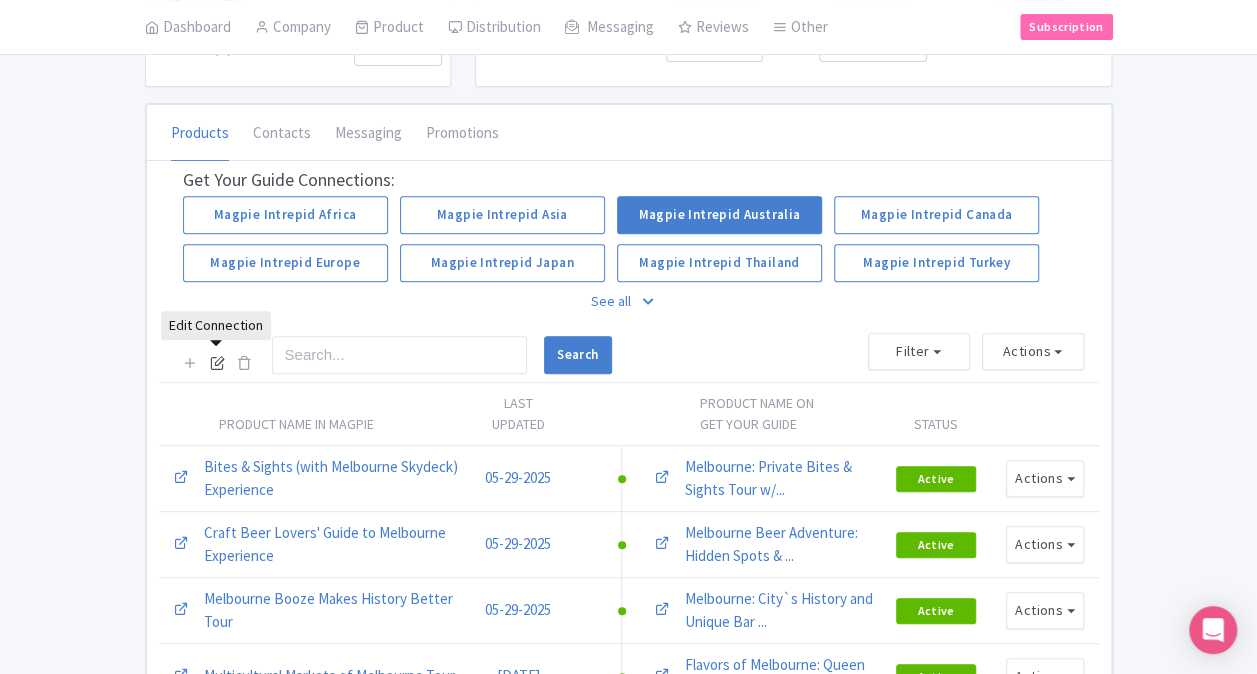 click at bounding box center [217, 362] 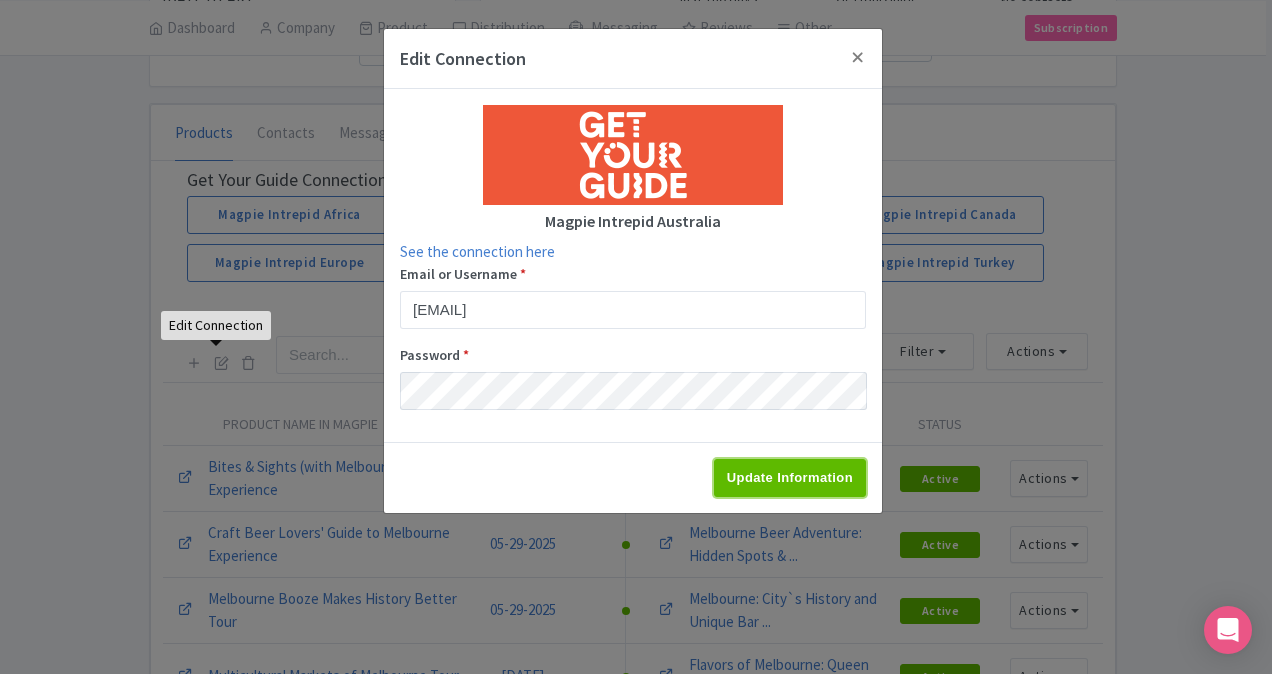 click on "Update Information" at bounding box center (790, 478) 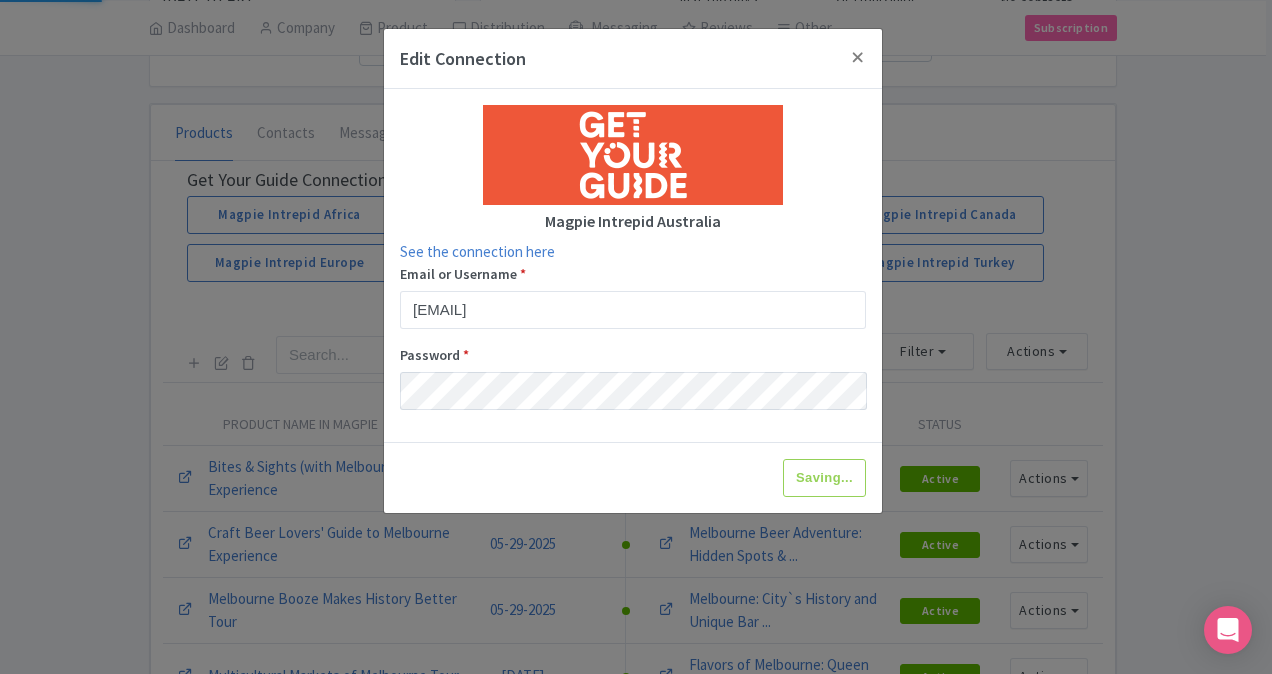 type on "Update Information" 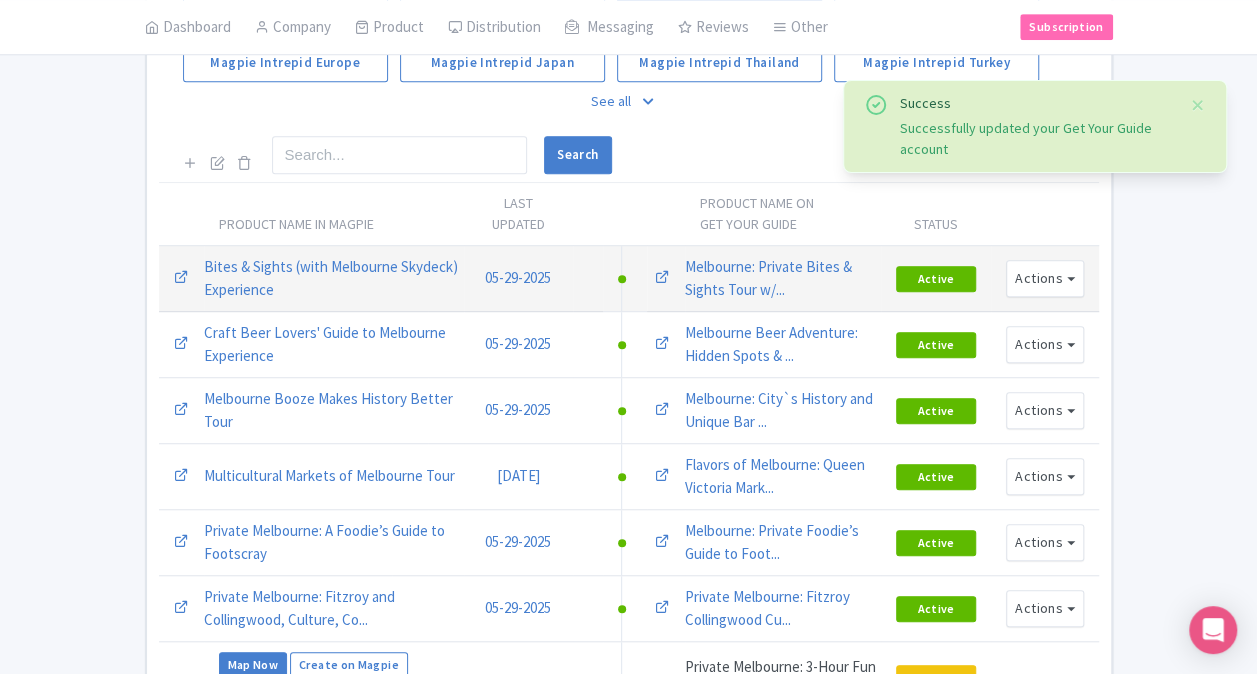 scroll, scrollTop: 300, scrollLeft: 0, axis: vertical 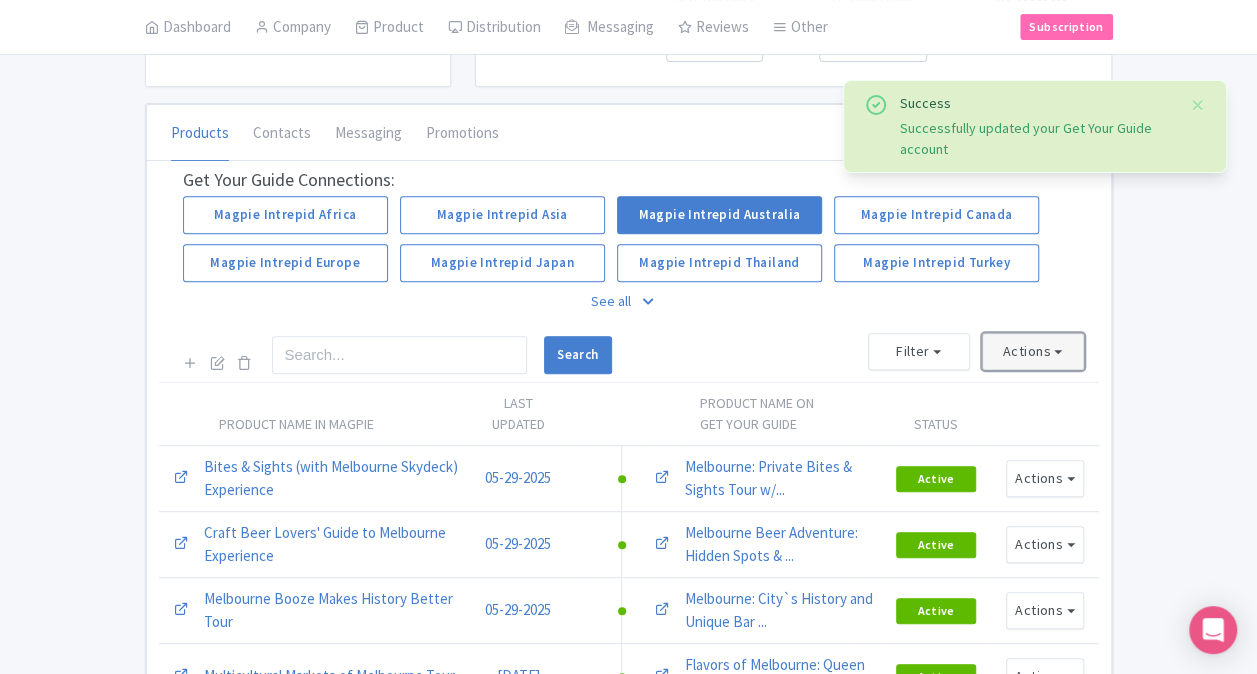 click on "Actions" at bounding box center (1033, 351) 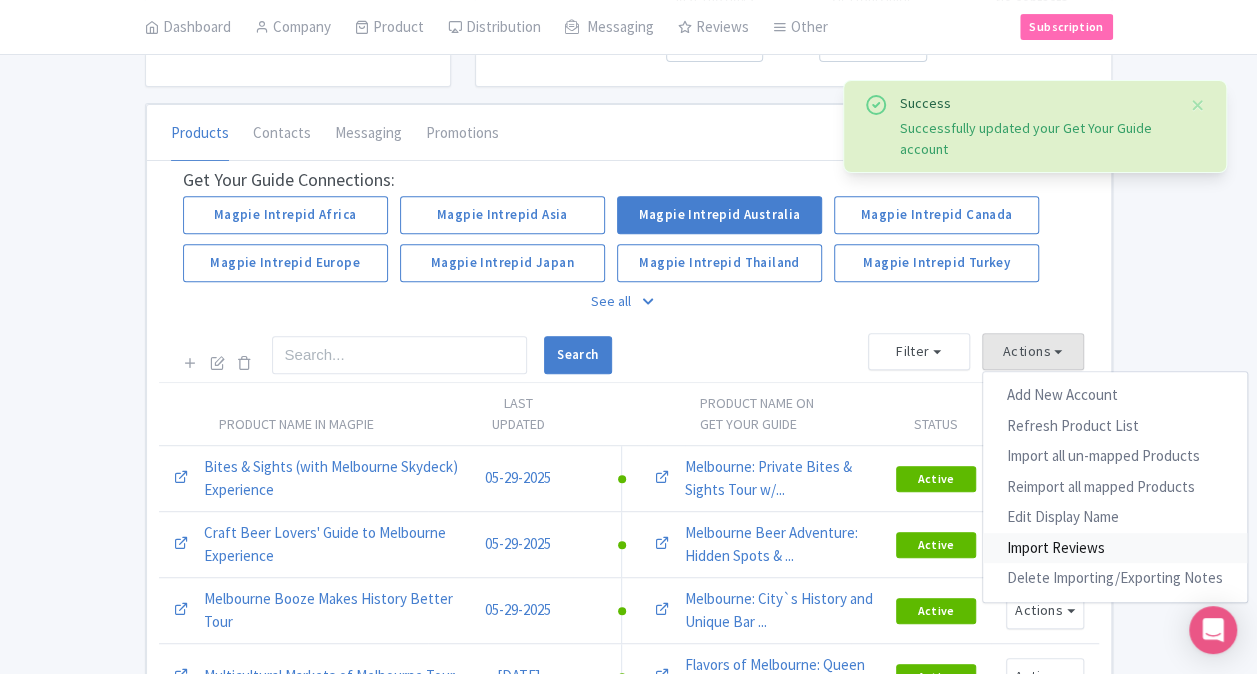 click on "Import Reviews" at bounding box center [1115, 548] 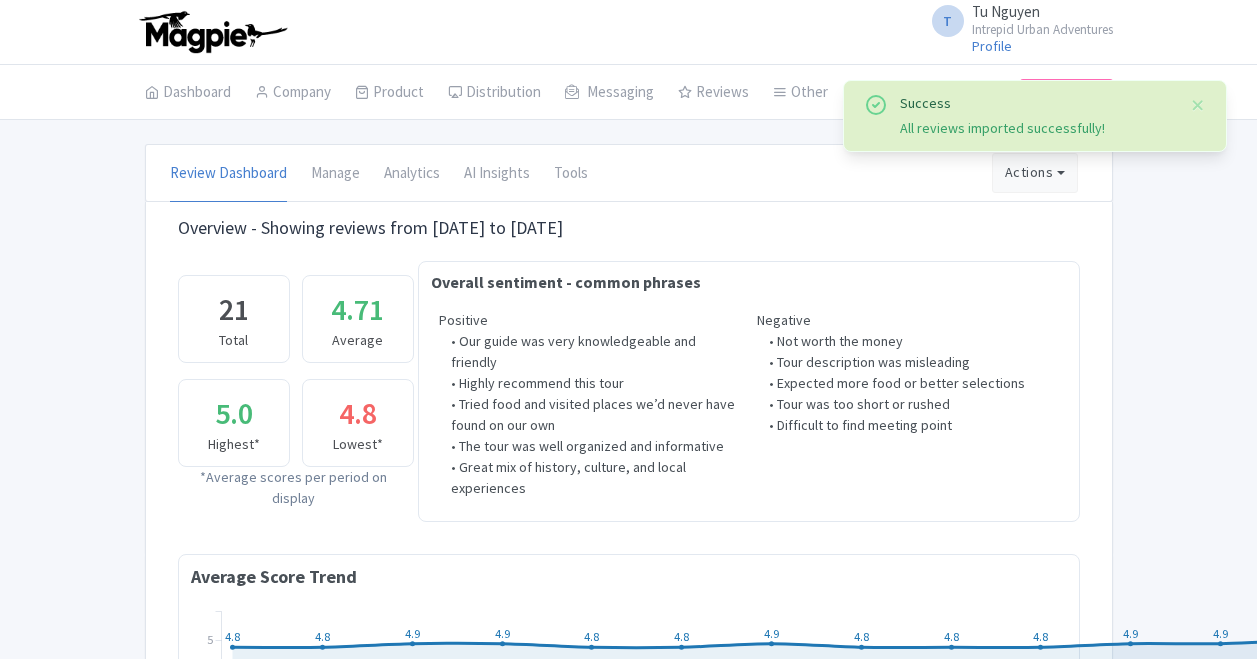 scroll, scrollTop: 0, scrollLeft: 0, axis: both 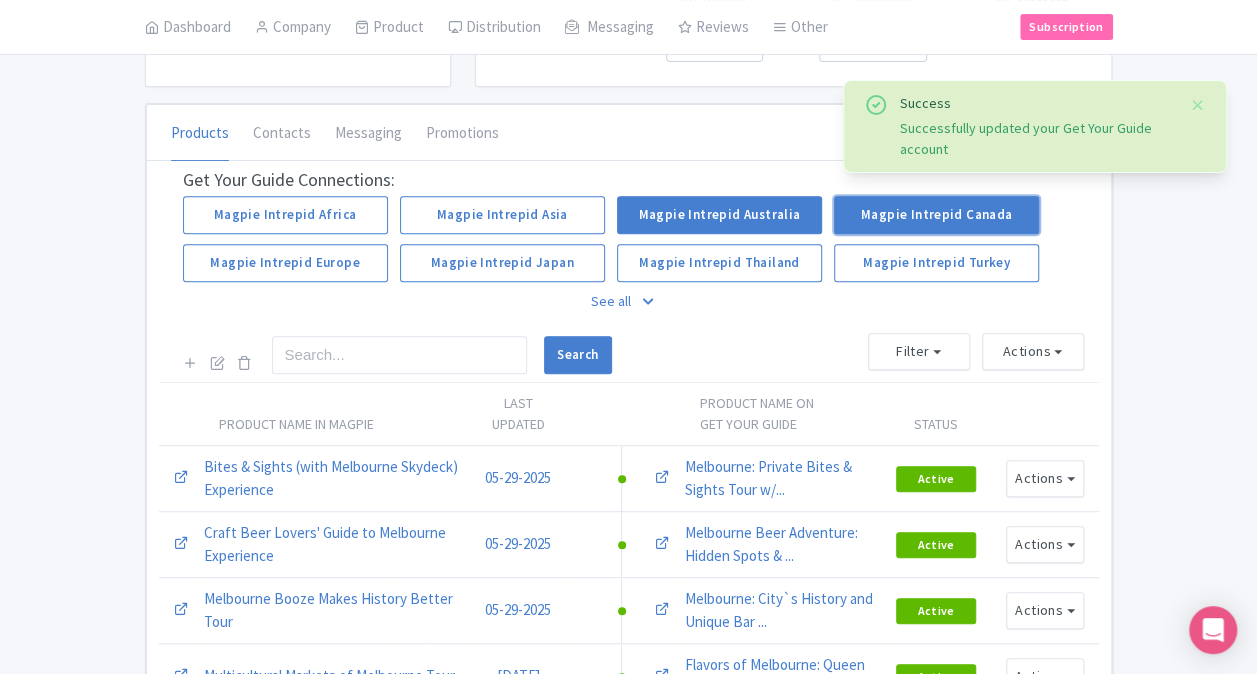 click on "Magpie Intrepid Canada" at bounding box center [936, 215] 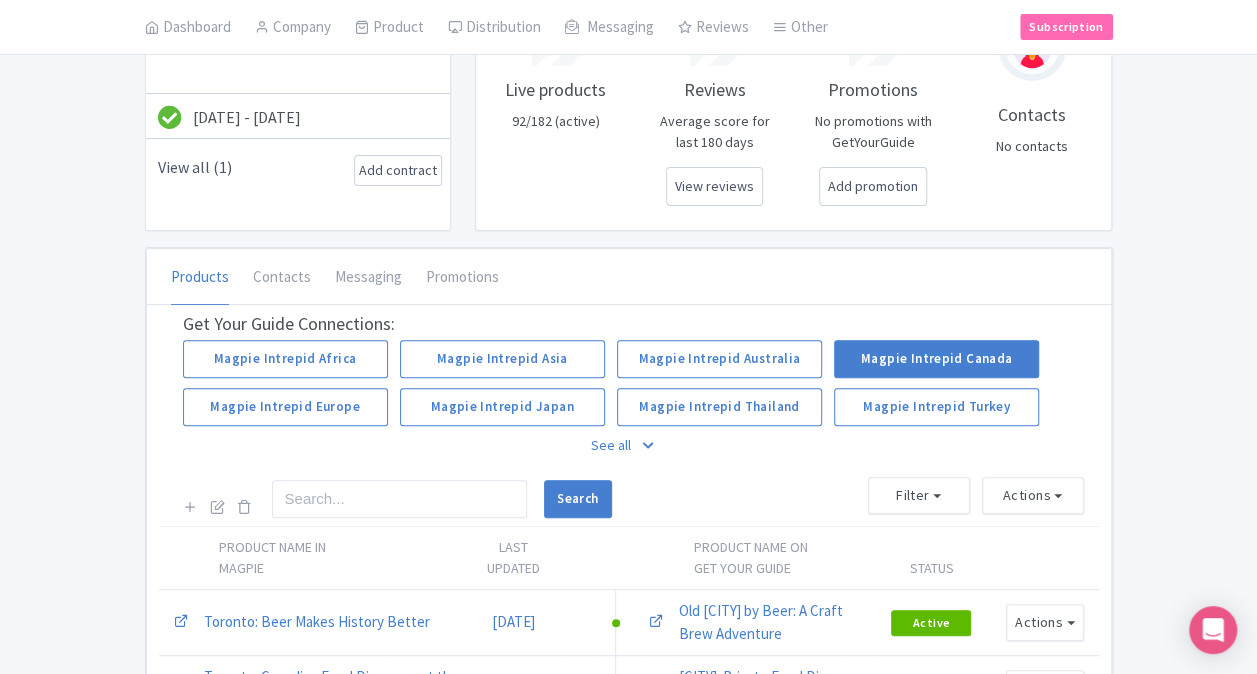 scroll, scrollTop: 300, scrollLeft: 0, axis: vertical 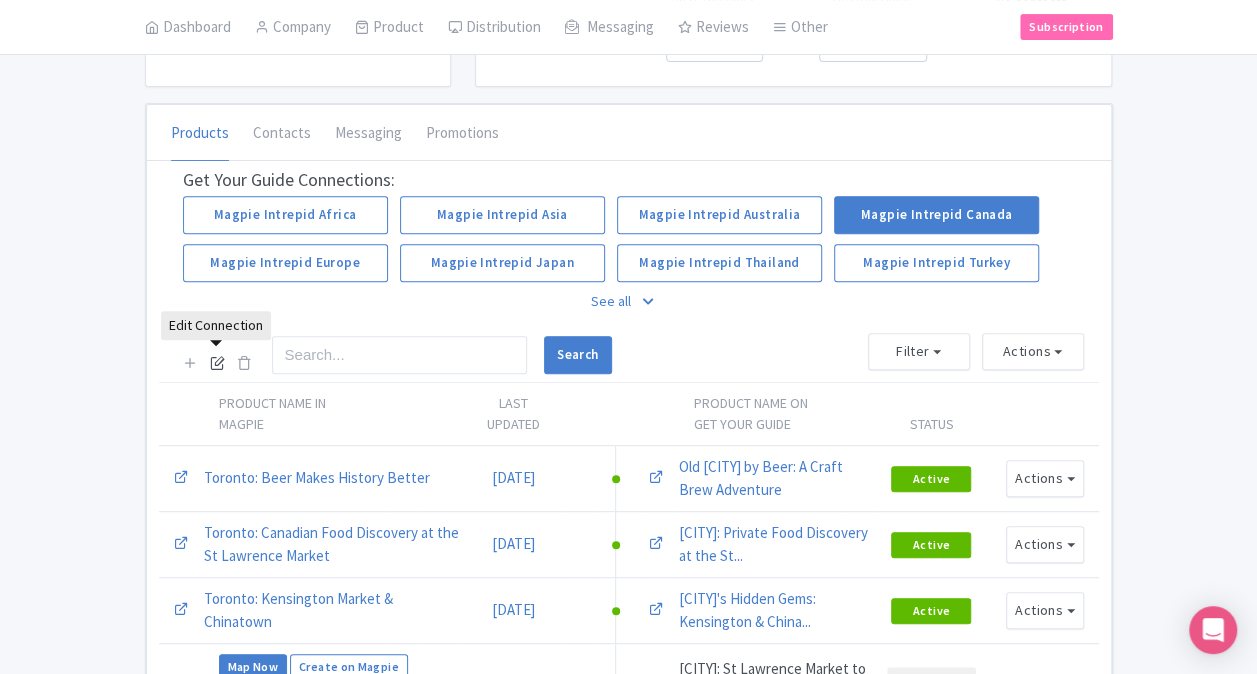 click at bounding box center (217, 362) 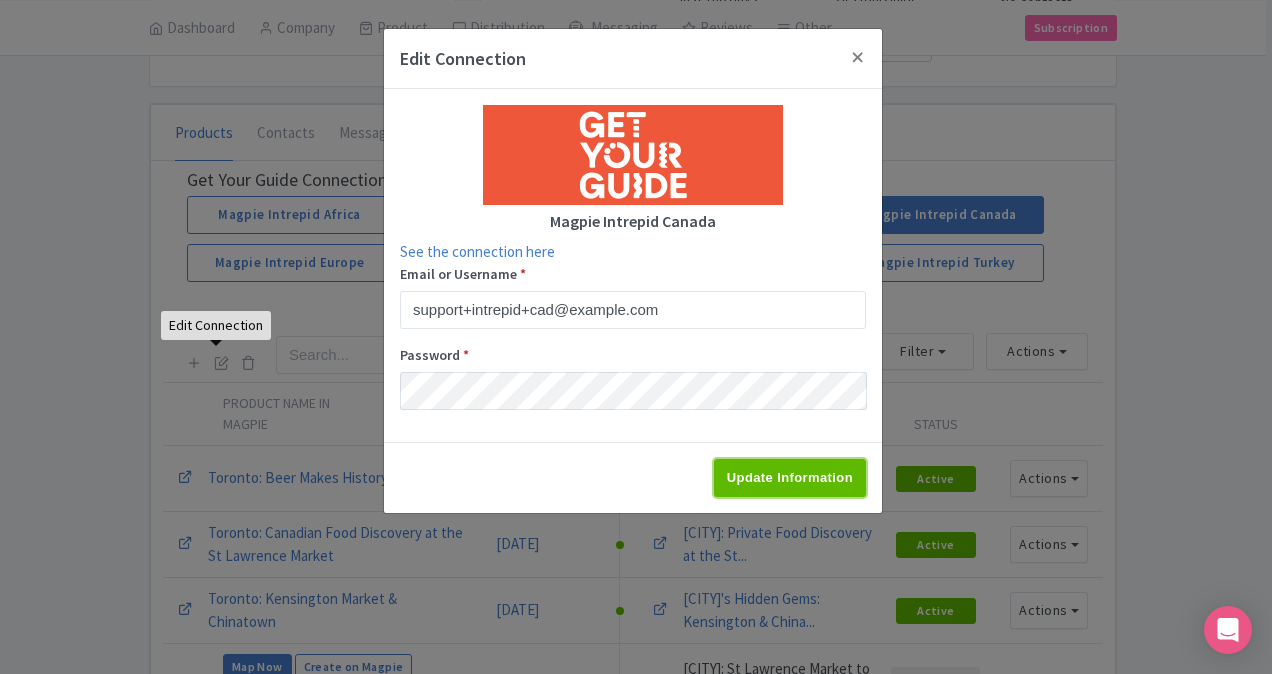 click on "Update Information" at bounding box center (790, 478) 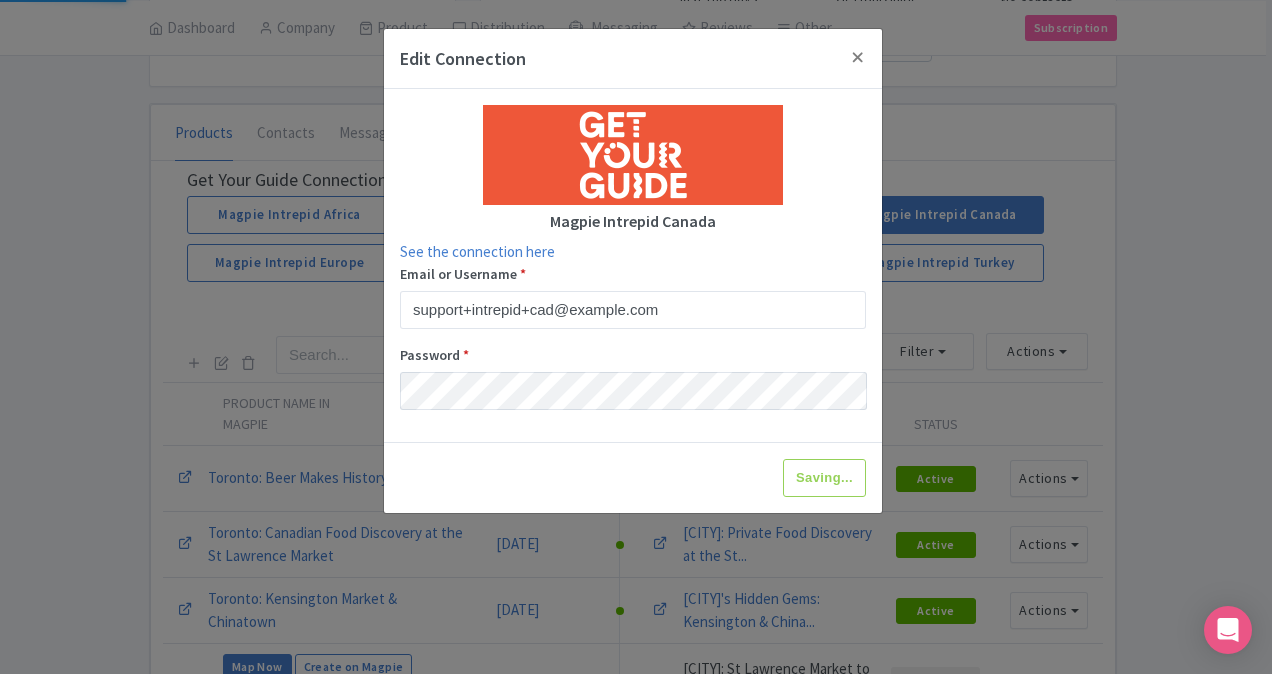 type on "Update Information" 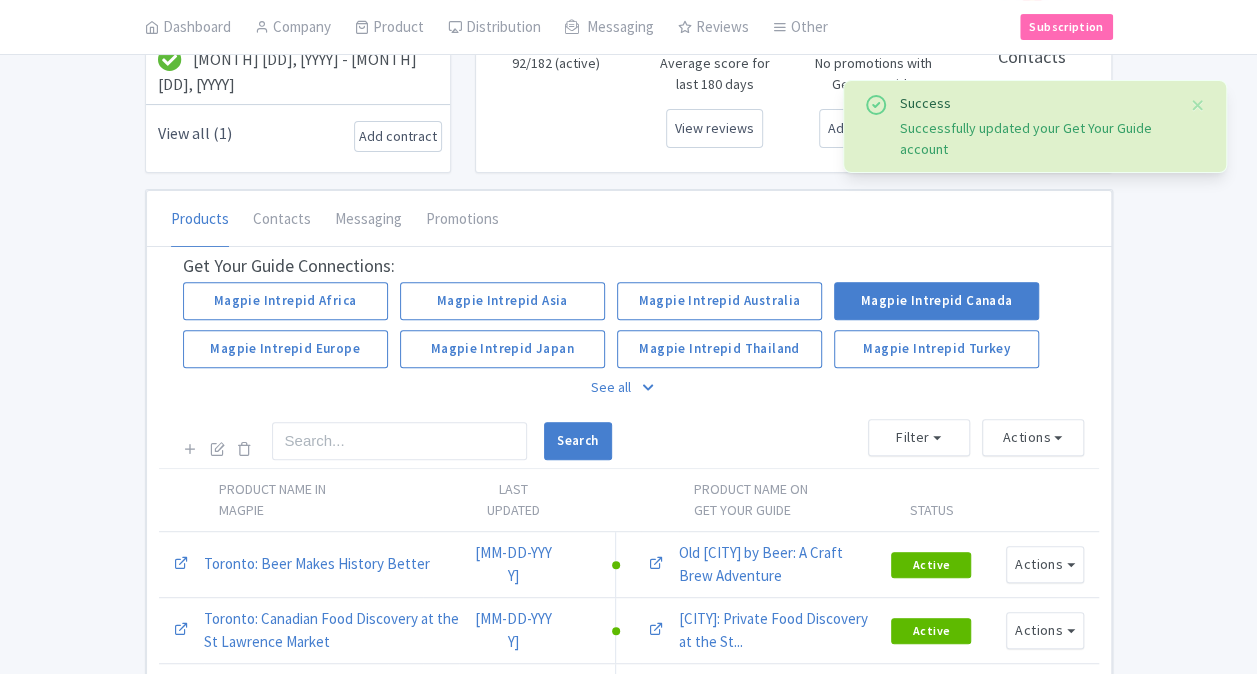 scroll, scrollTop: 300, scrollLeft: 0, axis: vertical 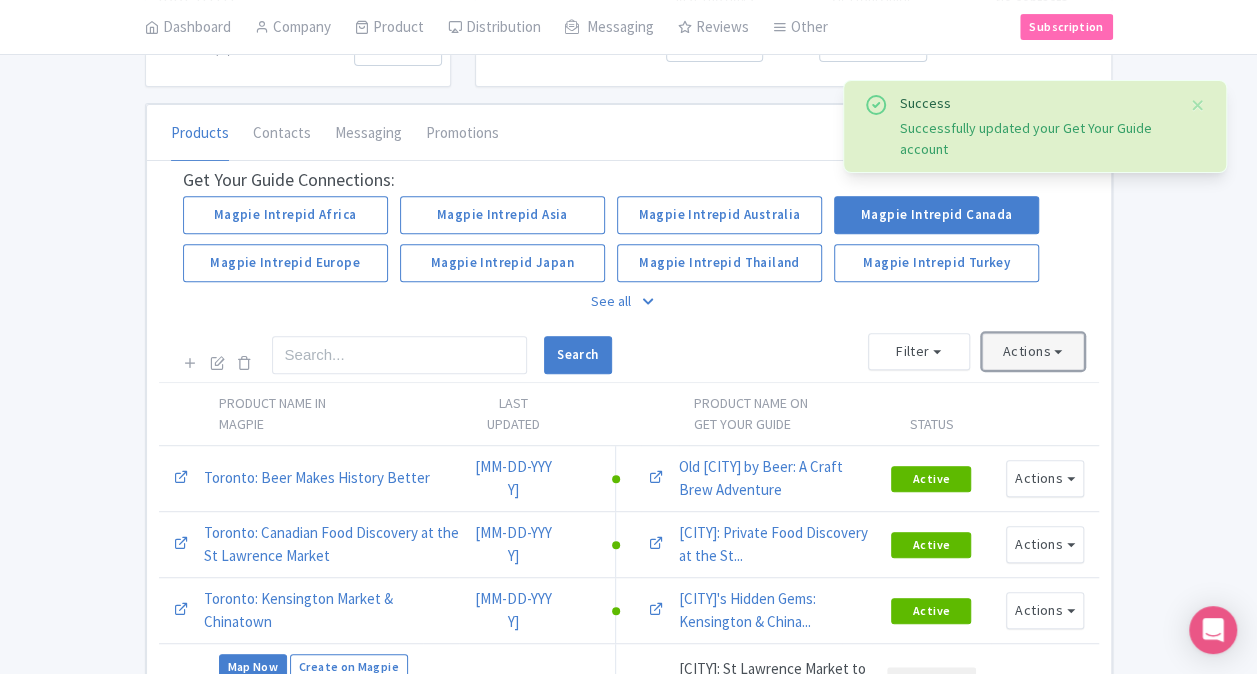 click on "Actions" at bounding box center [1033, 351] 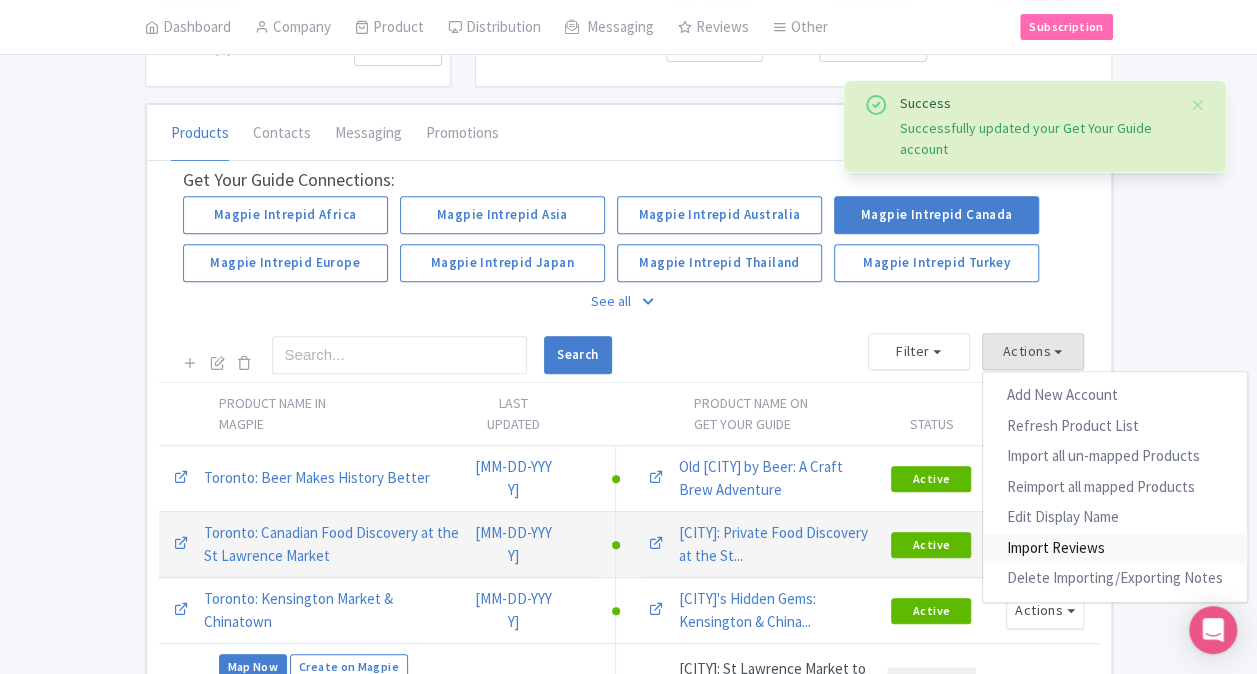 click on "Import Reviews" at bounding box center (1115, 548) 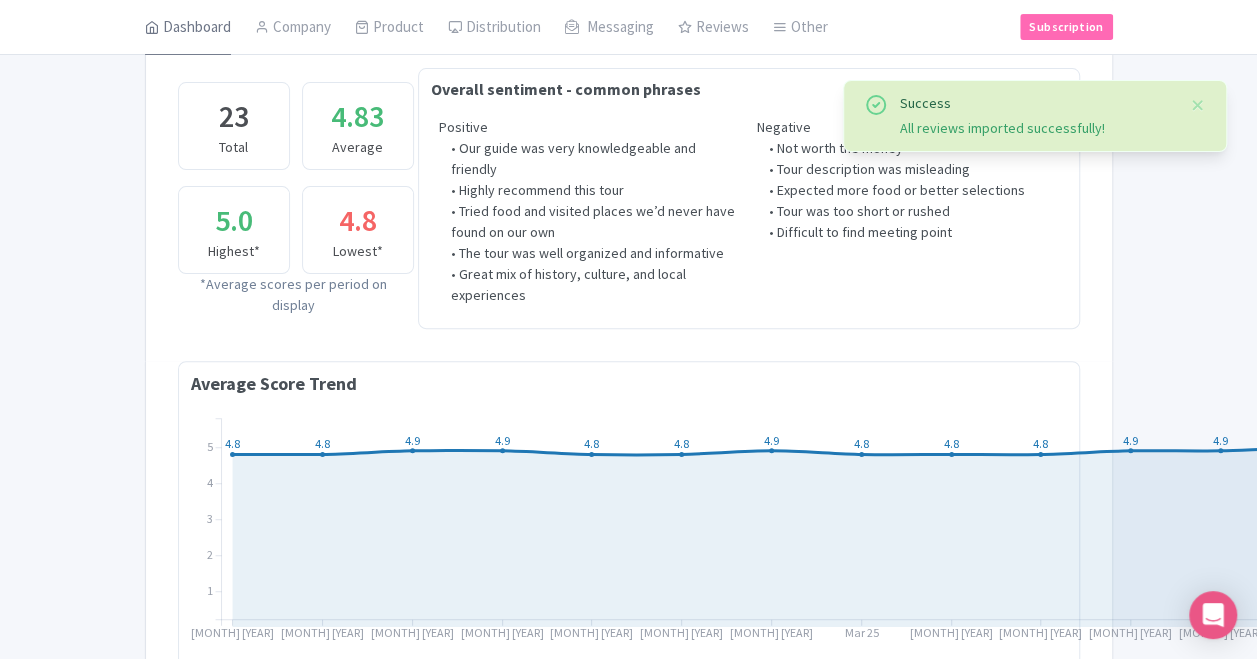 scroll, scrollTop: 0, scrollLeft: 0, axis: both 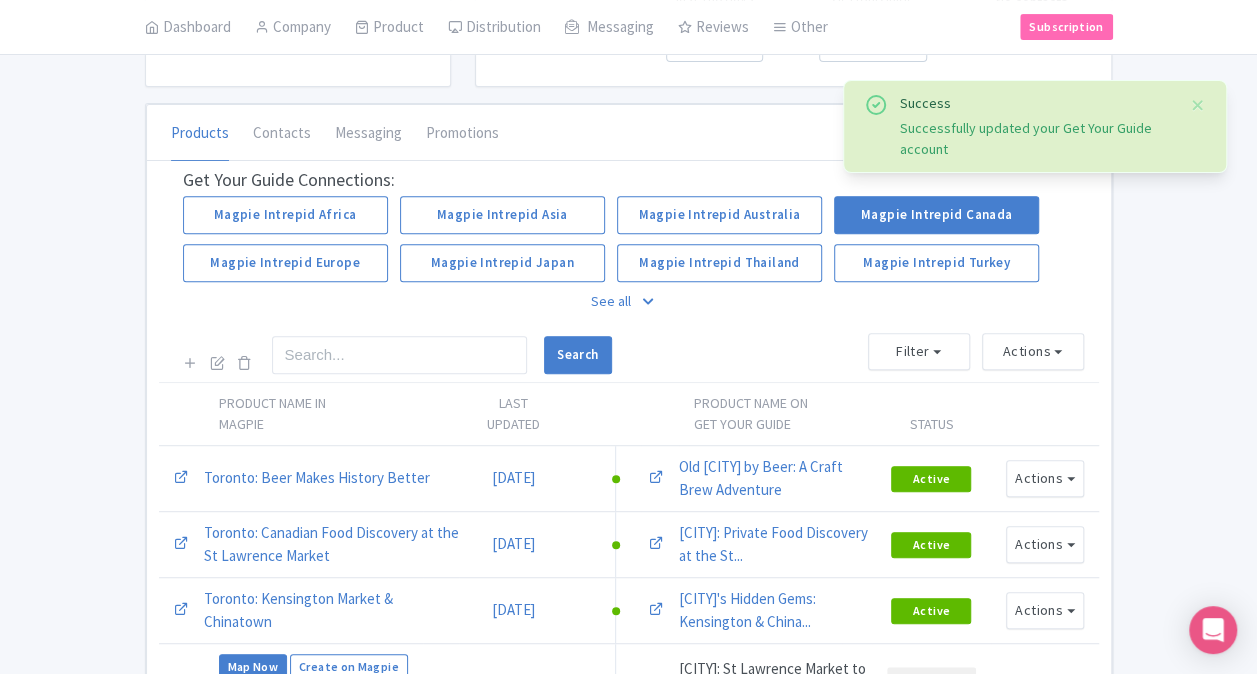 drag, startPoint x: 307, startPoint y: 278, endPoint x: 250, endPoint y: 287, distance: 57.706154 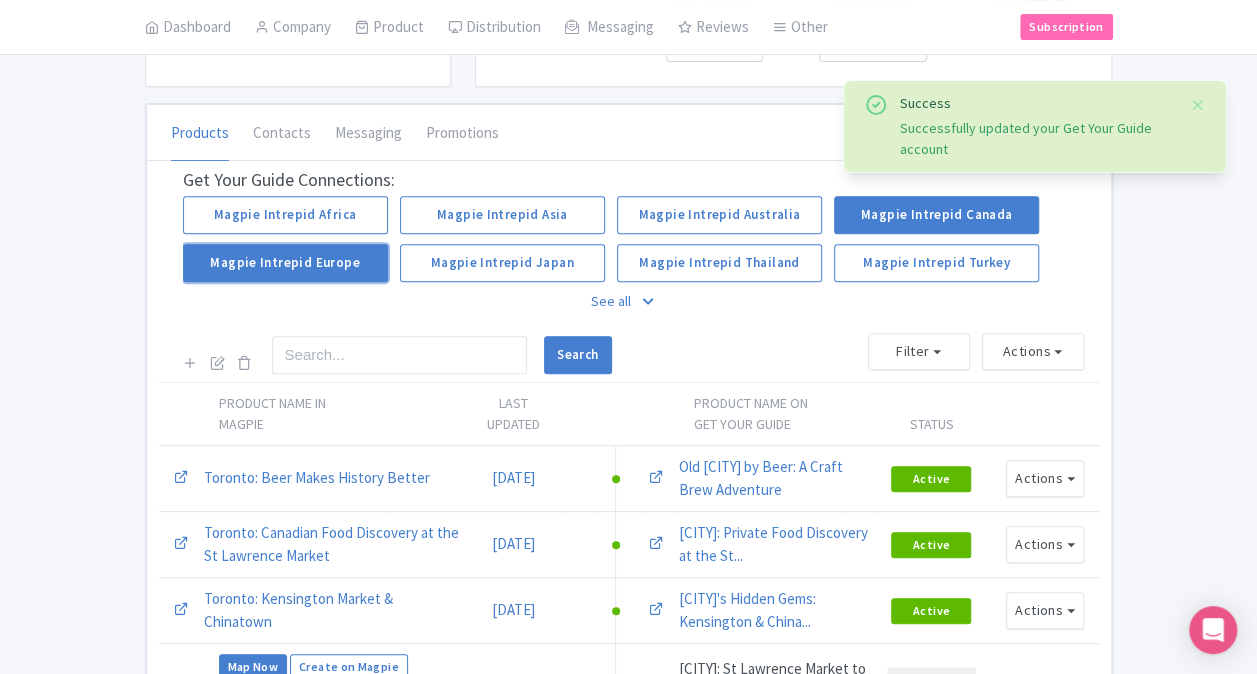 click on "Magpie Intrepid Europe" at bounding box center (285, 263) 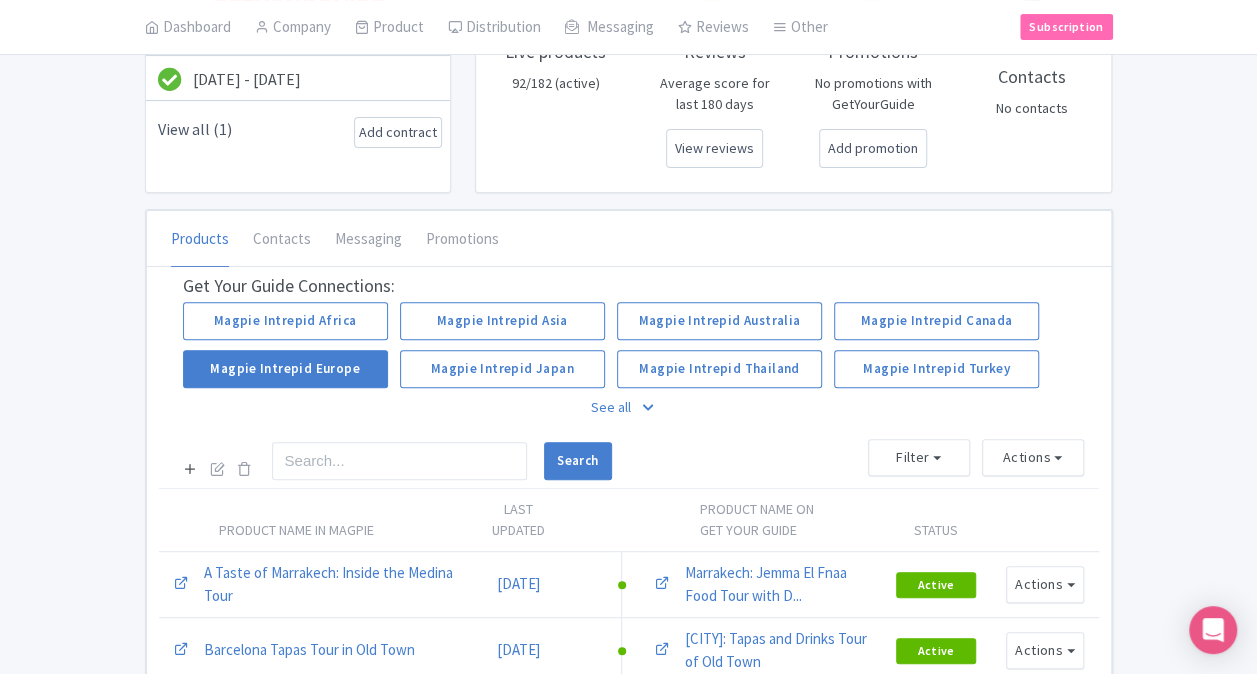 scroll, scrollTop: 200, scrollLeft: 0, axis: vertical 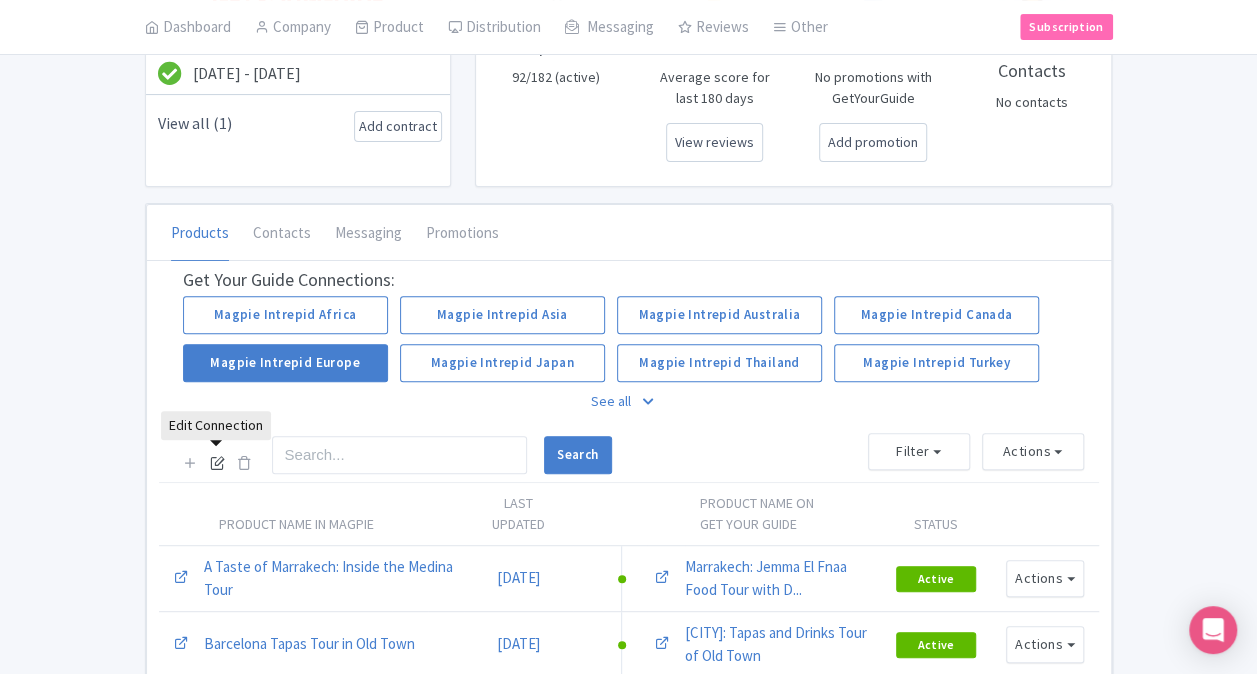 click at bounding box center [217, 462] 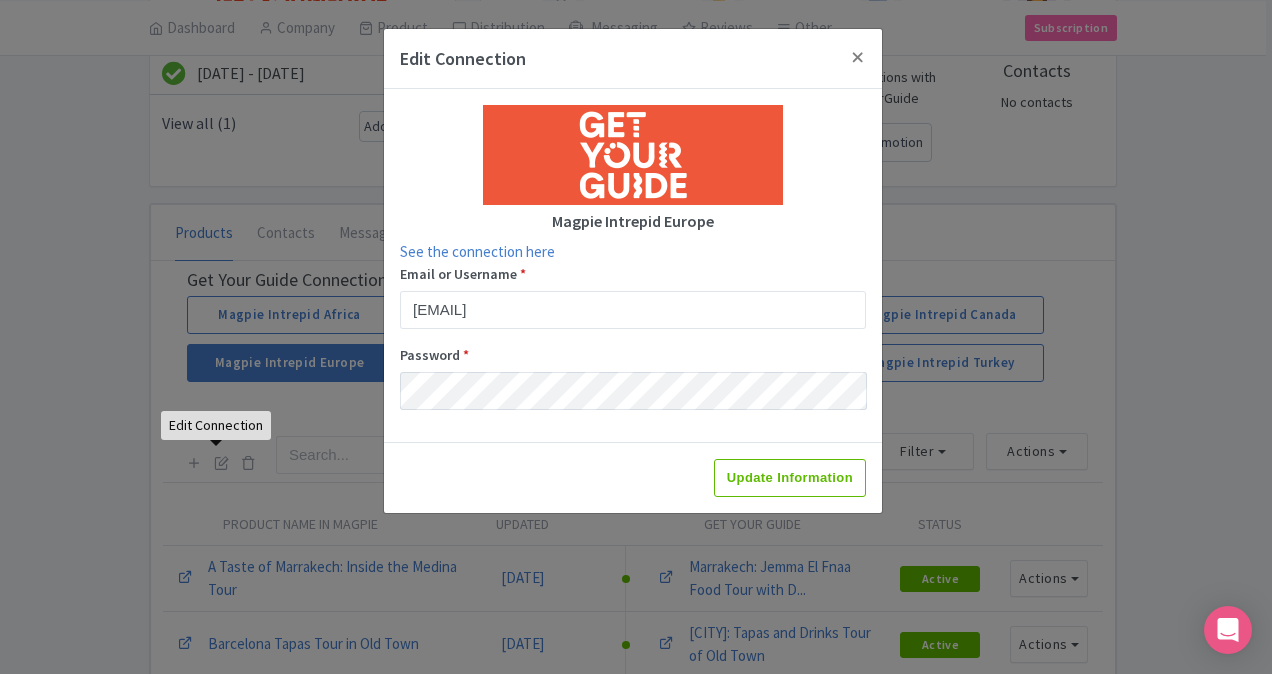 click on "Update Information" at bounding box center [633, 477] 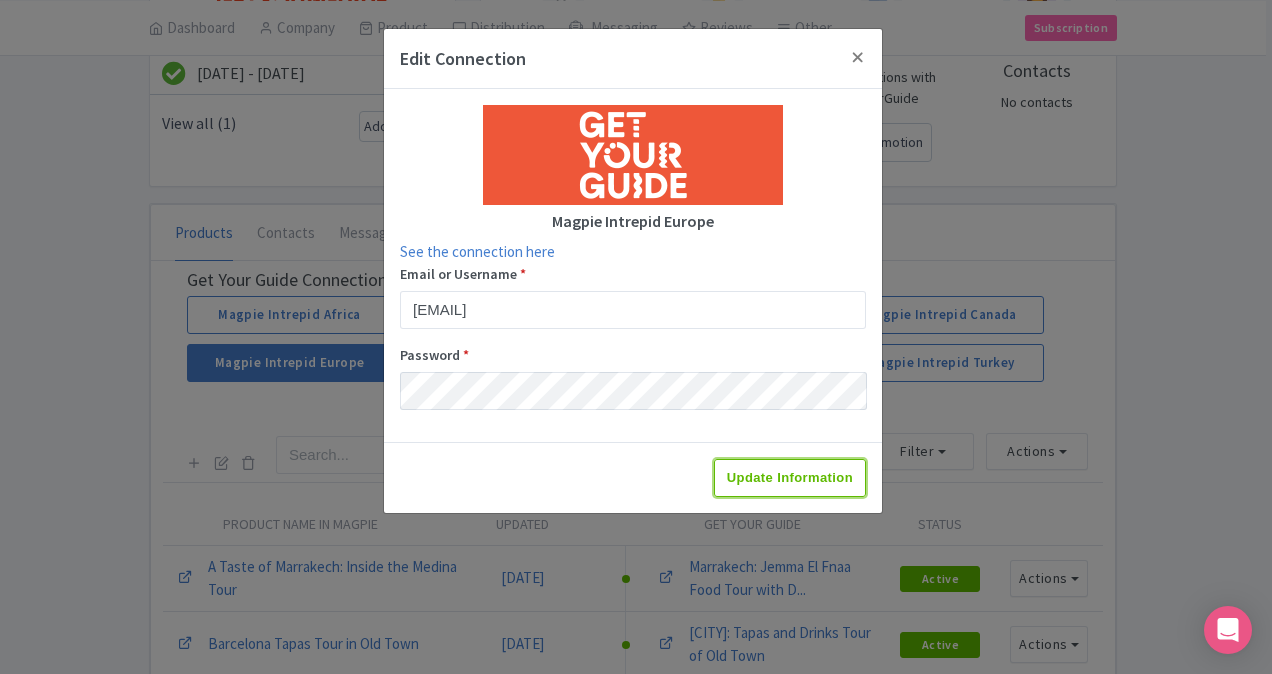 click on "Update Information" at bounding box center (790, 478) 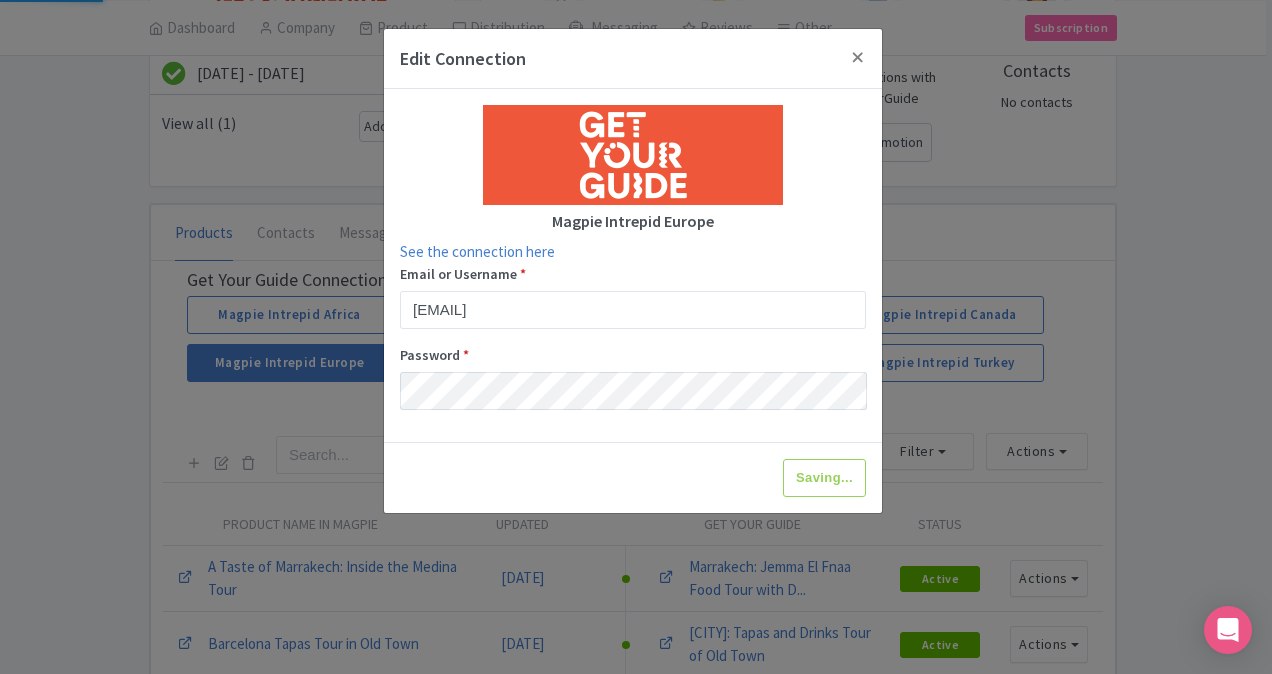 type on "Update Information" 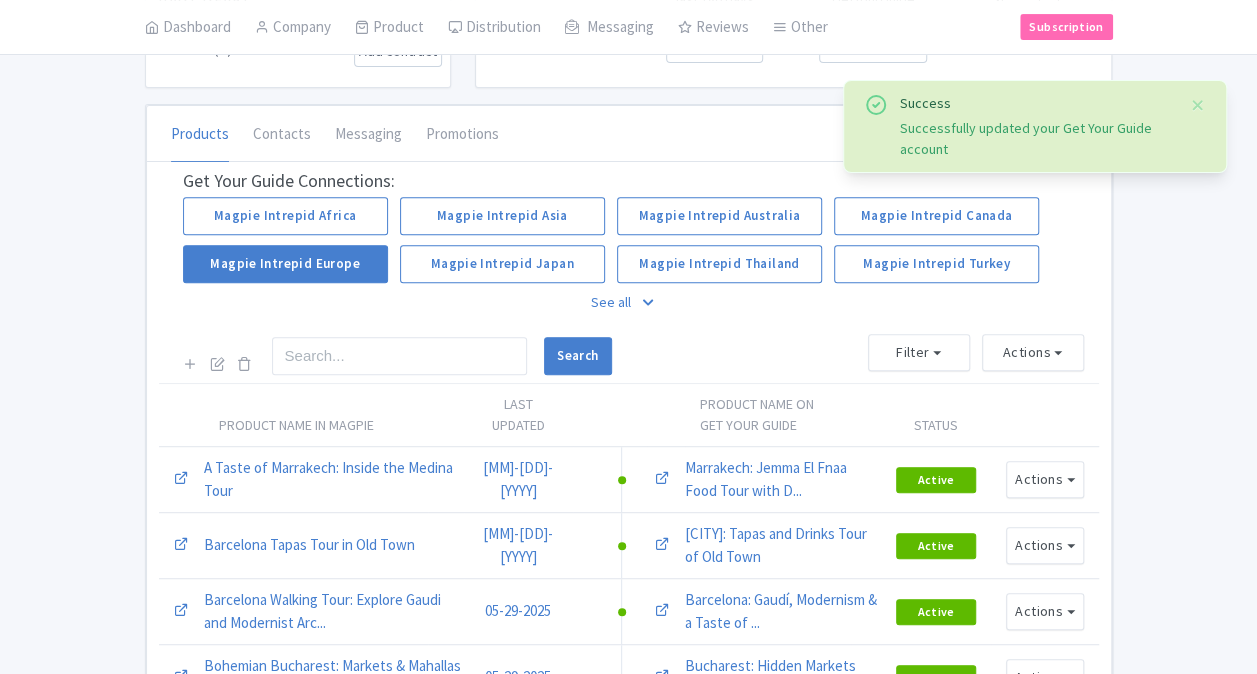 scroll, scrollTop: 300, scrollLeft: 0, axis: vertical 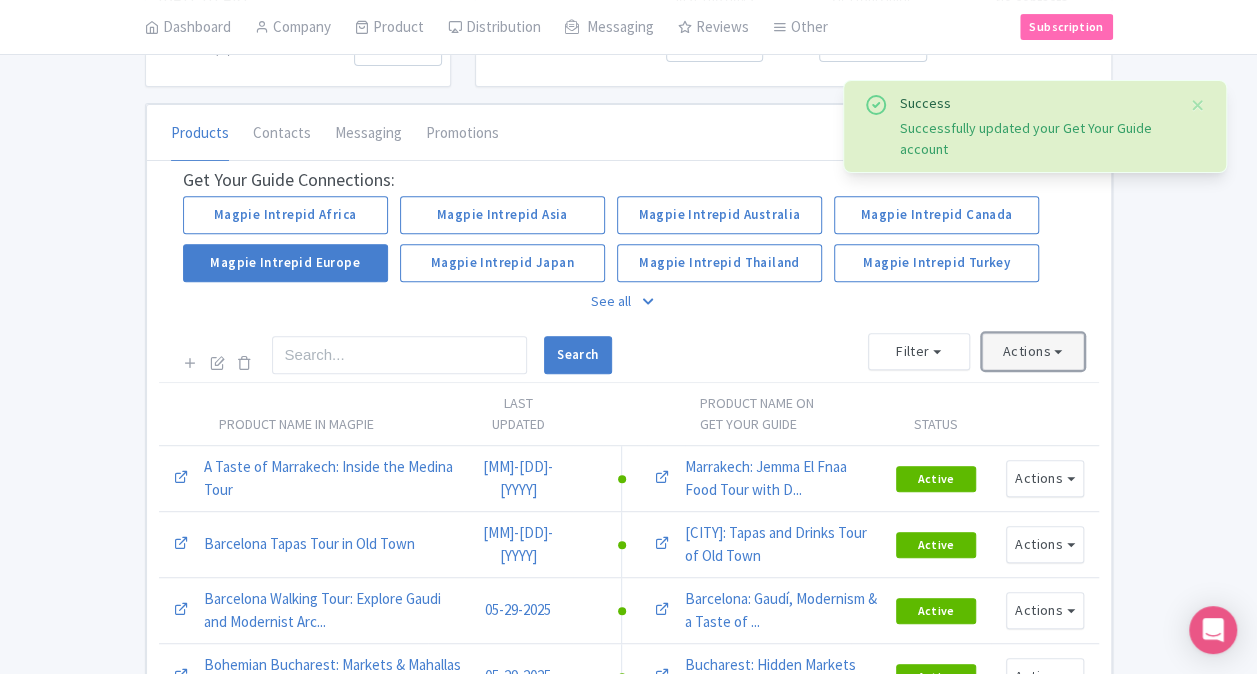 click on "Actions" at bounding box center [1033, 351] 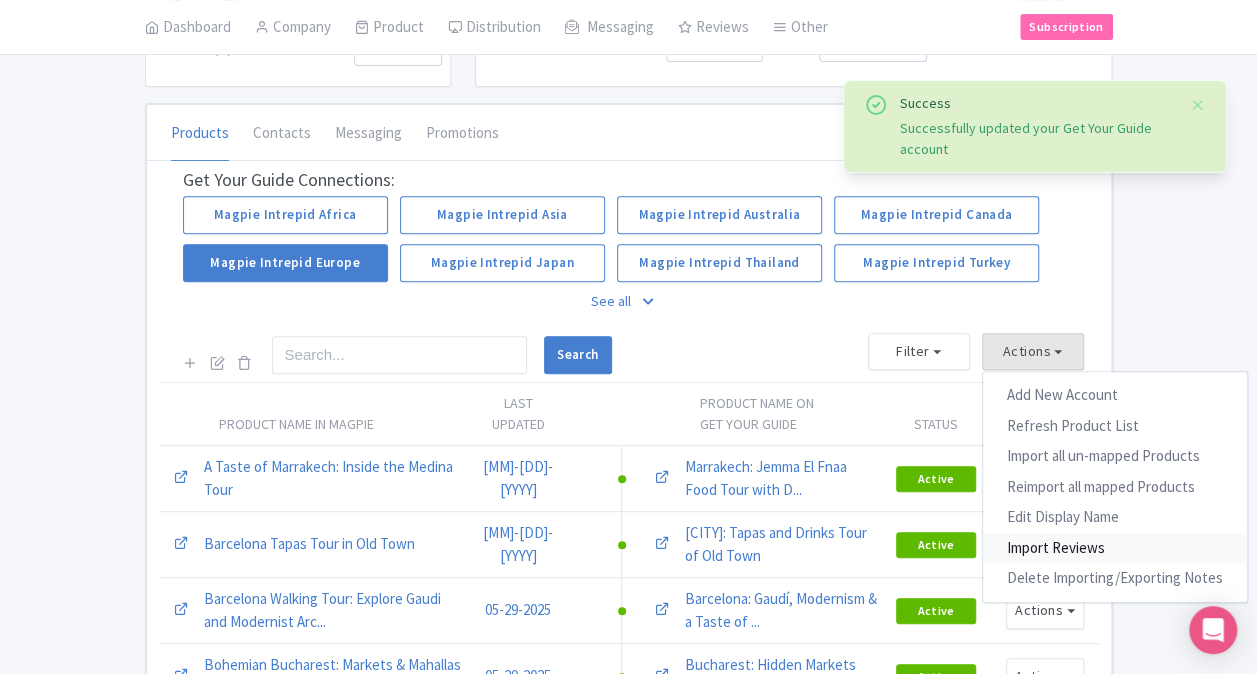 click on "Import Reviews" at bounding box center (1115, 548) 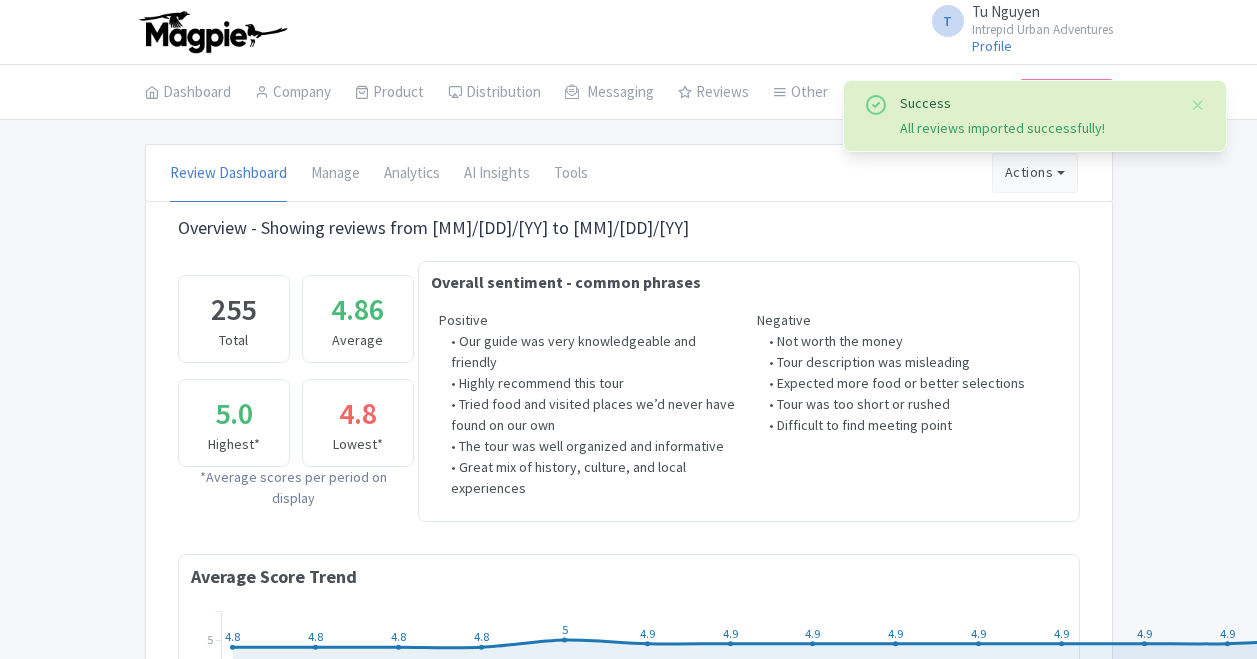 scroll, scrollTop: 0, scrollLeft: 0, axis: both 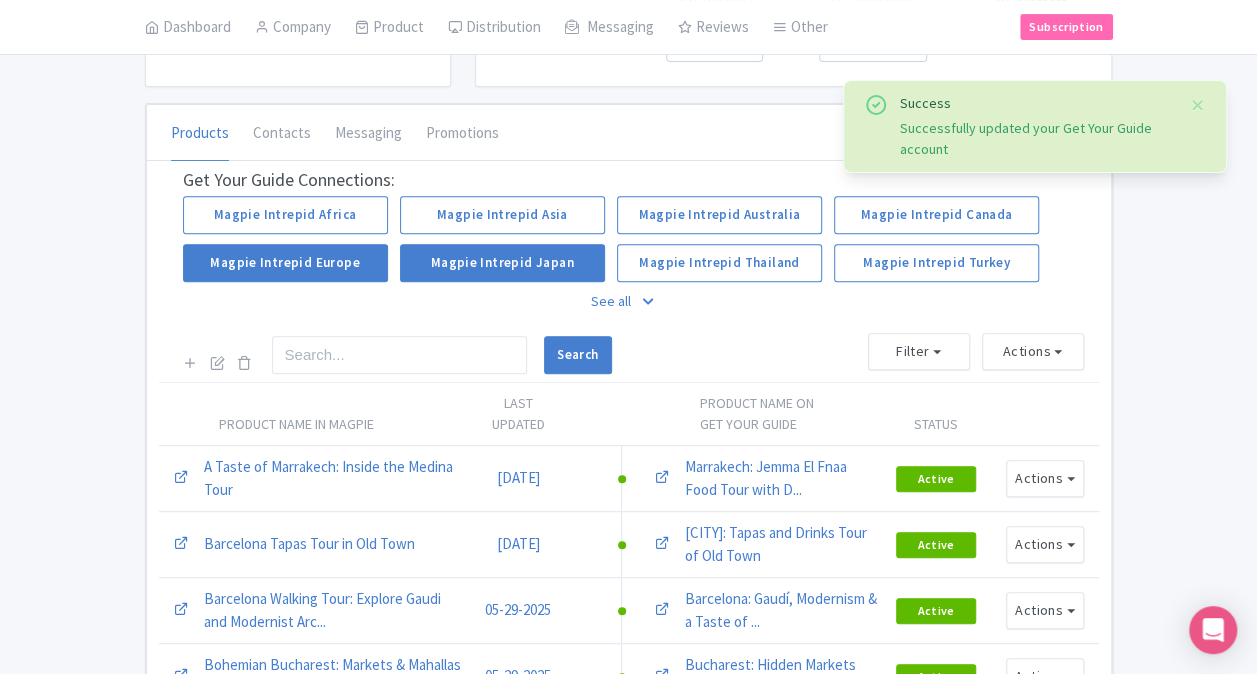 click on "Magpie Intrepid Africa
Magpie Intrepid Asia
Magpie Intrepid Australia
Magpie Intrepid Canada
Magpie Intrepid Europe
Magpie Intrepid Japan
Magpie Intrepid Thailand
Magpie Intrepid Turkey" at bounding box center [629, 239] 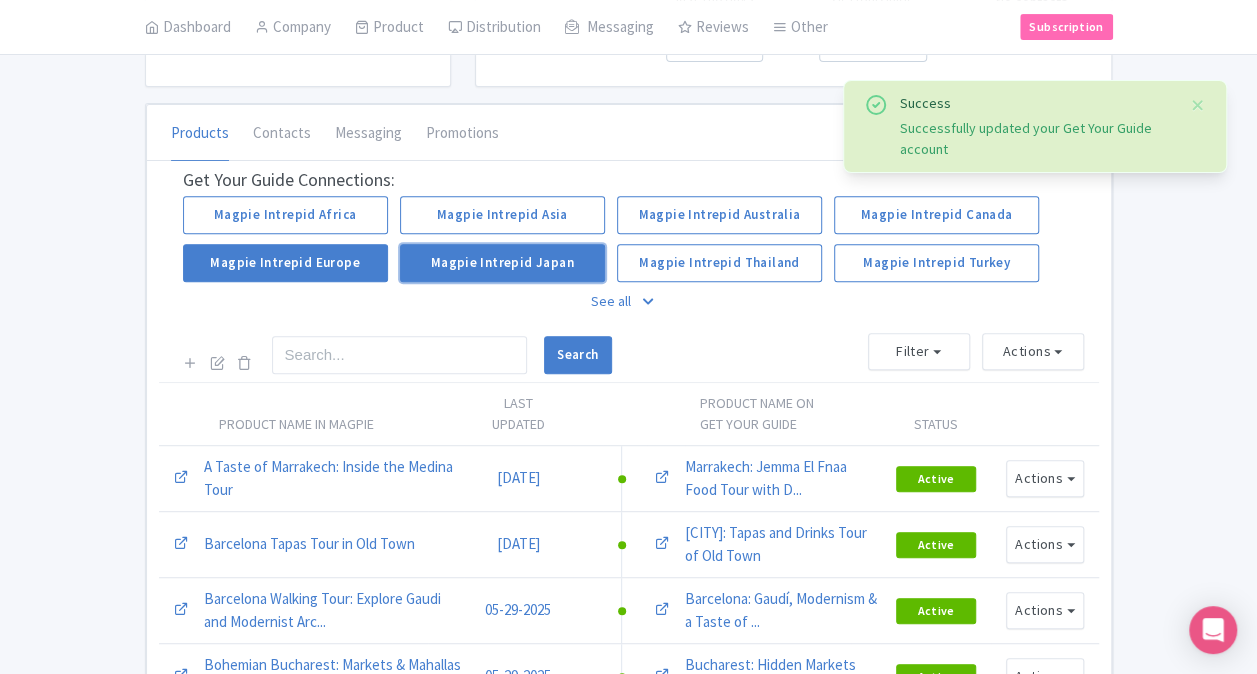 click on "Magpie Intrepid Japan" at bounding box center (502, 263) 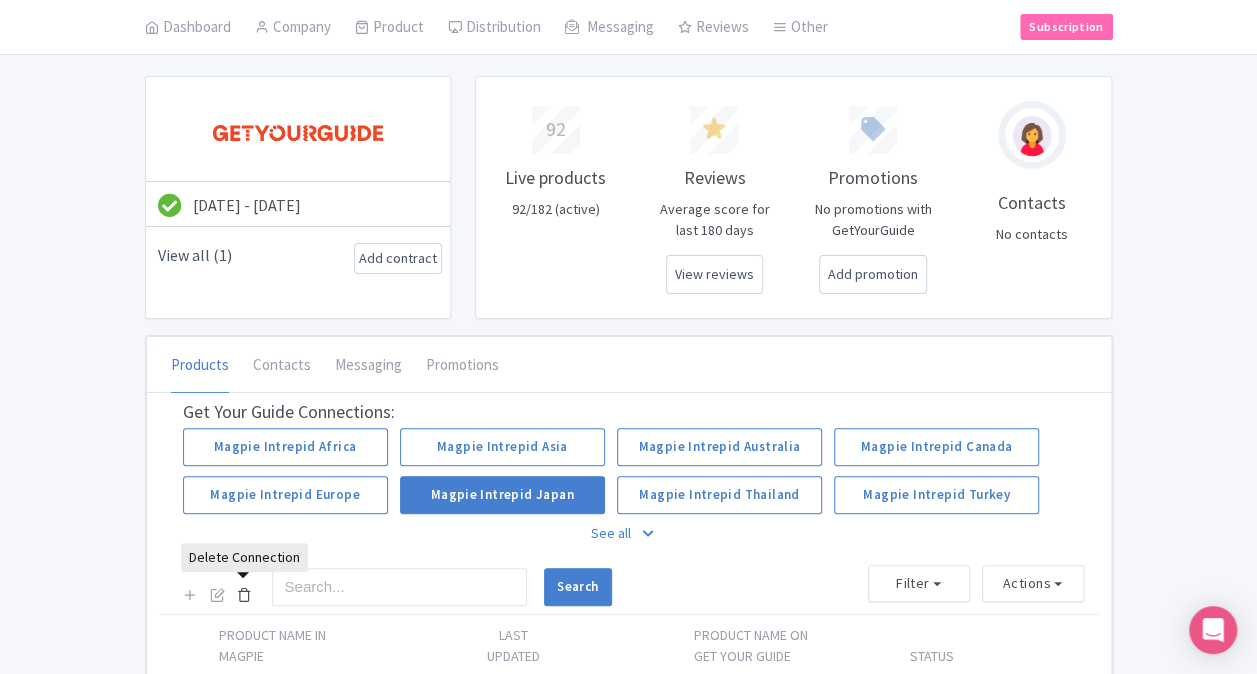 scroll, scrollTop: 100, scrollLeft: 0, axis: vertical 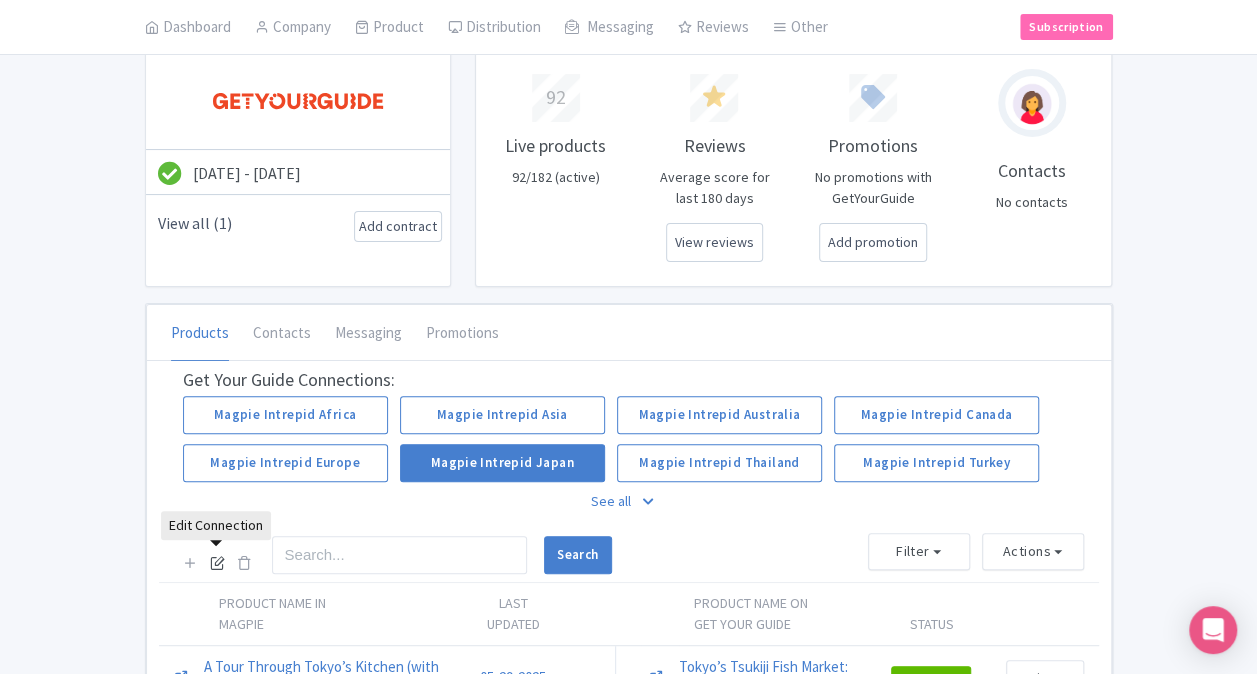 click at bounding box center (217, 562) 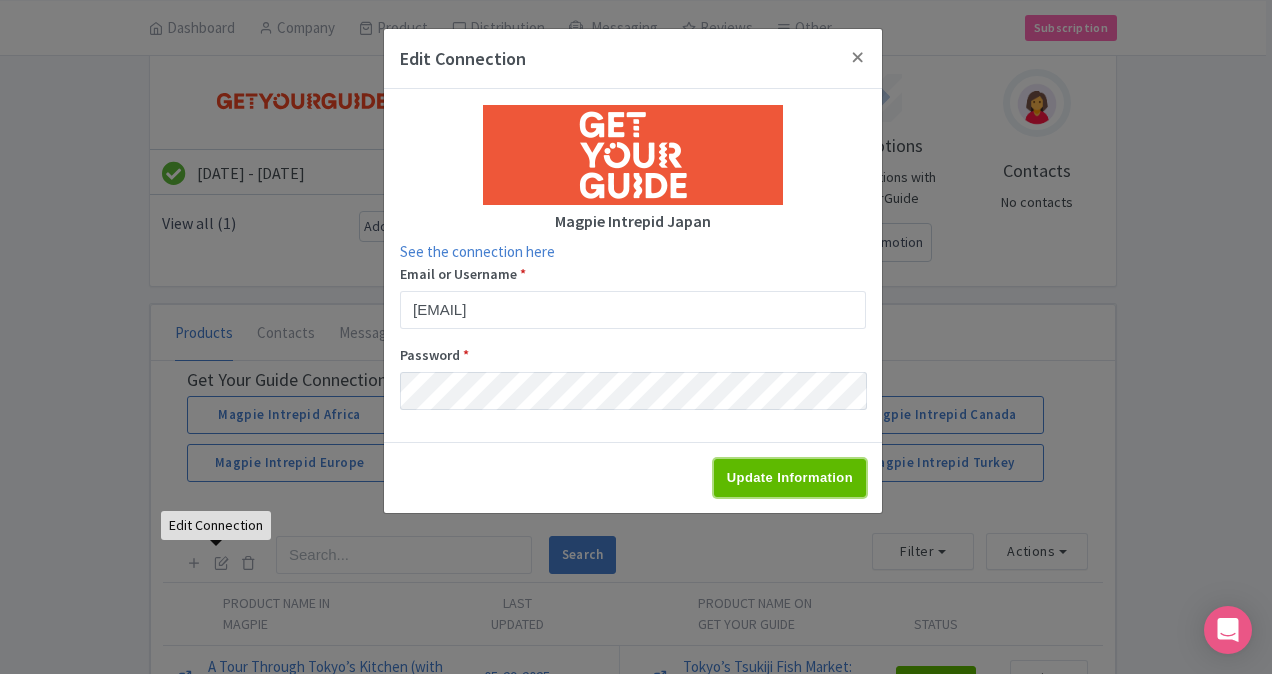 click on "Update Information" at bounding box center (790, 478) 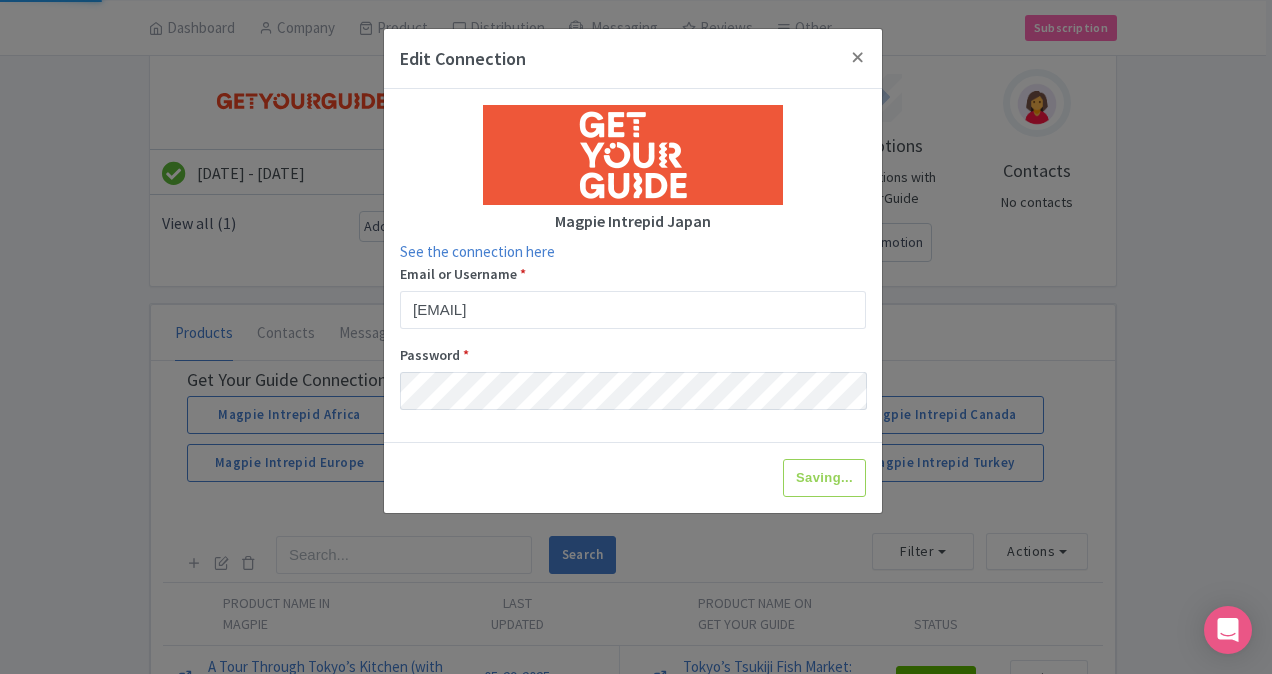 type on "Update Information" 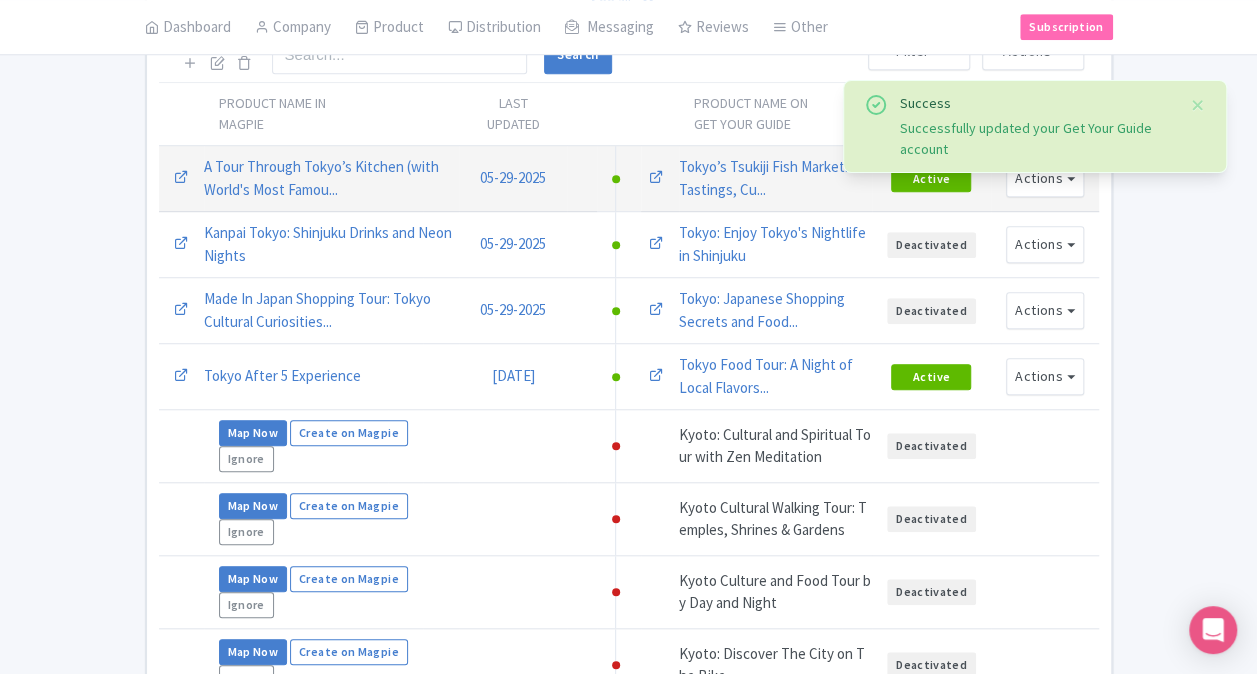 scroll, scrollTop: 300, scrollLeft: 0, axis: vertical 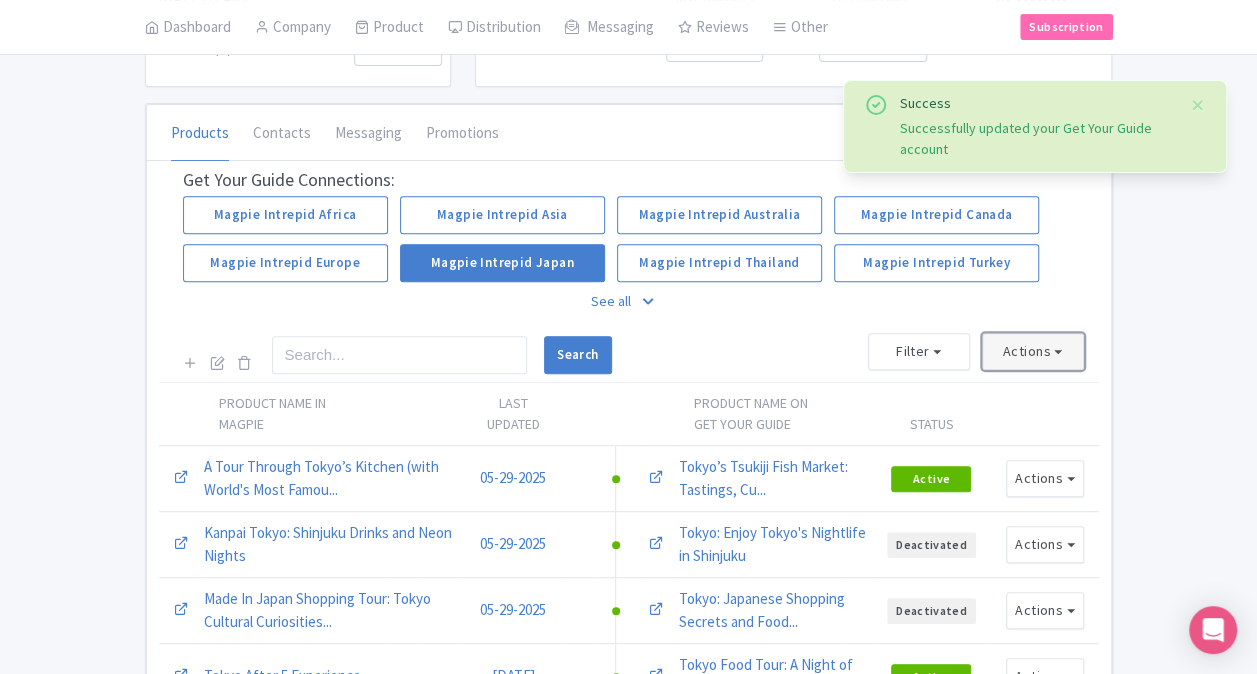 click on "Actions" at bounding box center [1033, 351] 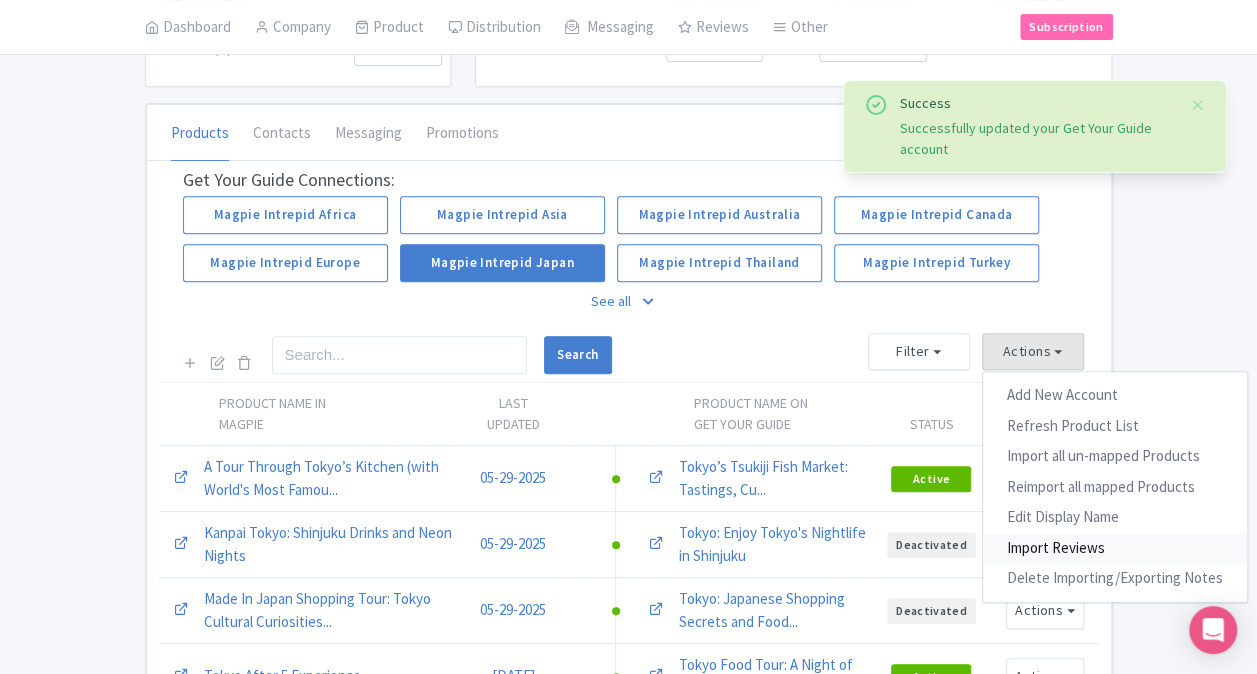 click on "Import Reviews" at bounding box center (1115, 548) 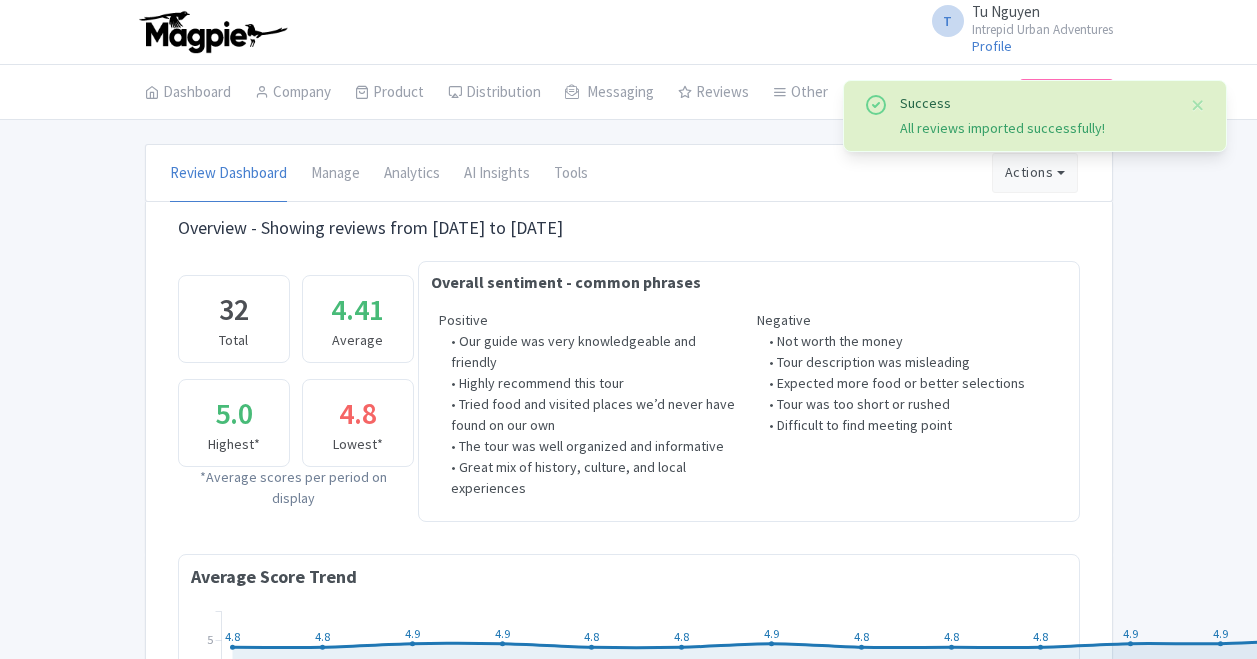 scroll, scrollTop: 0, scrollLeft: 0, axis: both 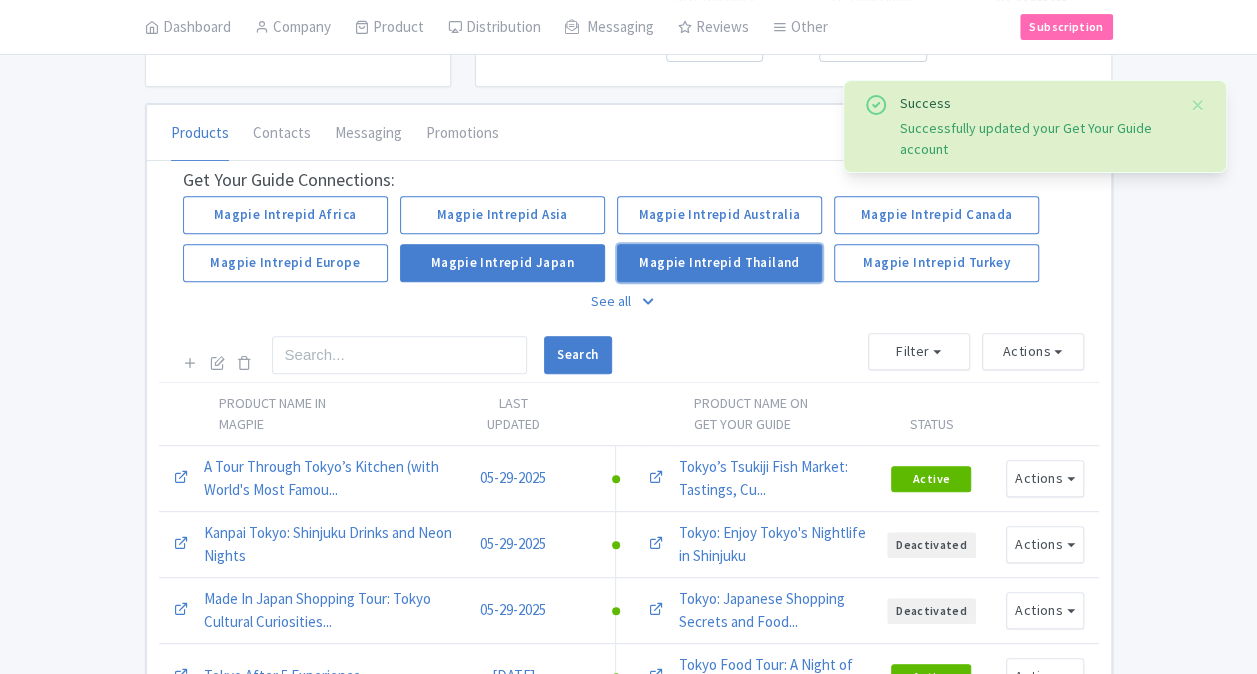 click on "Magpie Intrepid Thailand" at bounding box center [719, 263] 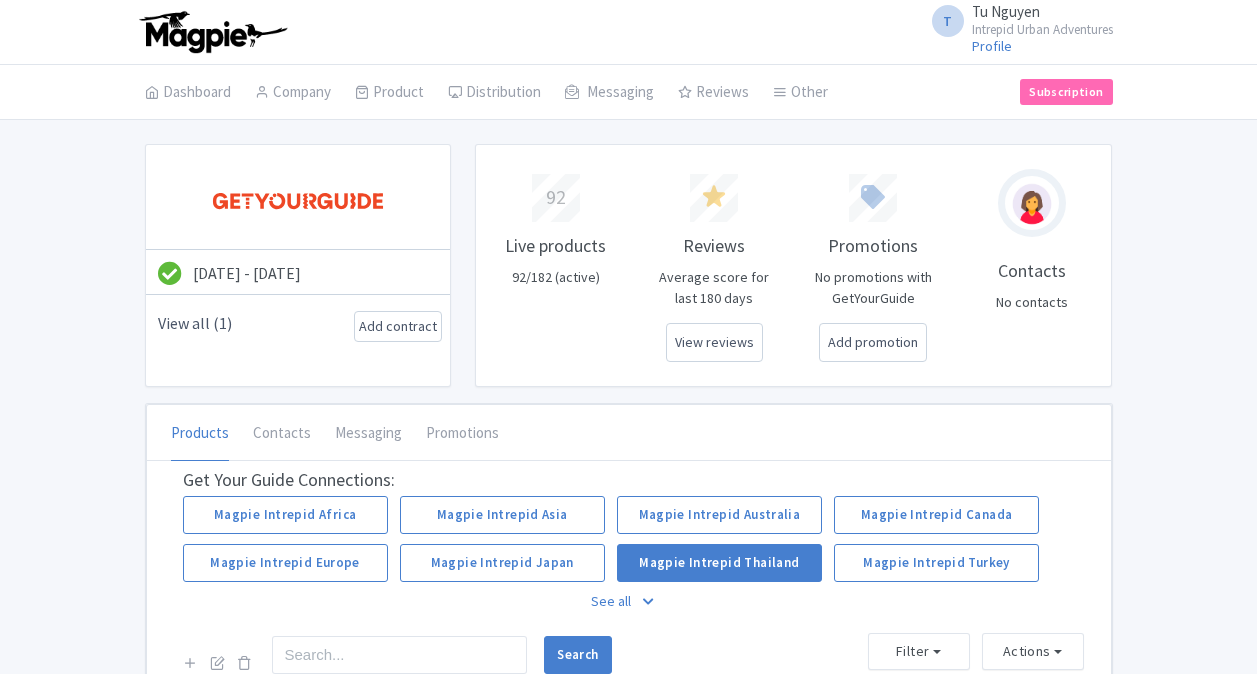 scroll, scrollTop: 0, scrollLeft: 0, axis: both 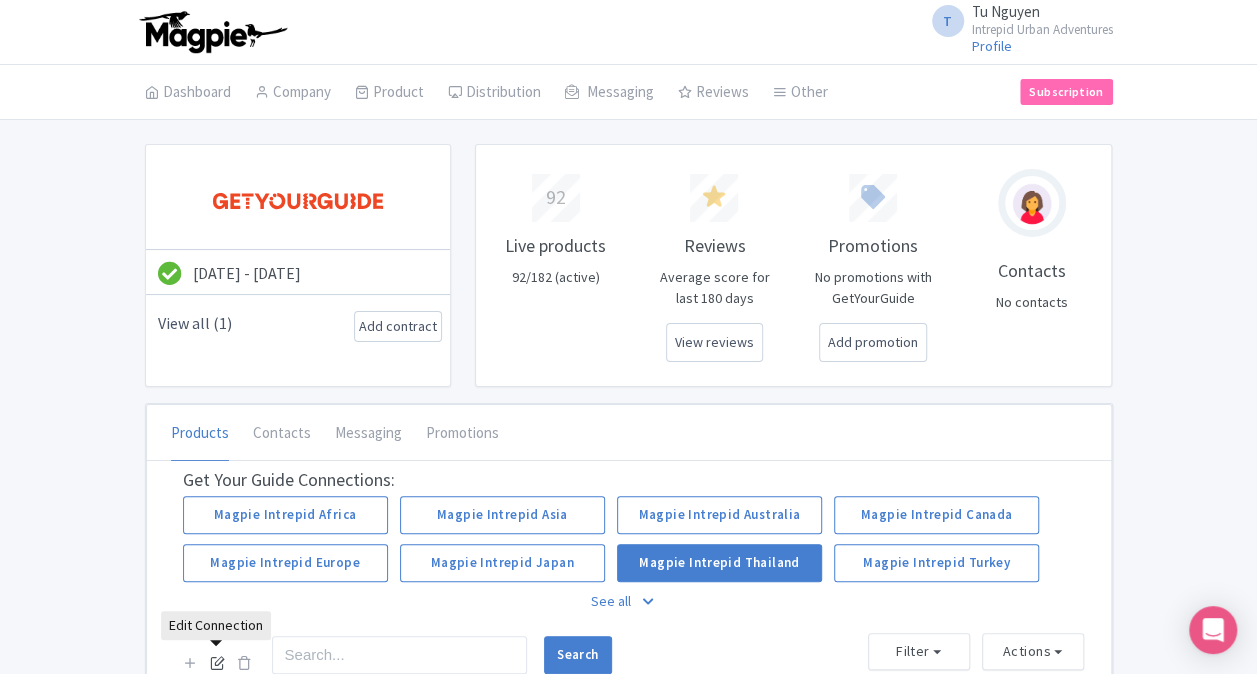 click at bounding box center (217, 662) 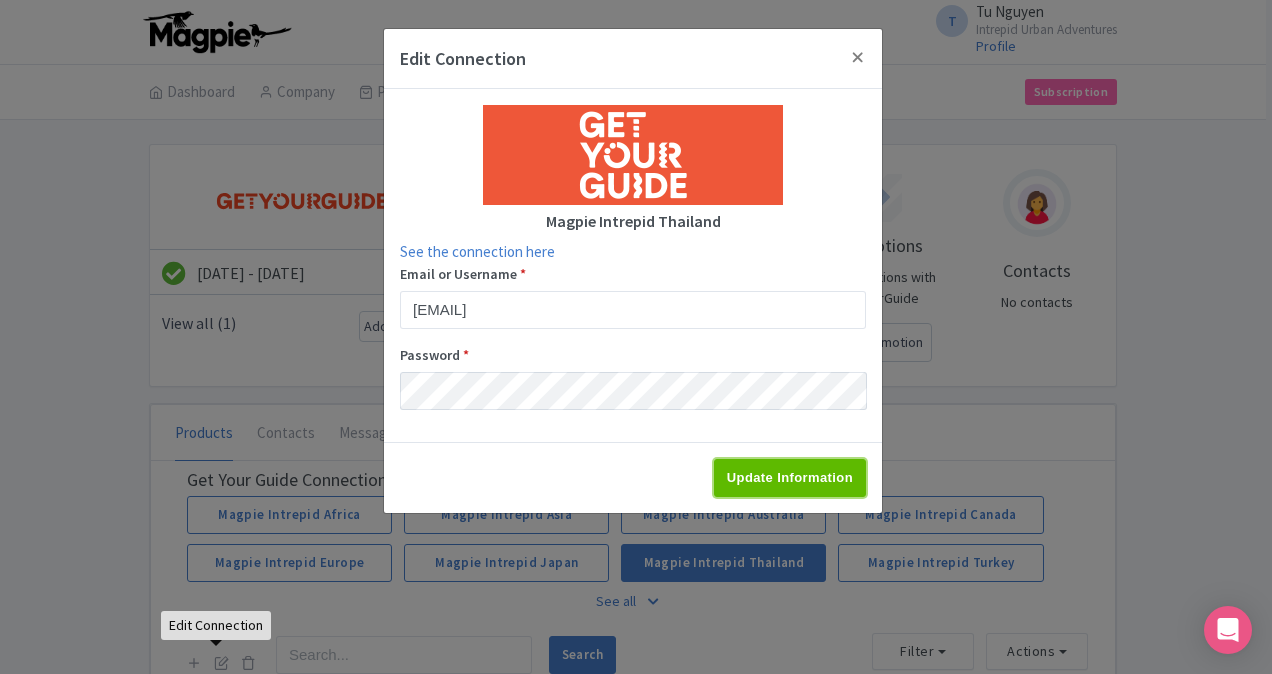 click on "Update Information" at bounding box center (790, 478) 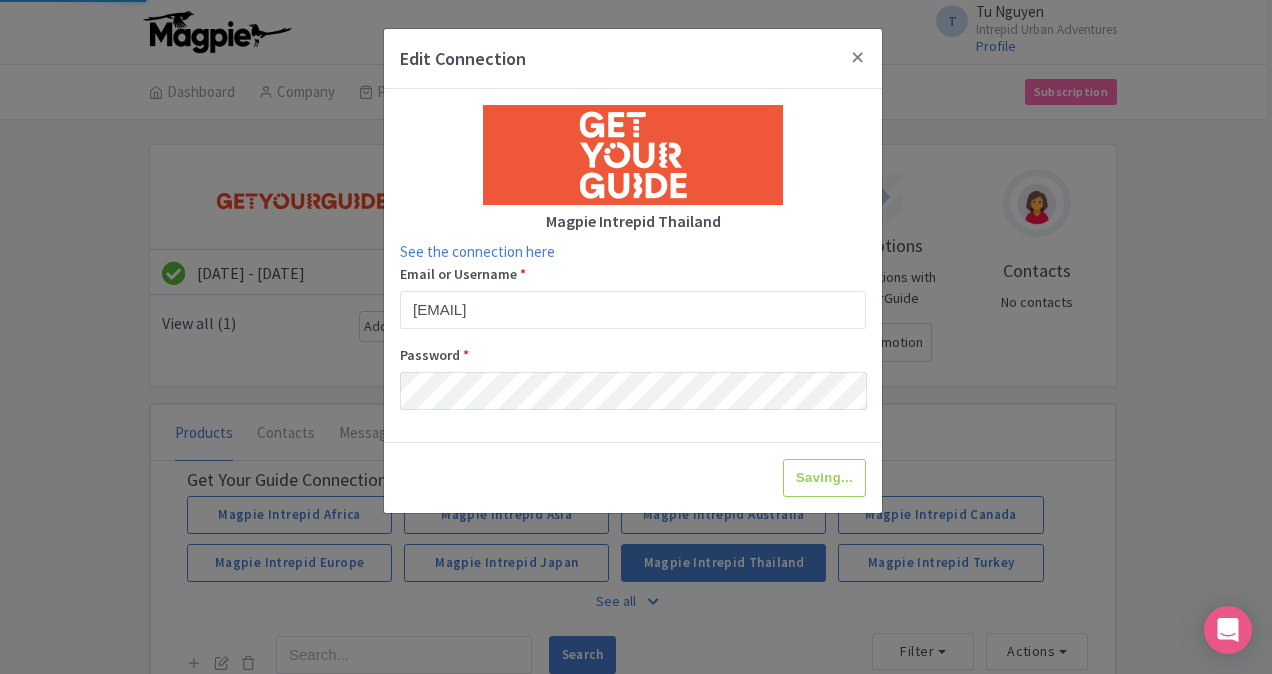 type on "Update Information" 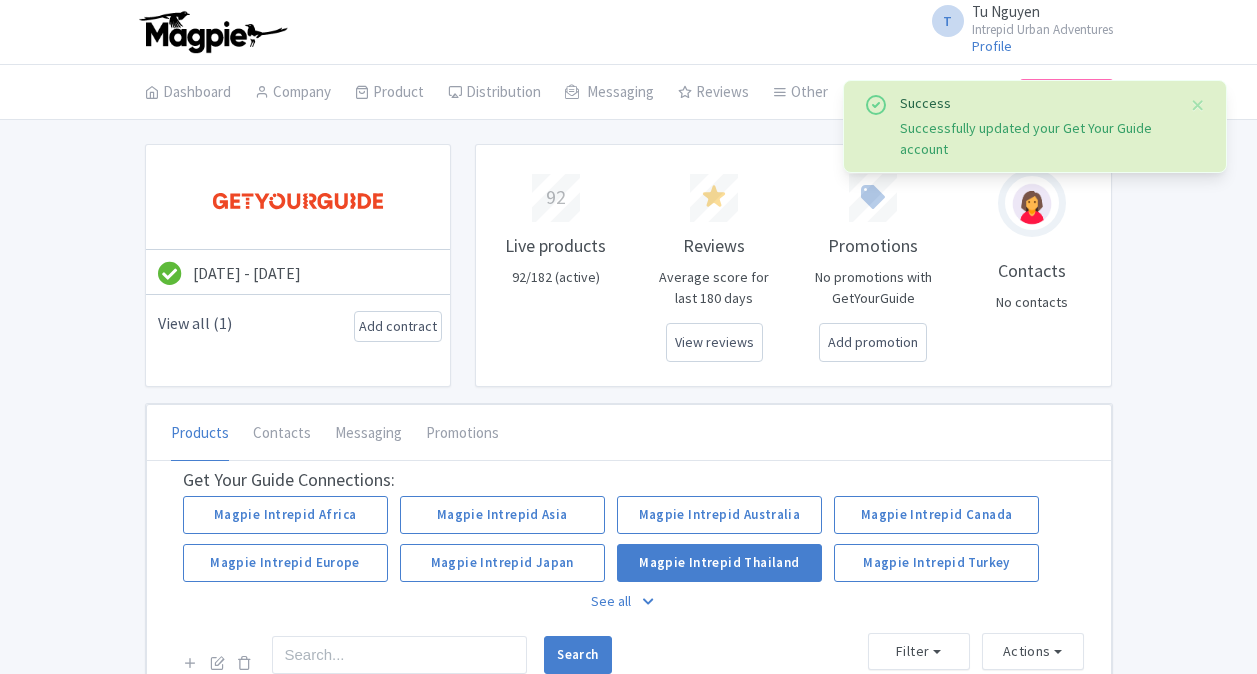 scroll, scrollTop: 400, scrollLeft: 0, axis: vertical 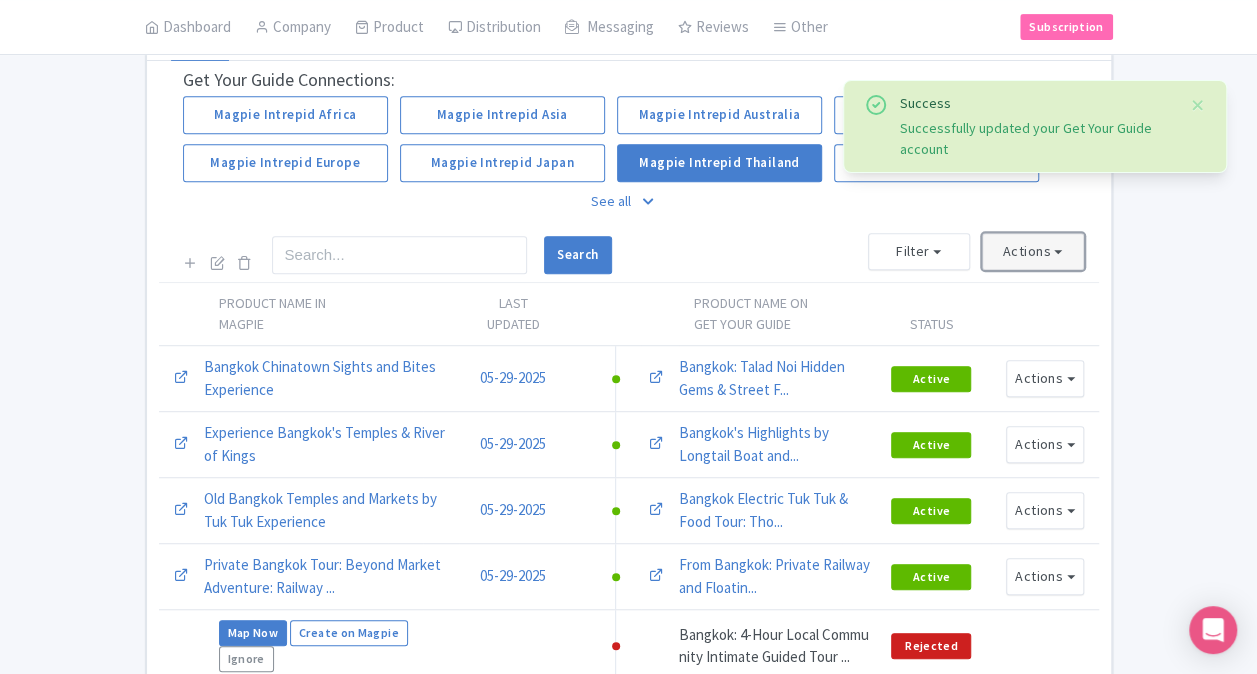 click on "Actions" at bounding box center (1033, 251) 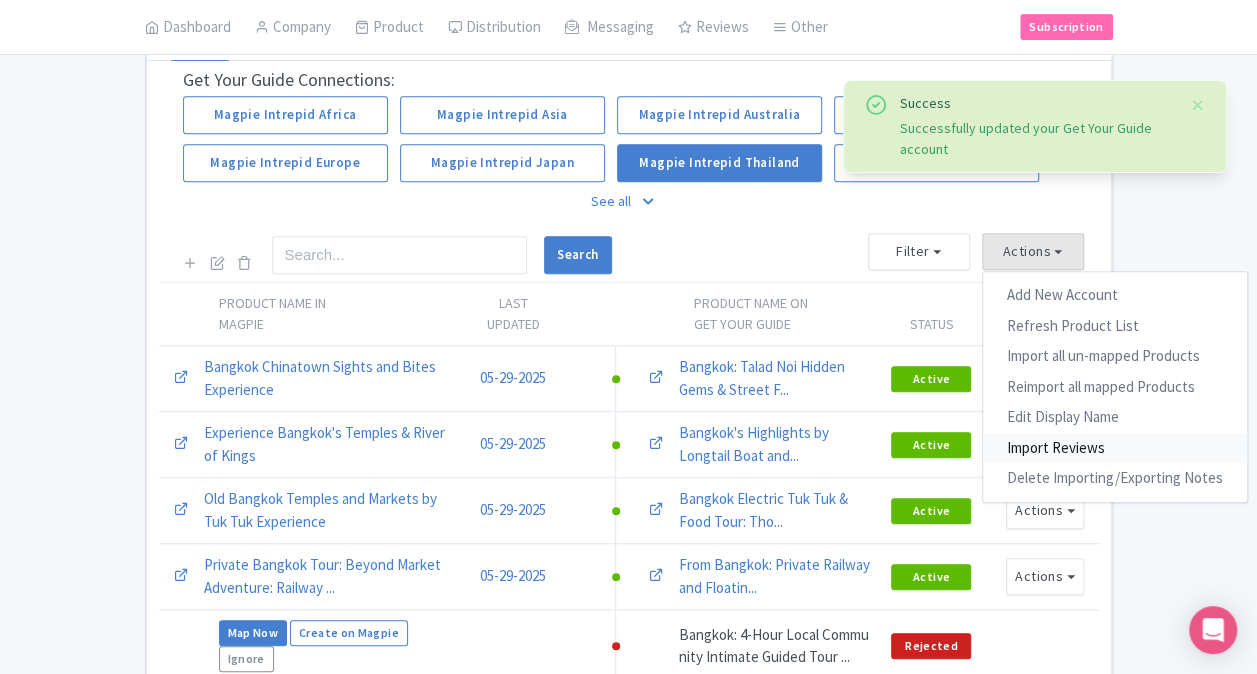 click on "Import Reviews" at bounding box center [1115, 448] 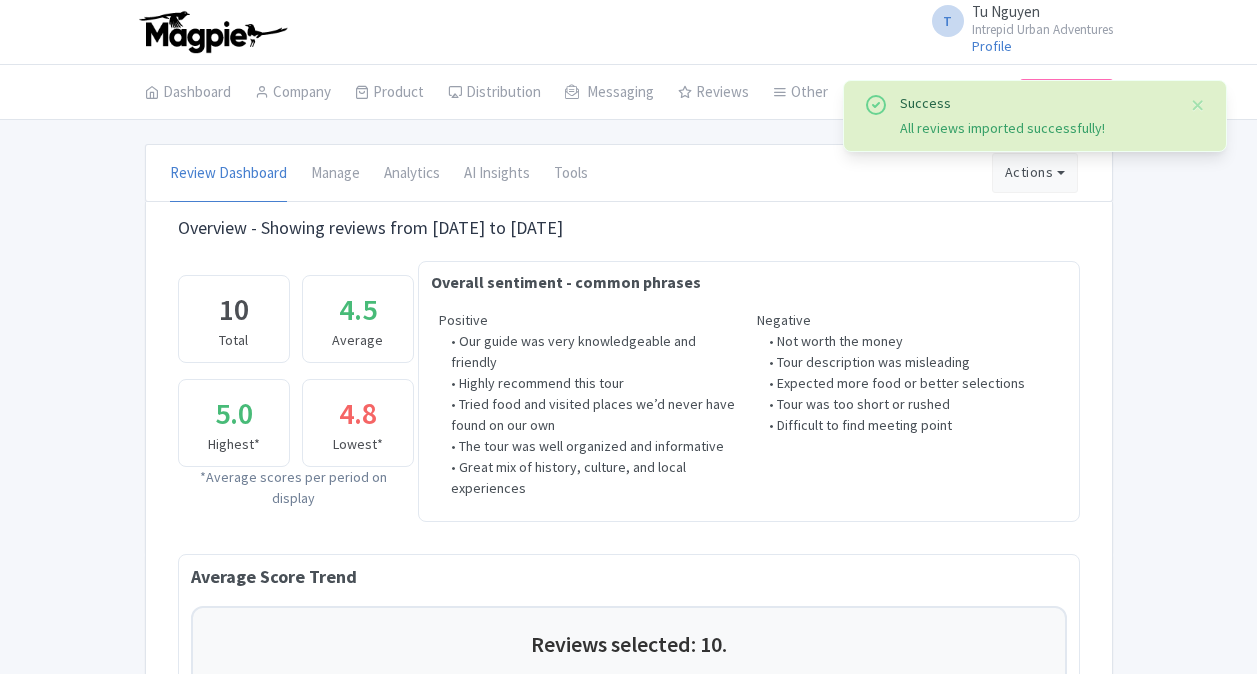 scroll, scrollTop: 0, scrollLeft: 0, axis: both 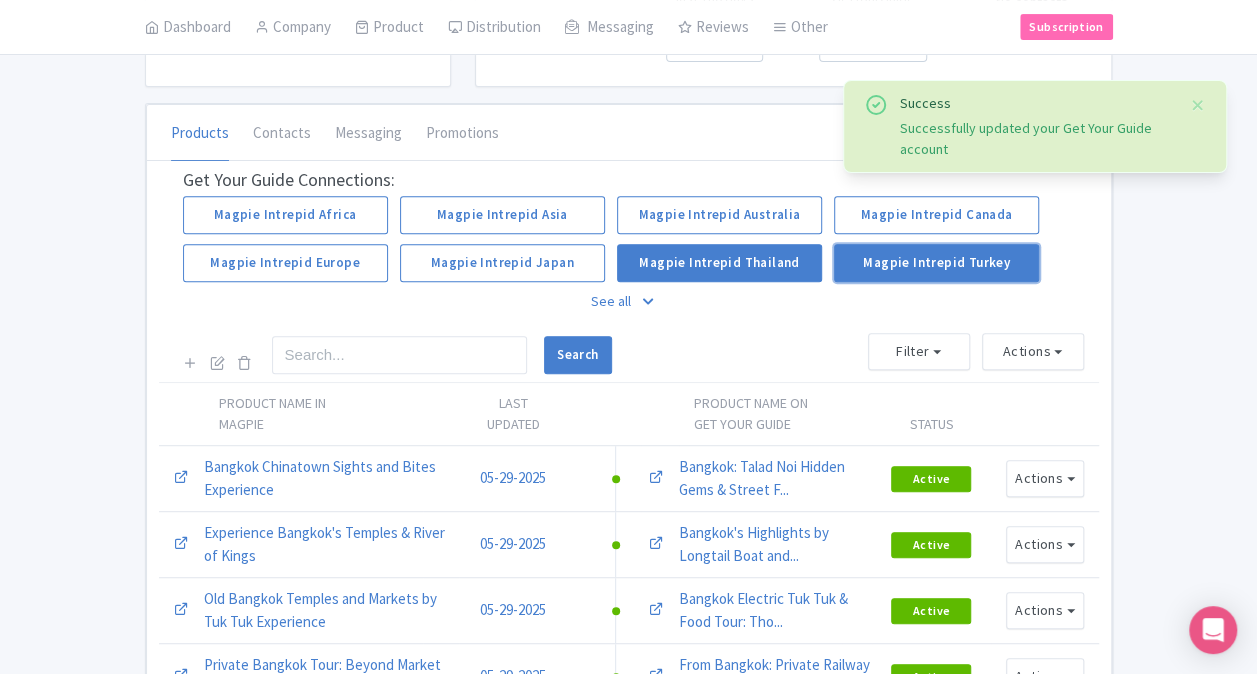 click on "Magpie Intrepid Turkey" at bounding box center (936, 263) 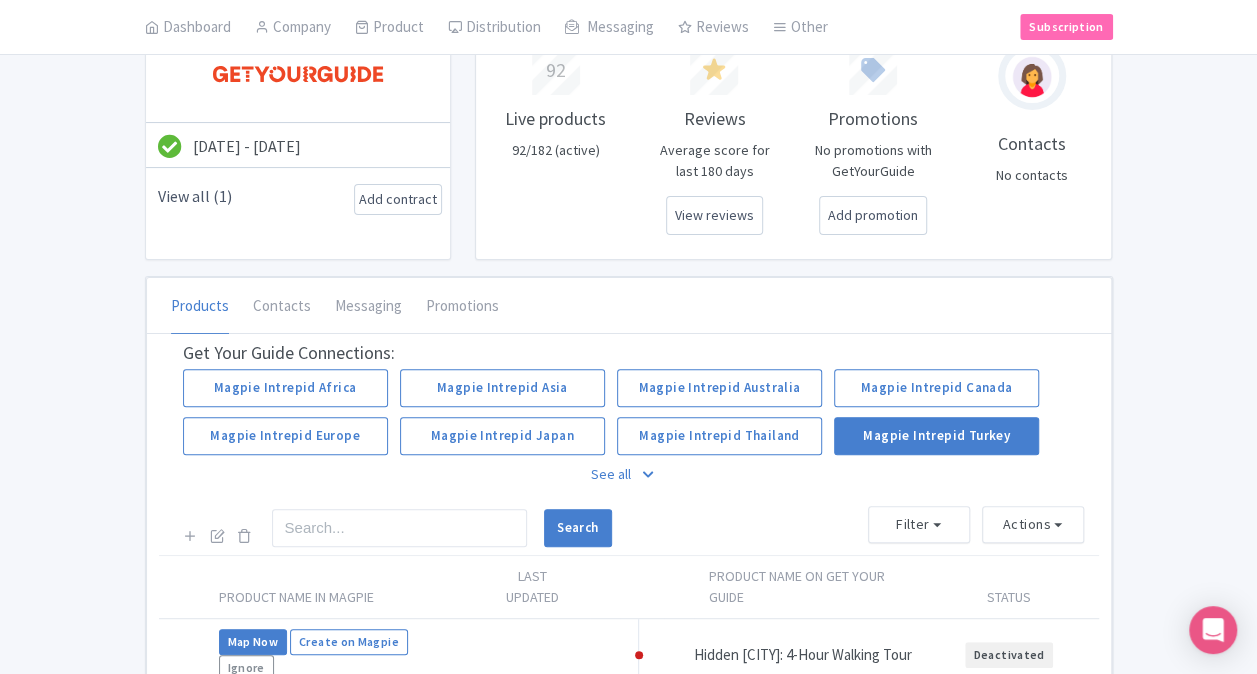 scroll, scrollTop: 200, scrollLeft: 0, axis: vertical 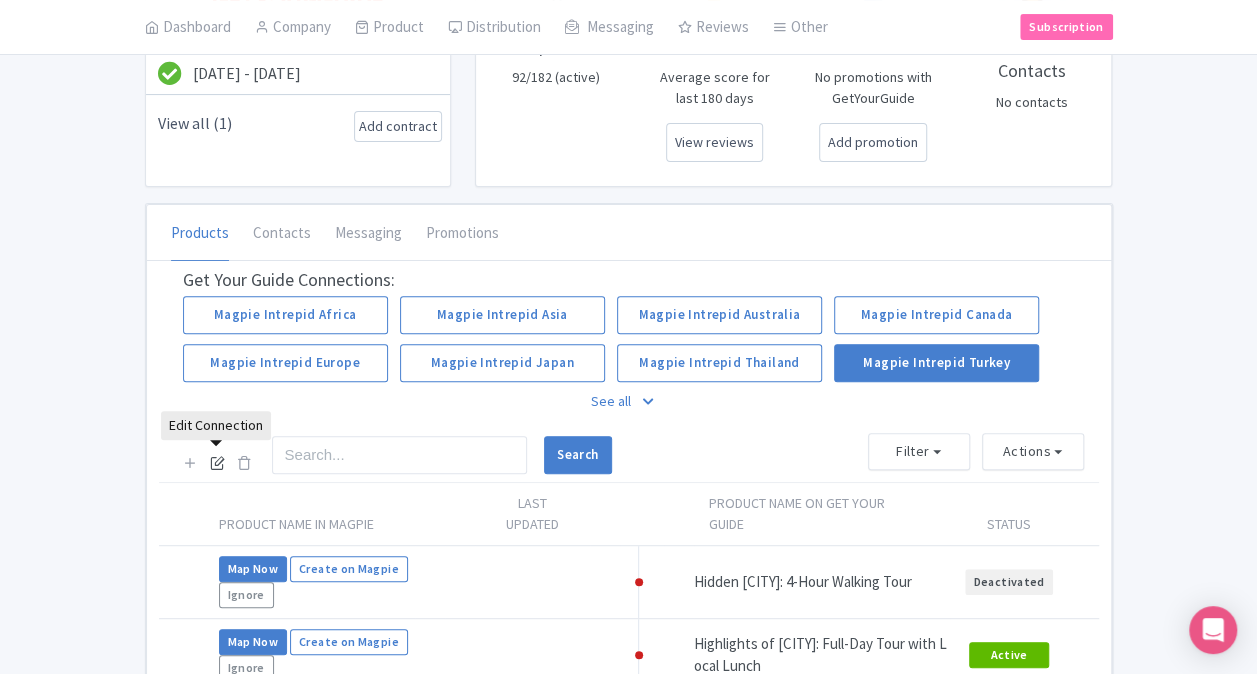 click at bounding box center [217, 462] 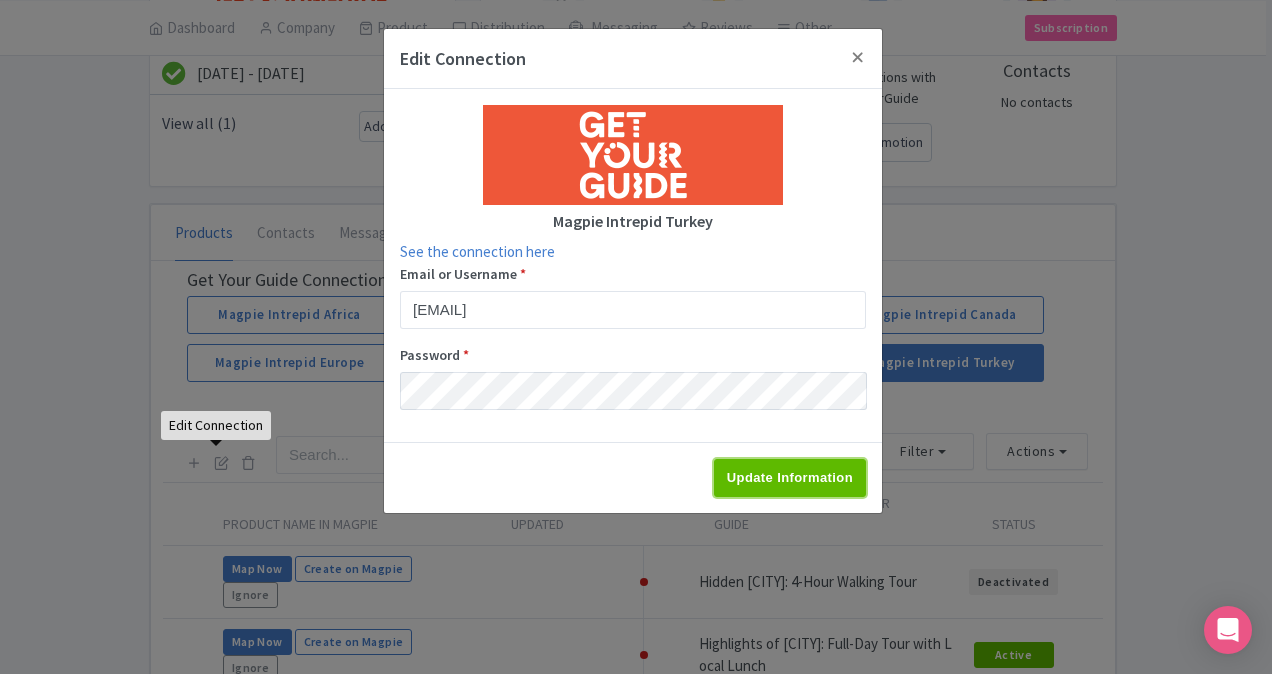 drag, startPoint x: 814, startPoint y: 476, endPoint x: 715, endPoint y: 482, distance: 99.18165 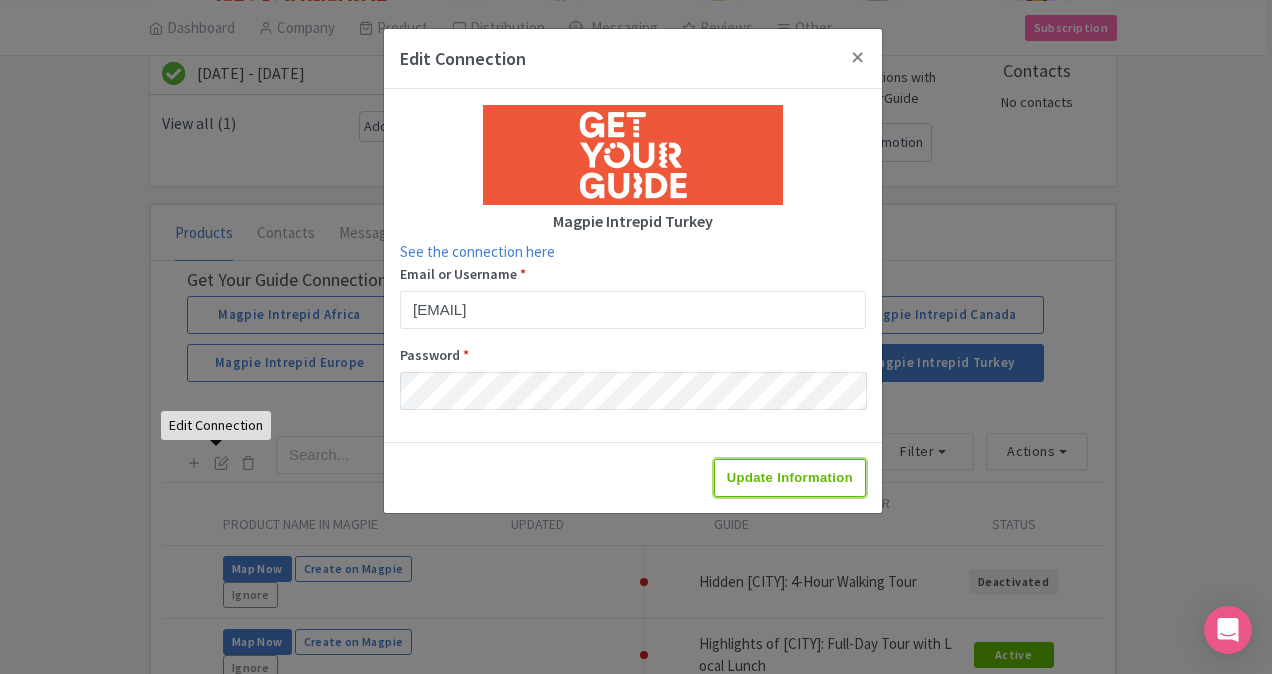 click on "Update Information" at bounding box center [790, 478] 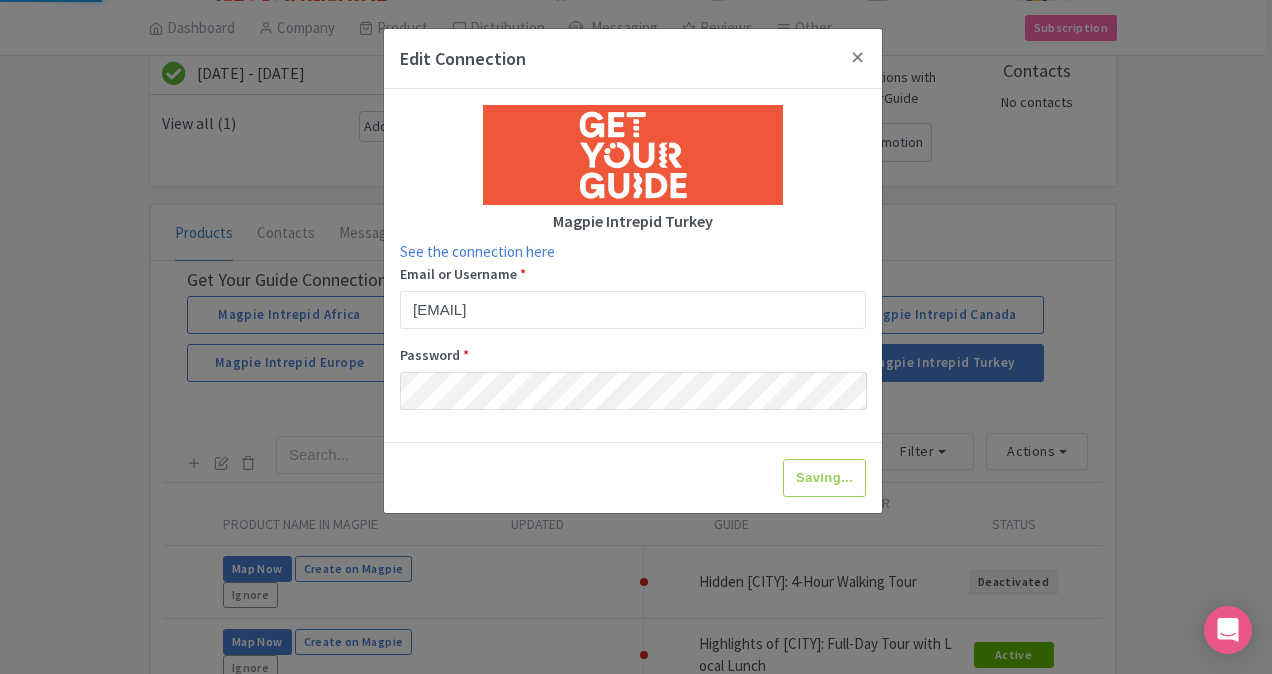 type on "Update Information" 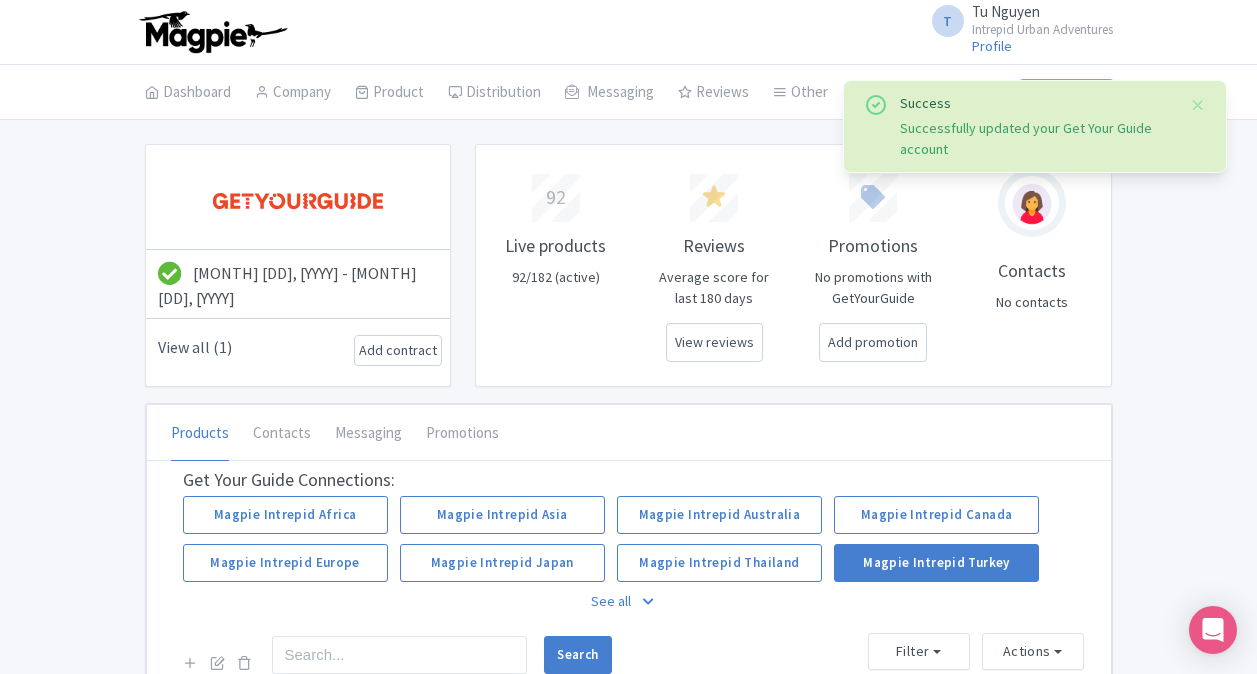 scroll, scrollTop: 200, scrollLeft: 0, axis: vertical 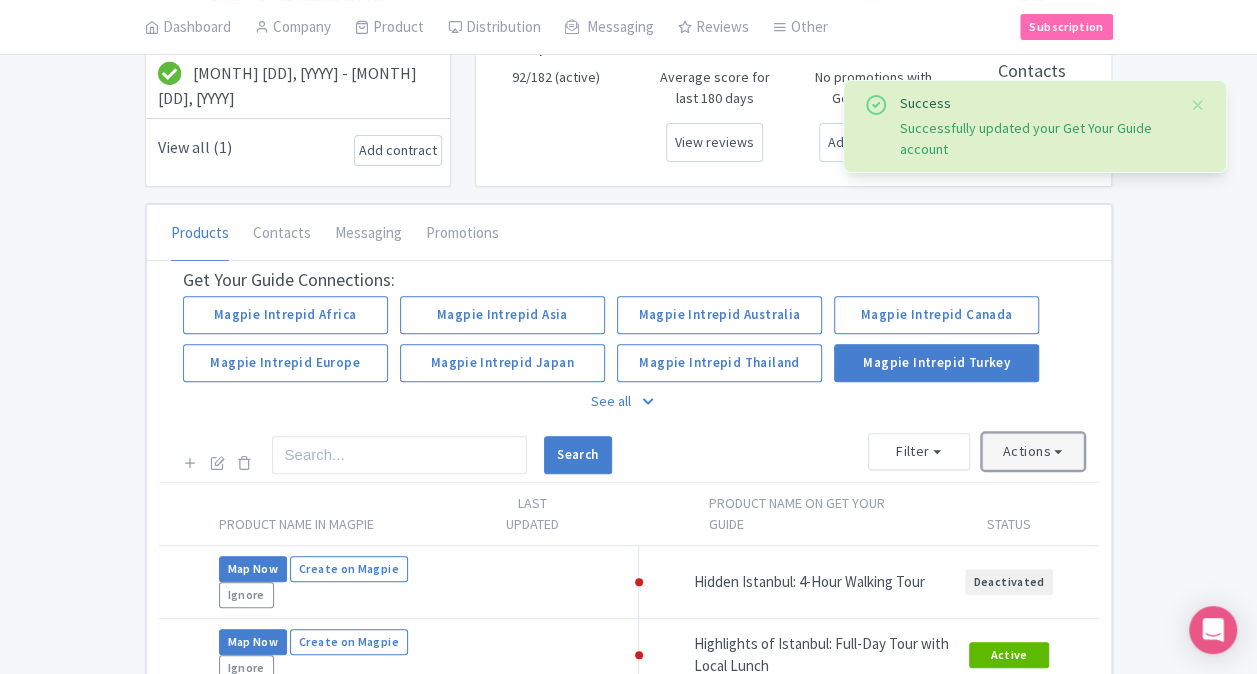 click on "Actions" at bounding box center (1033, 451) 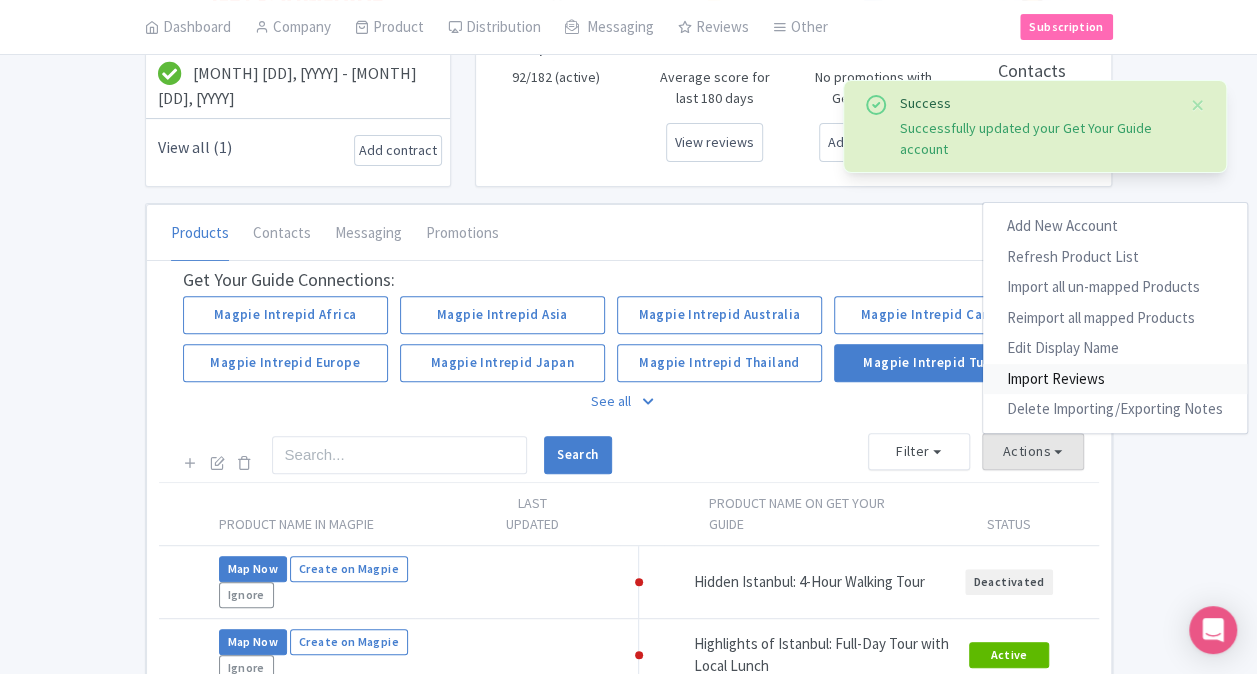 click on "Import Reviews" at bounding box center [1115, 379] 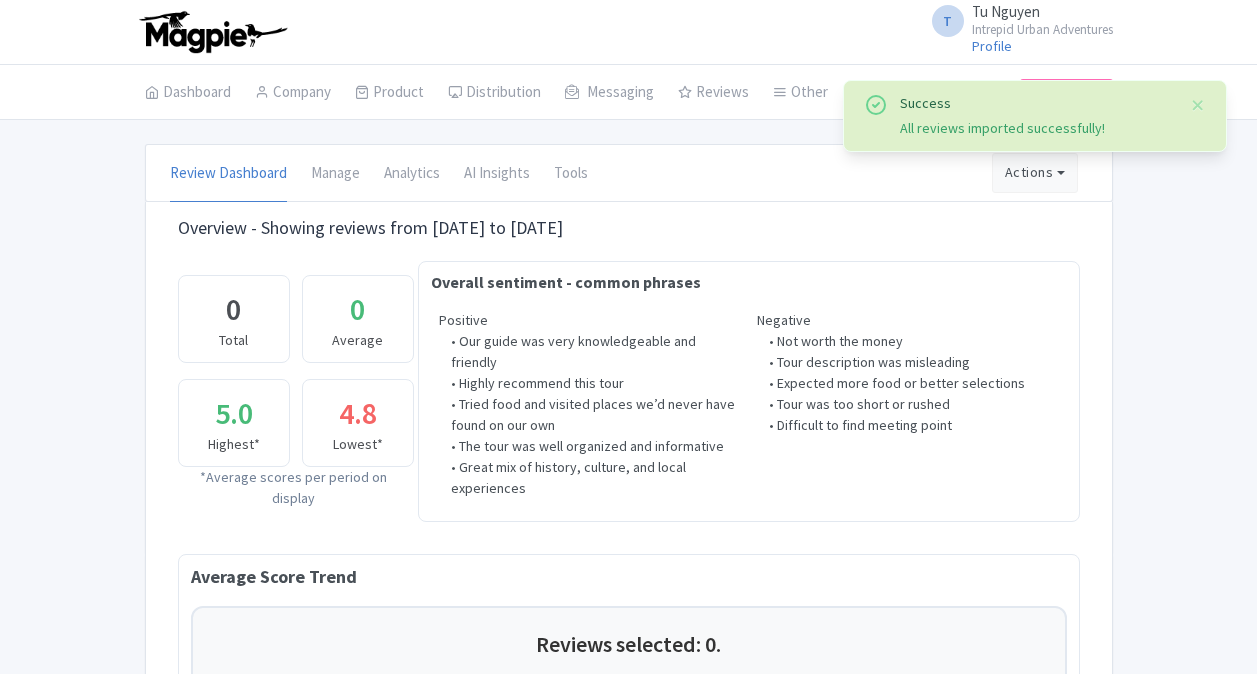 scroll, scrollTop: 0, scrollLeft: 0, axis: both 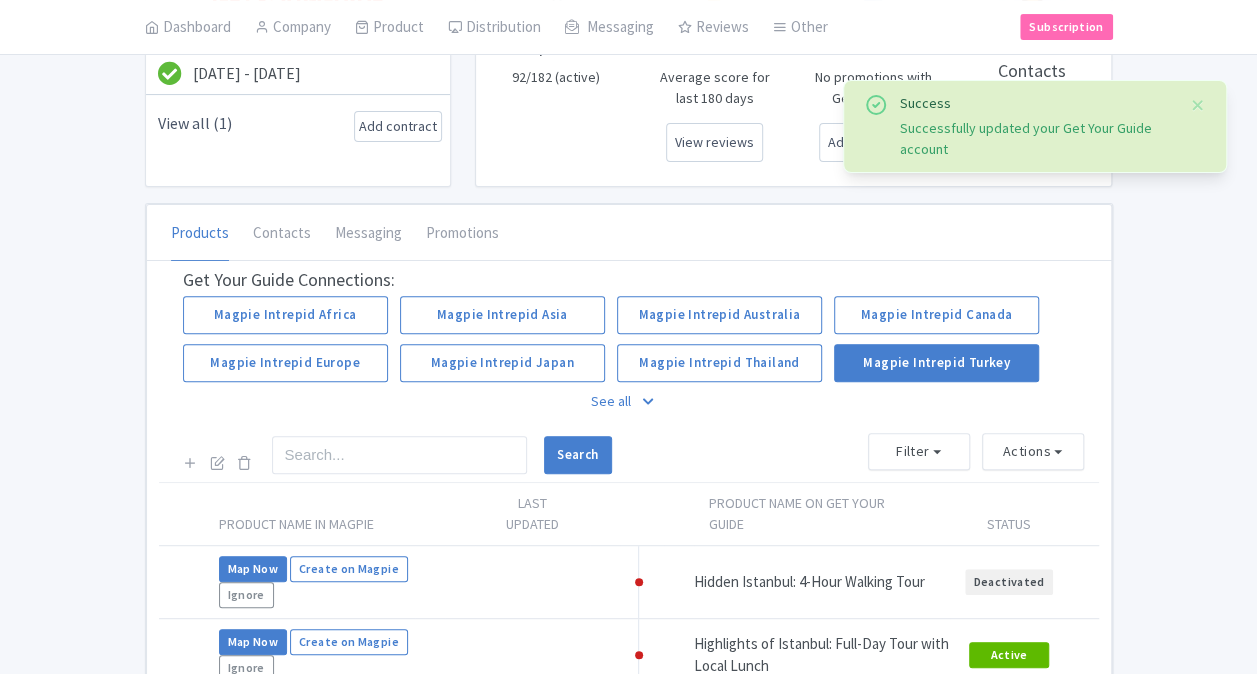 click on "See all" at bounding box center (629, 401) 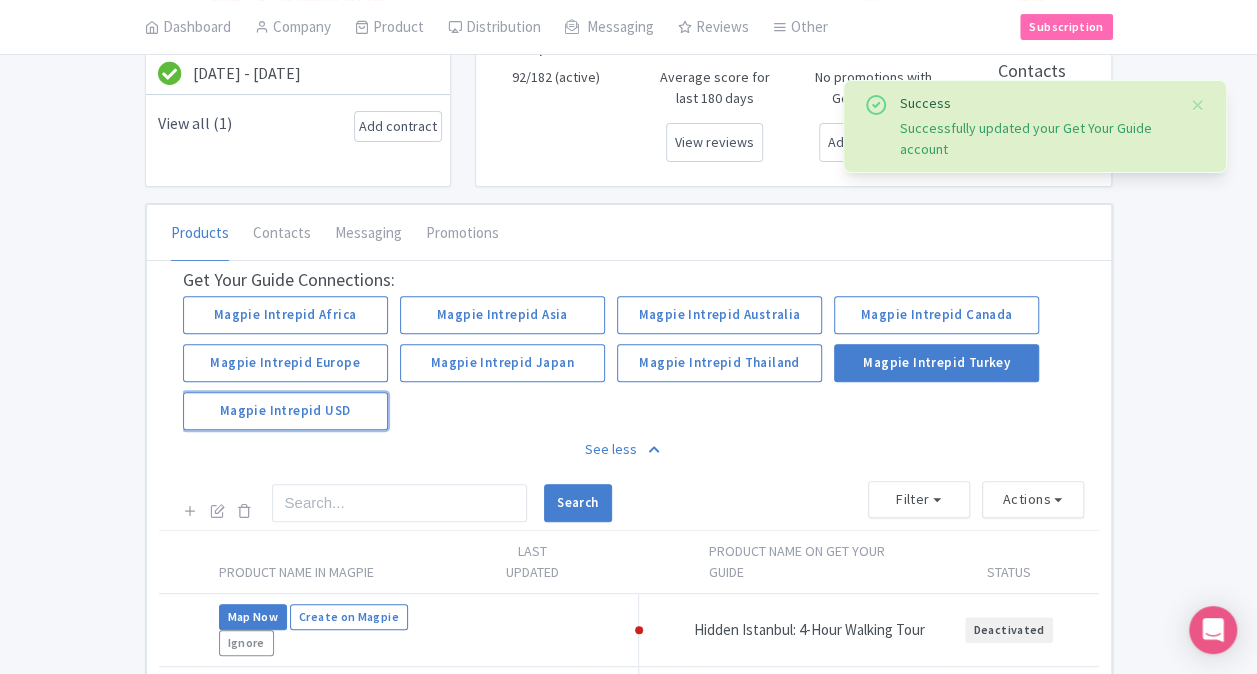 click on "Magpie Intrepid USD" at bounding box center (285, 411) 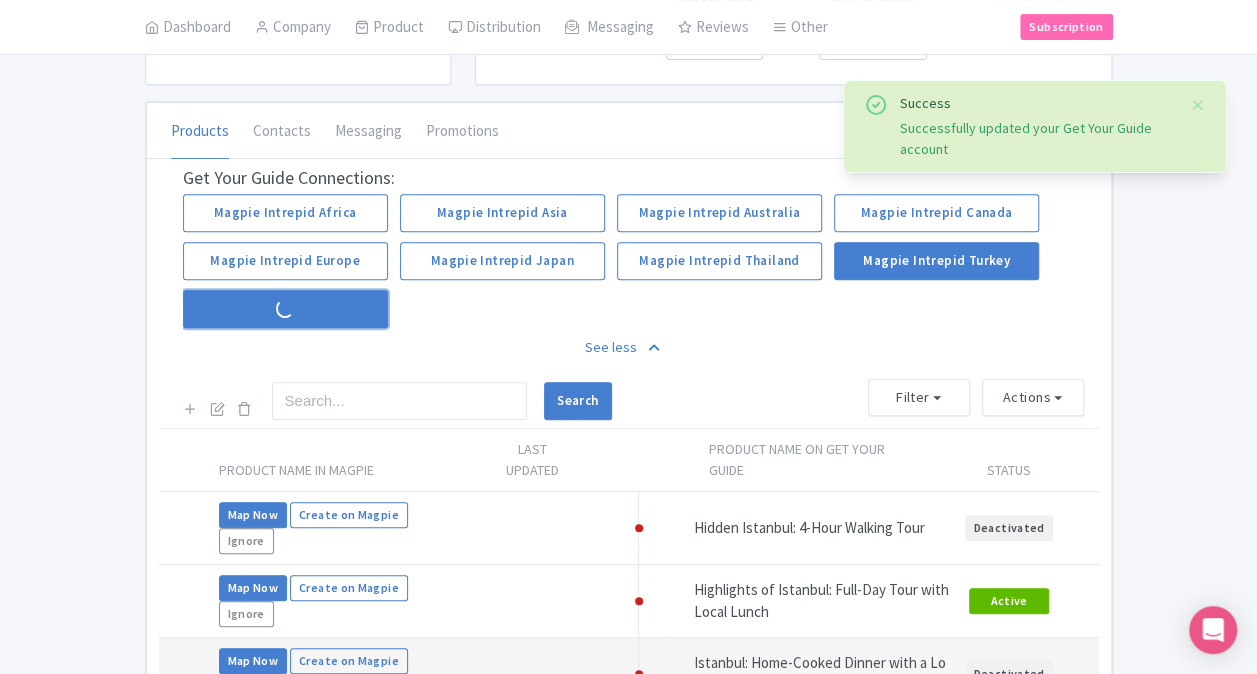 scroll, scrollTop: 400, scrollLeft: 0, axis: vertical 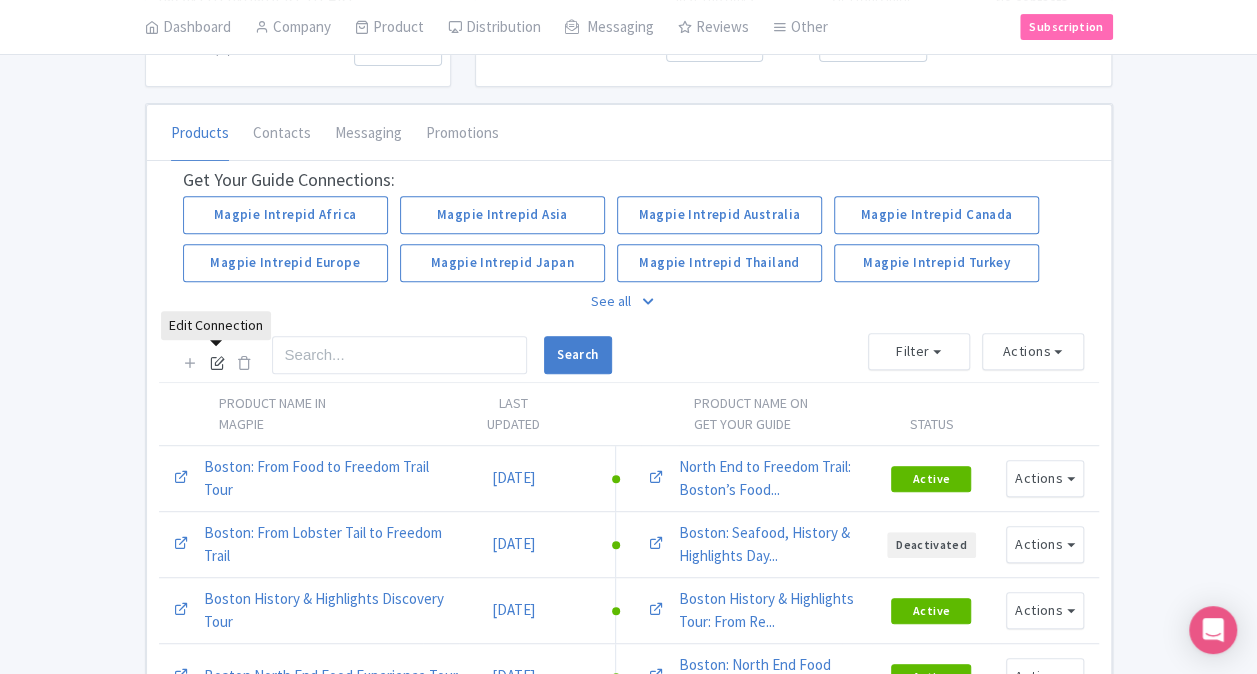 click at bounding box center (217, 362) 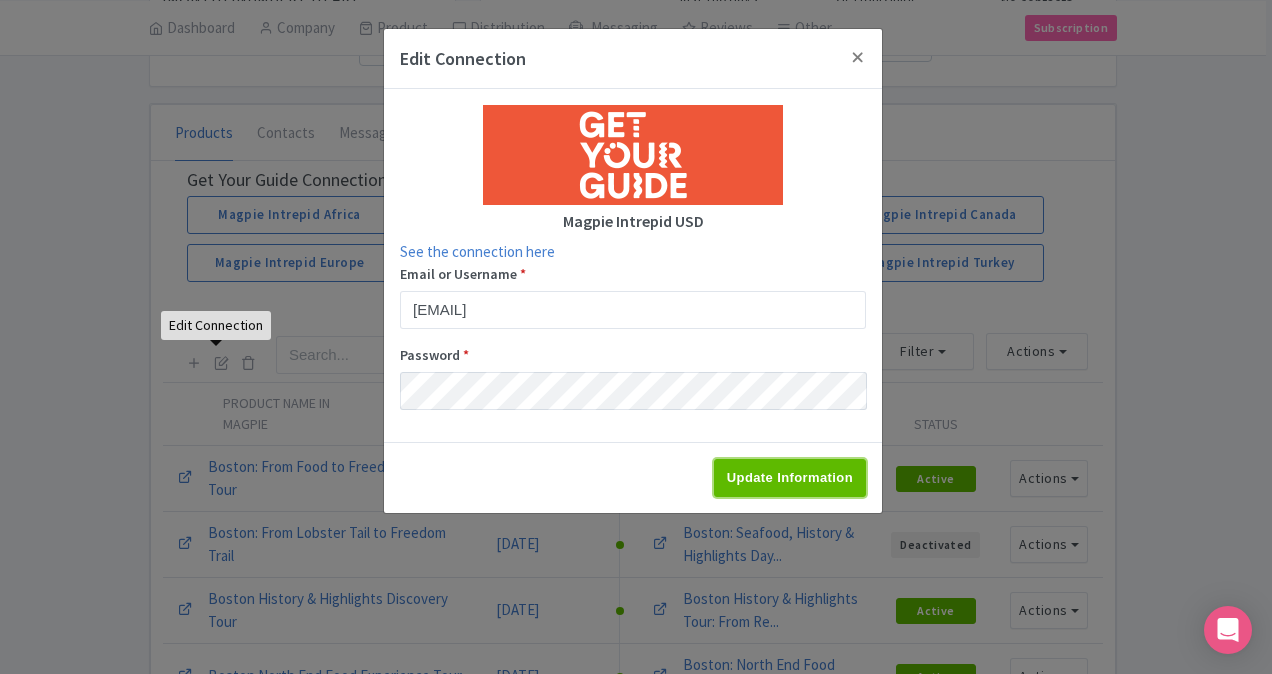 click on "Update Information" at bounding box center [790, 478] 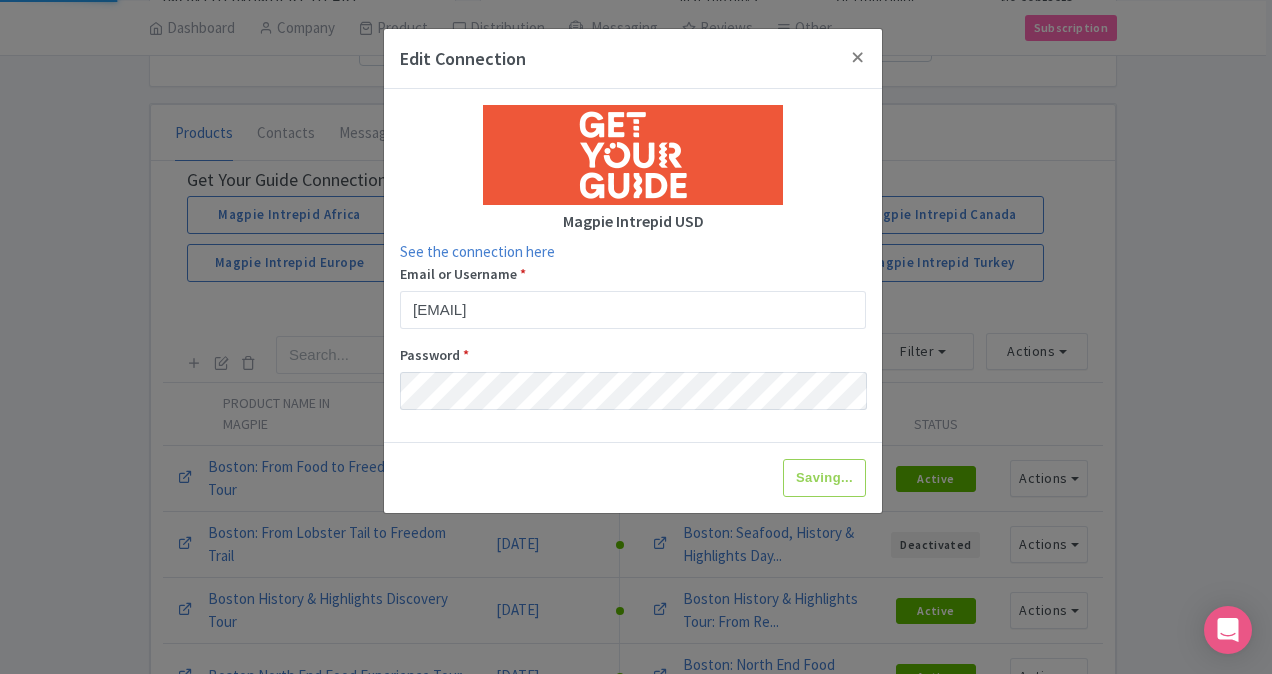 type on "Update Information" 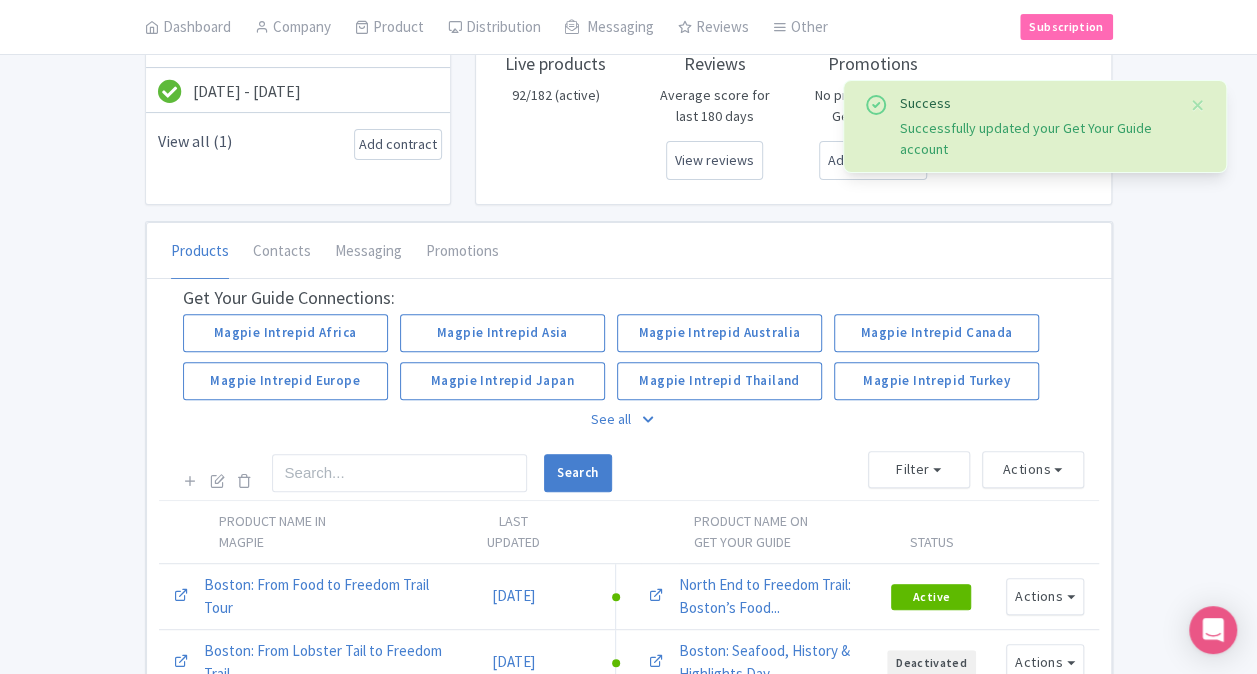 scroll, scrollTop: 200, scrollLeft: 0, axis: vertical 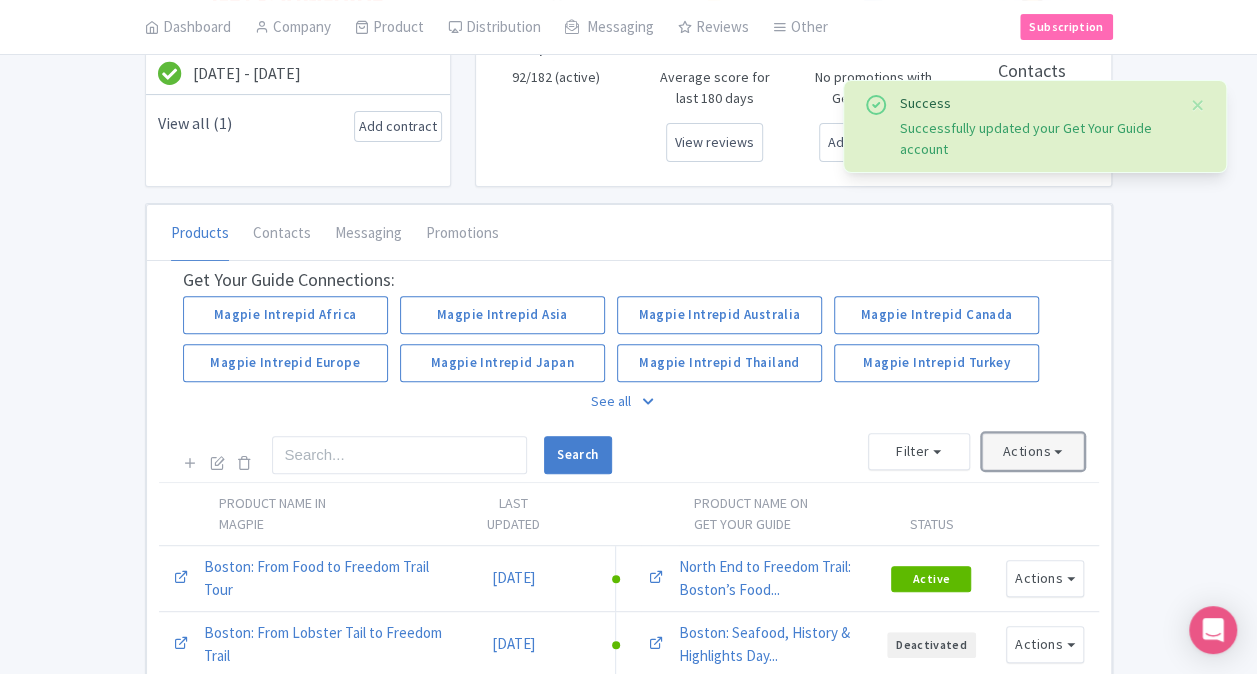 click on "Actions" at bounding box center [1033, 451] 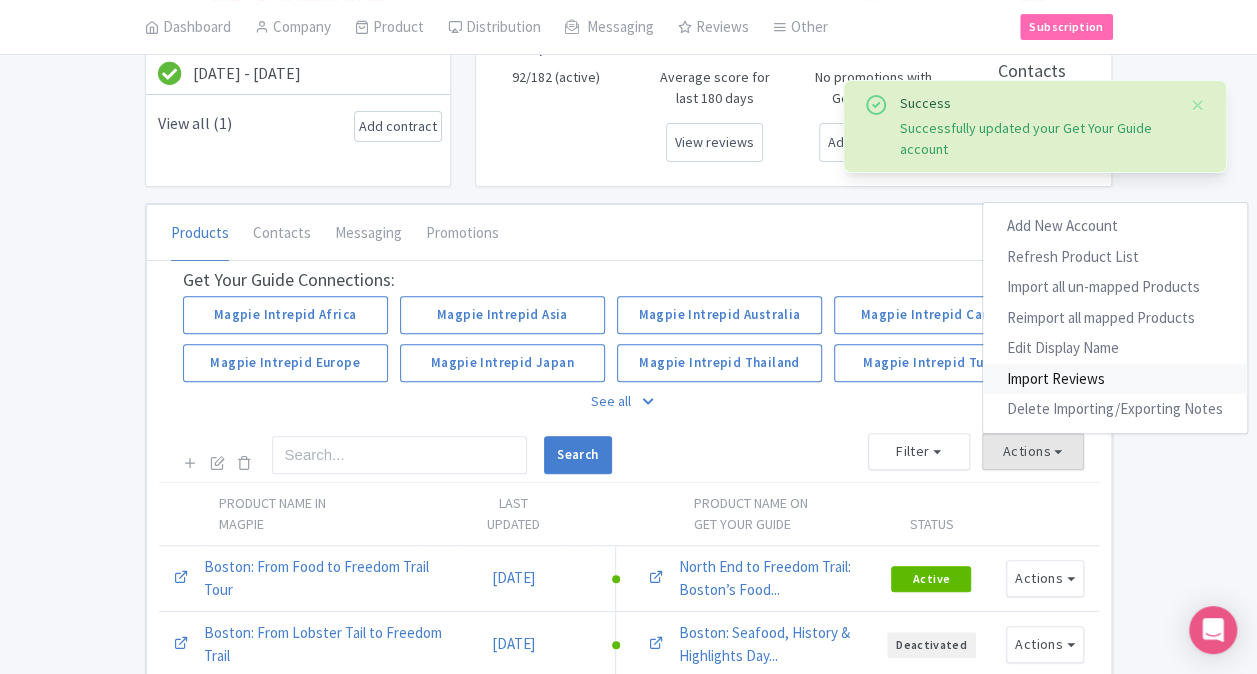 click on "Import Reviews" at bounding box center [1115, 379] 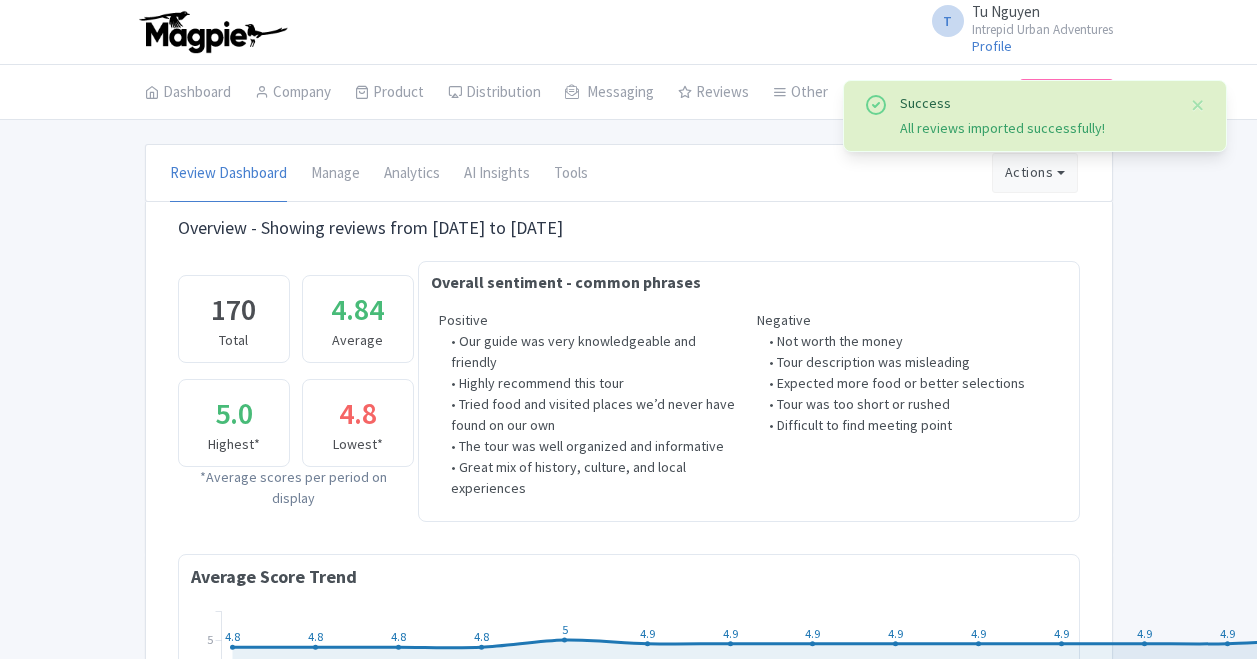 scroll, scrollTop: 0, scrollLeft: 0, axis: both 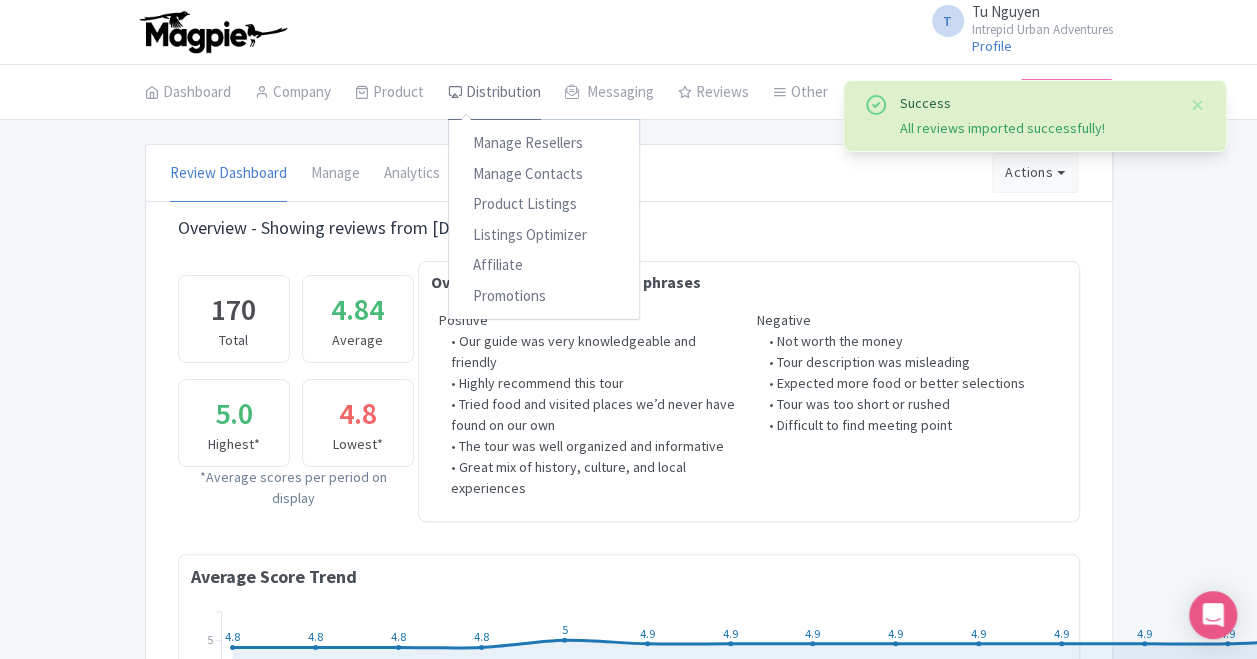 click on "Distribution" at bounding box center (494, 93) 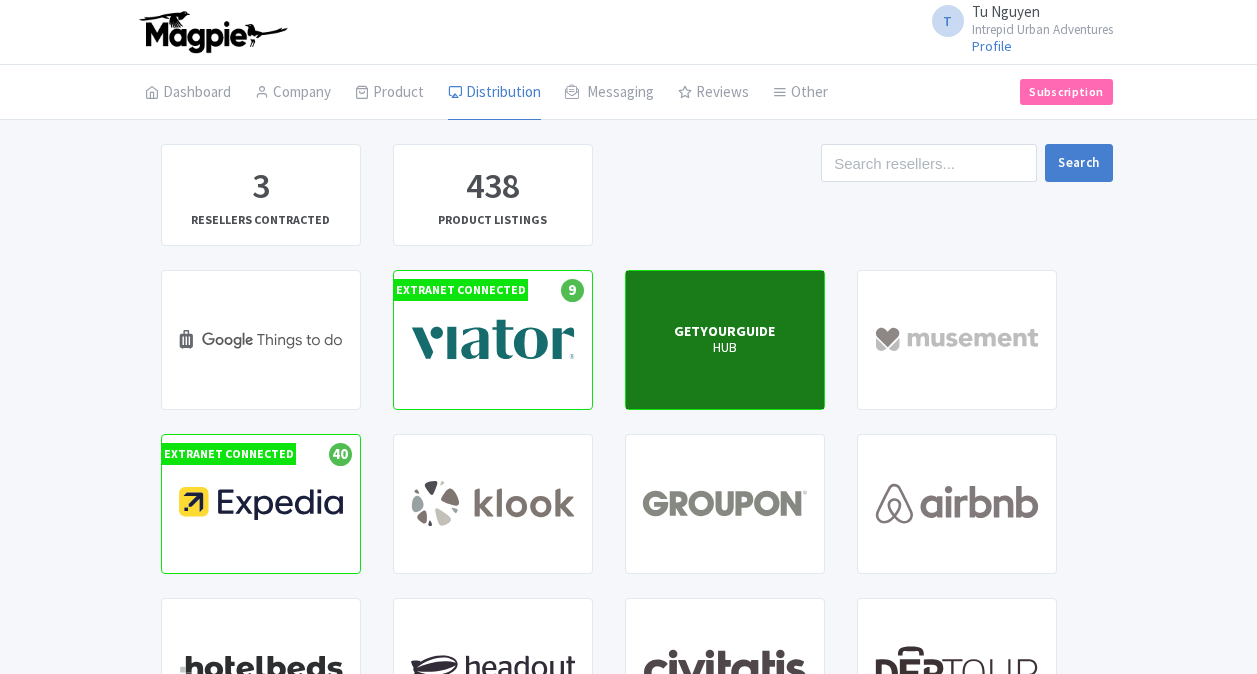 scroll, scrollTop: 0, scrollLeft: 0, axis: both 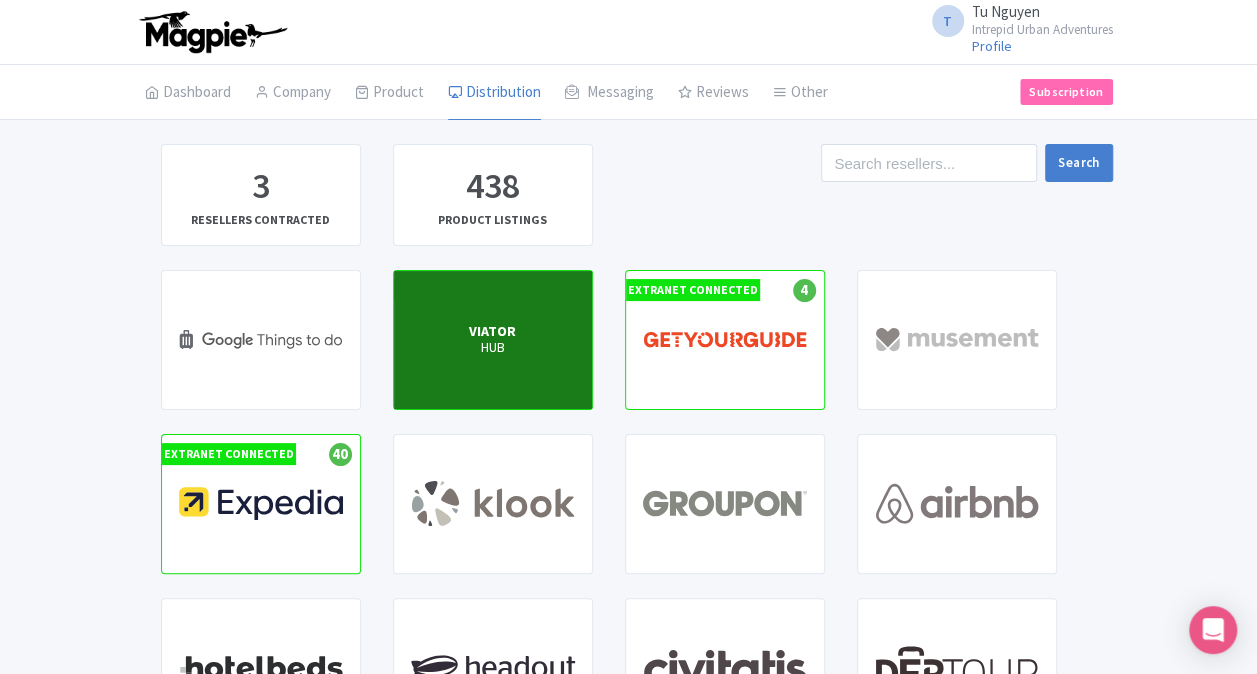 click on "VIATOR
HUB" at bounding box center (493, 340) 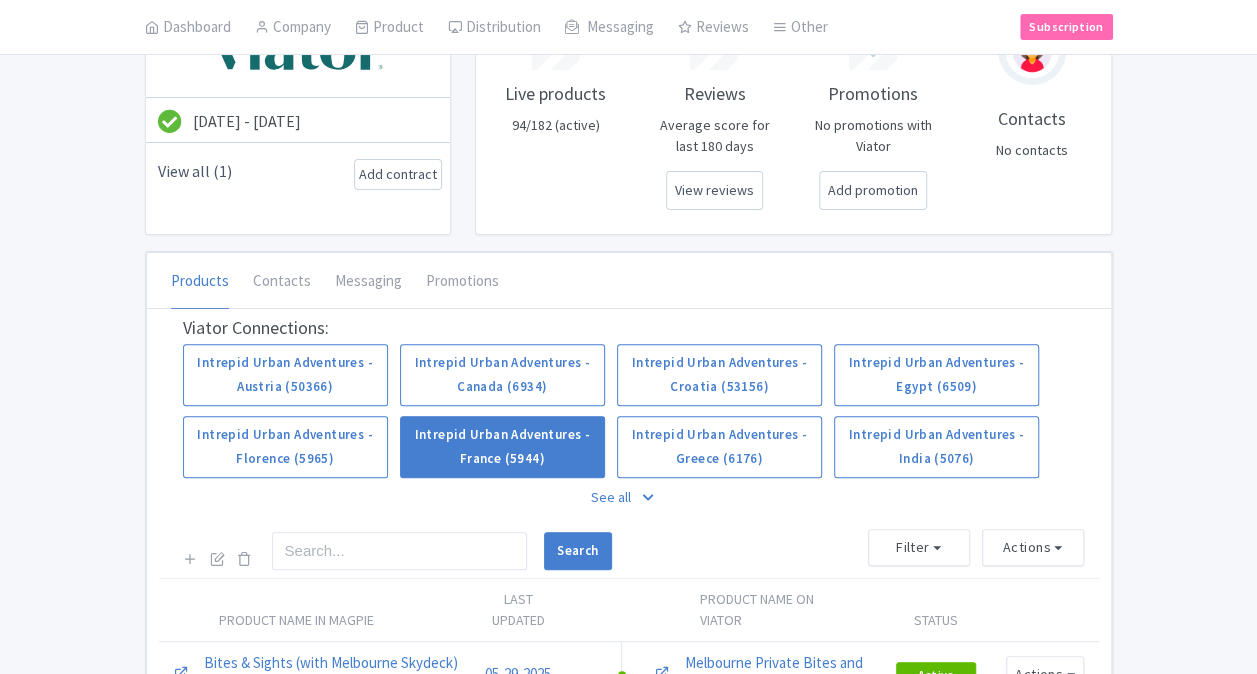 scroll, scrollTop: 400, scrollLeft: 0, axis: vertical 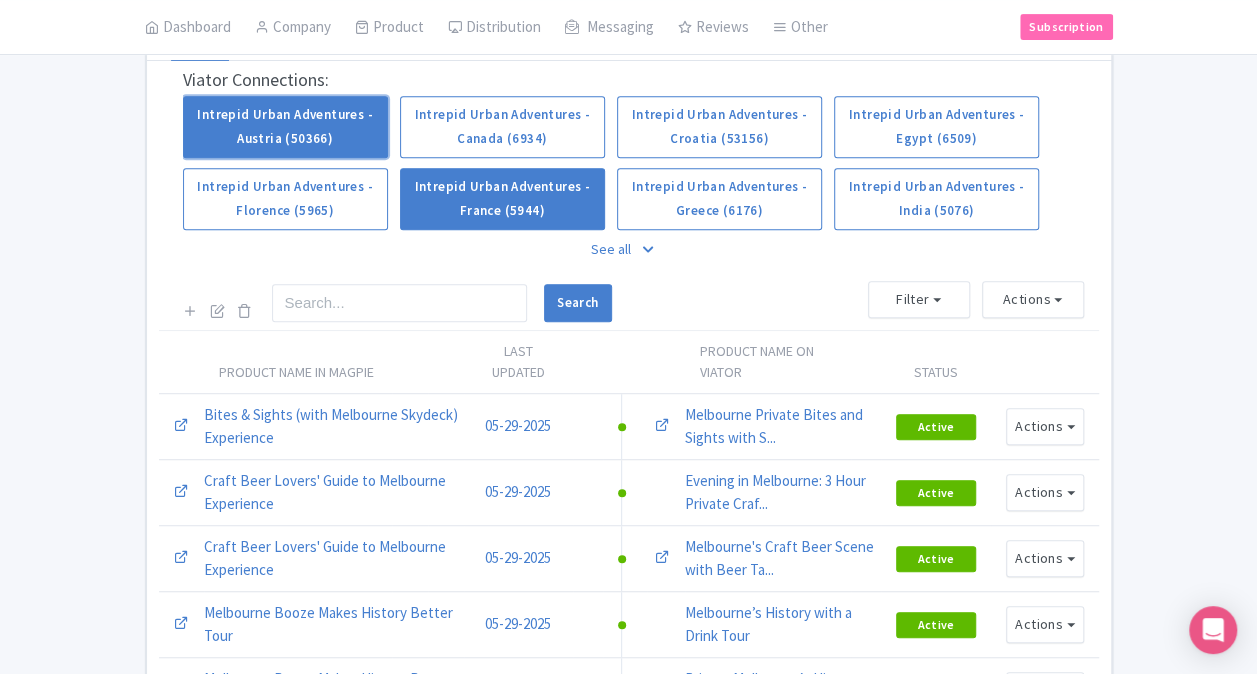click on "Intrepid Urban Adventures - Austria (50366)" at bounding box center [285, 127] 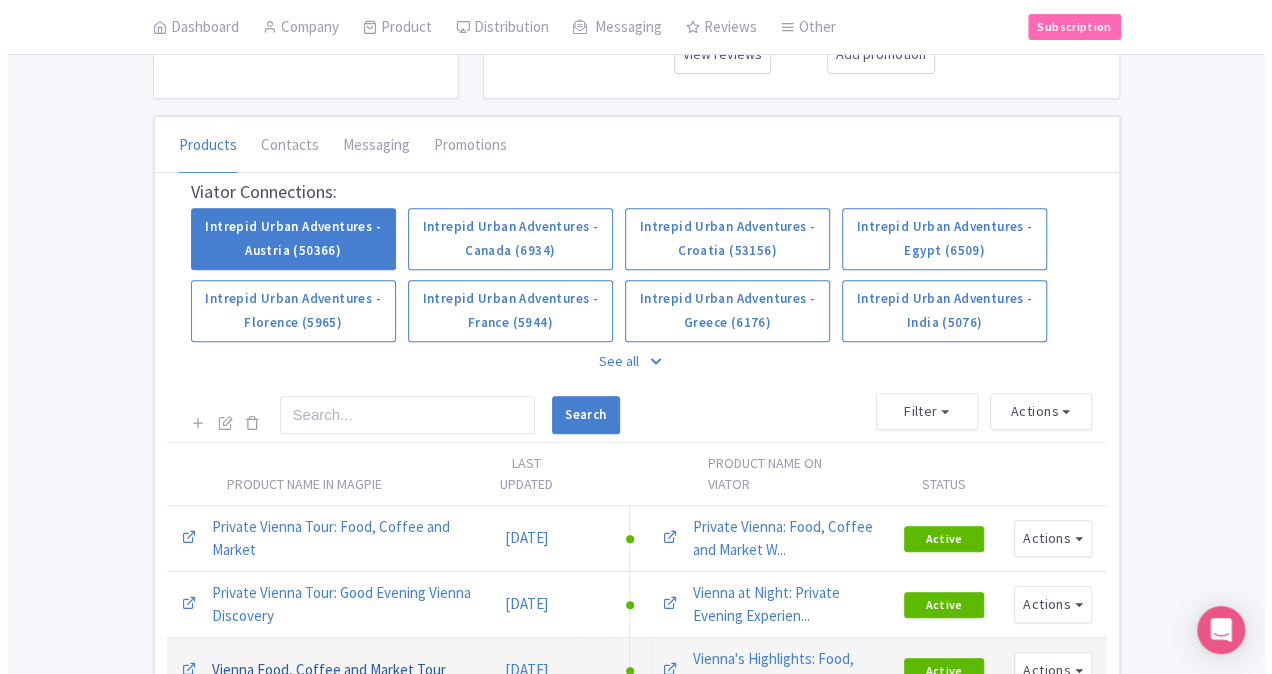 scroll, scrollTop: 500, scrollLeft: 0, axis: vertical 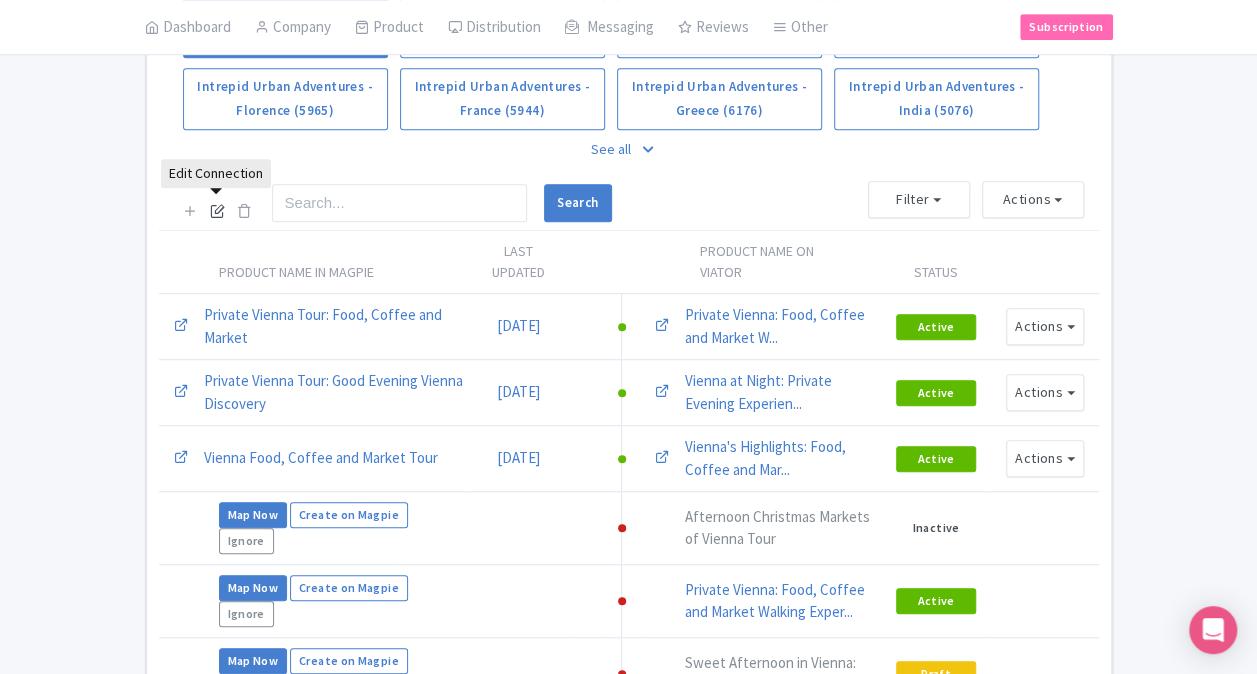 click at bounding box center [217, 210] 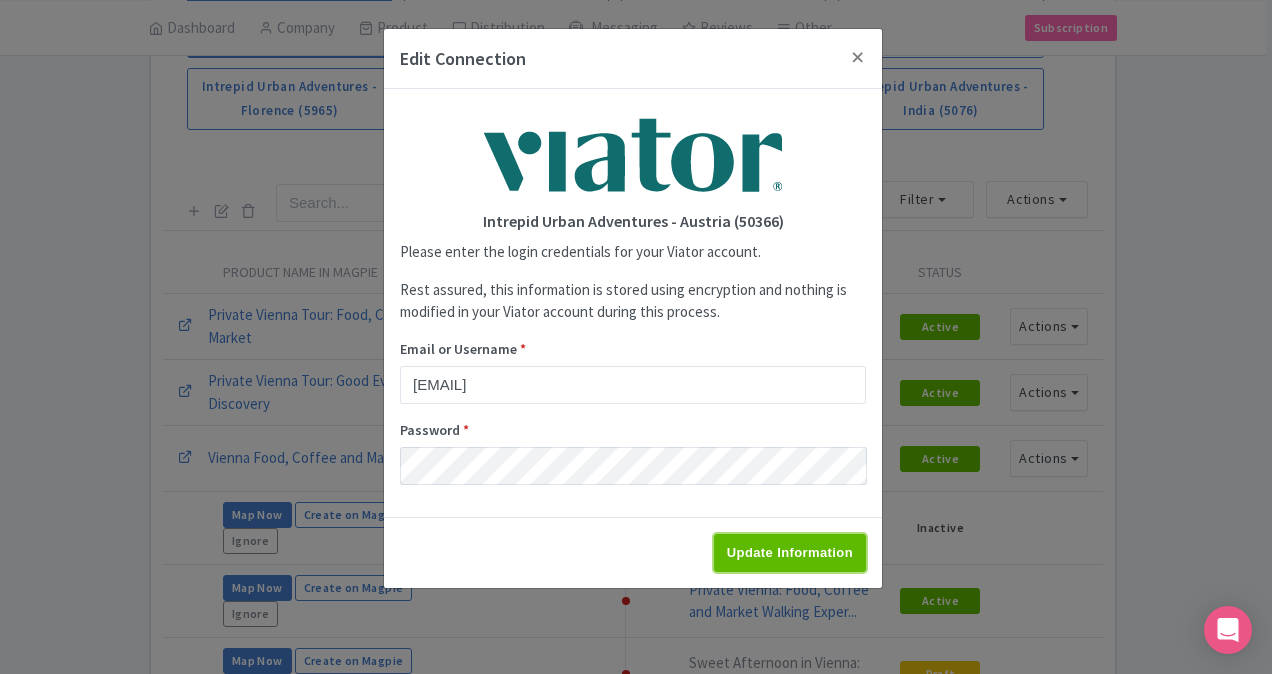 click on "Update Information" at bounding box center [790, 553] 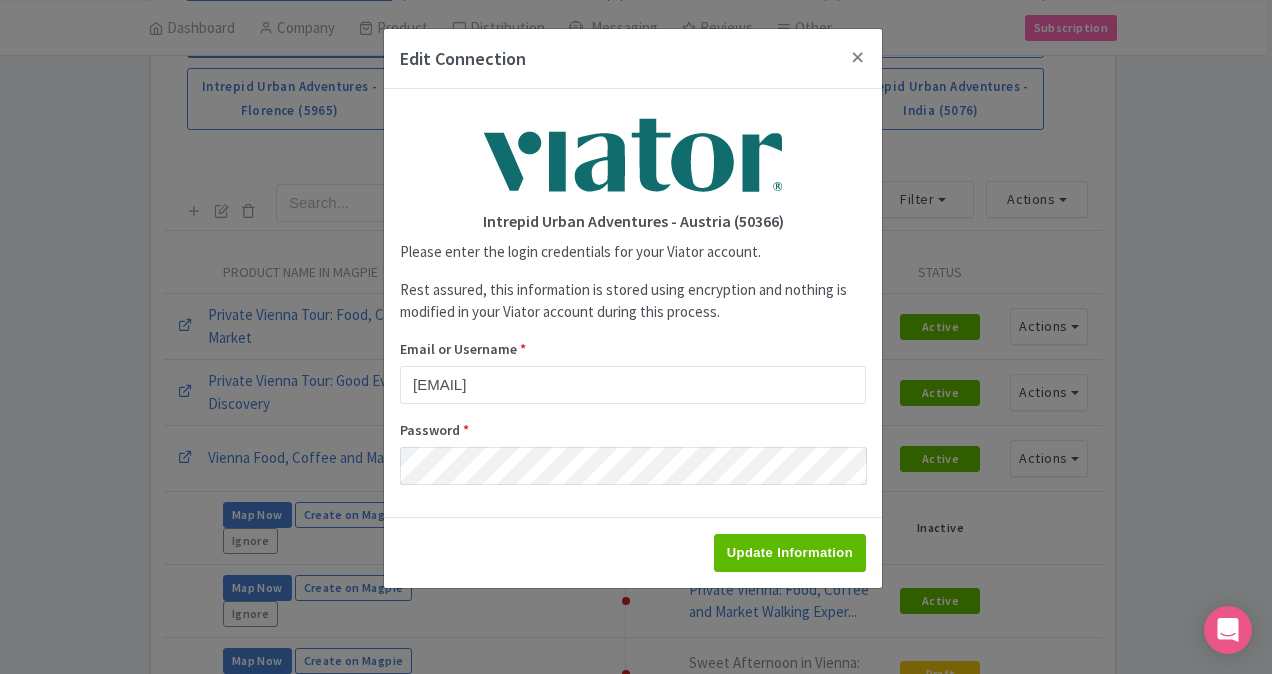type on "Saving..." 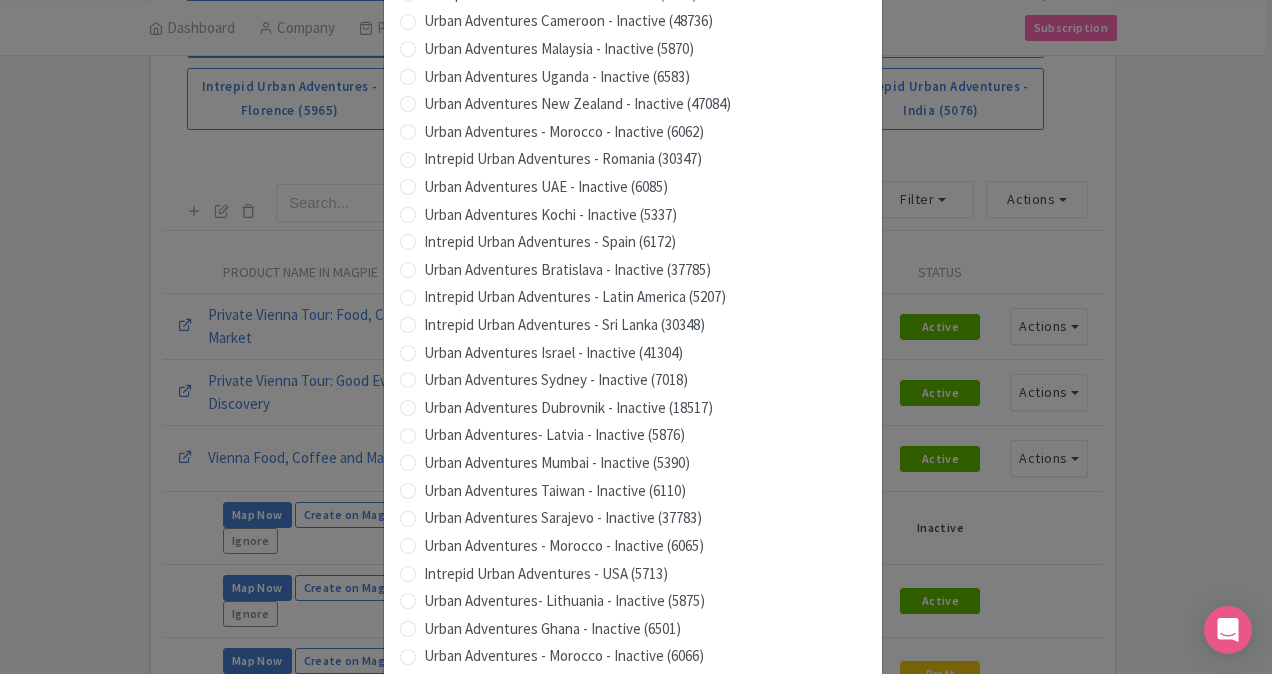 scroll, scrollTop: 1979, scrollLeft: 0, axis: vertical 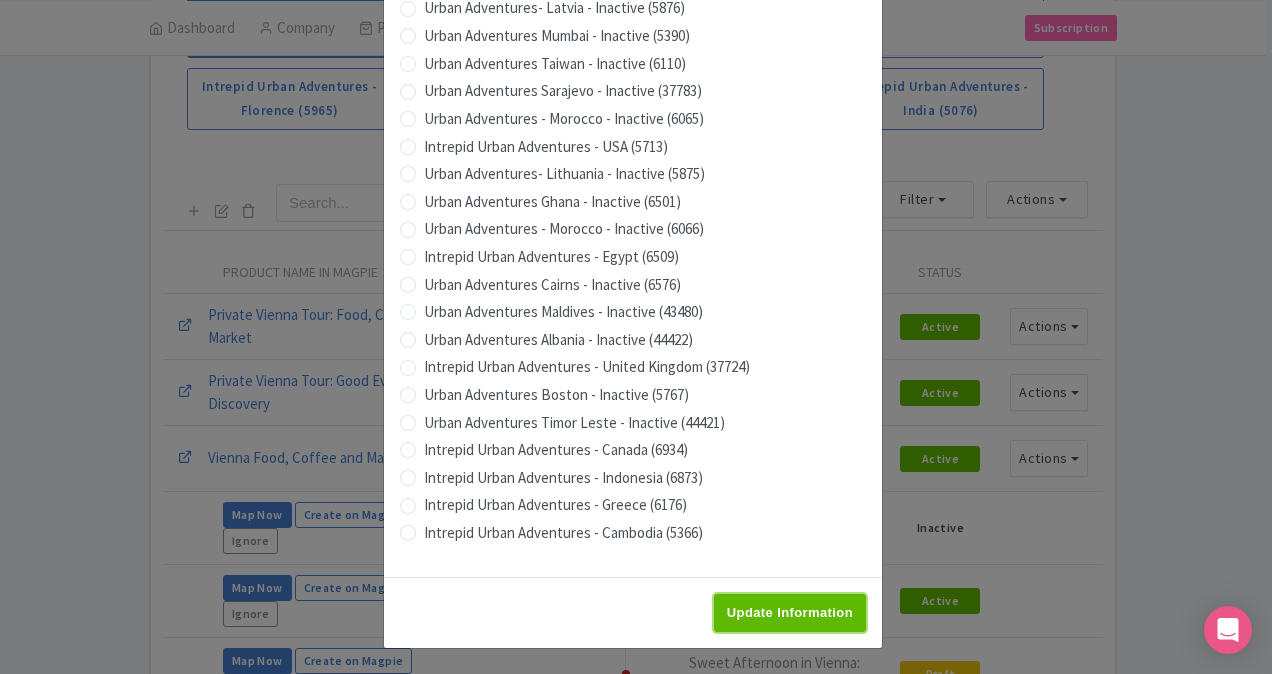 click on "Update Information" at bounding box center (790, 613) 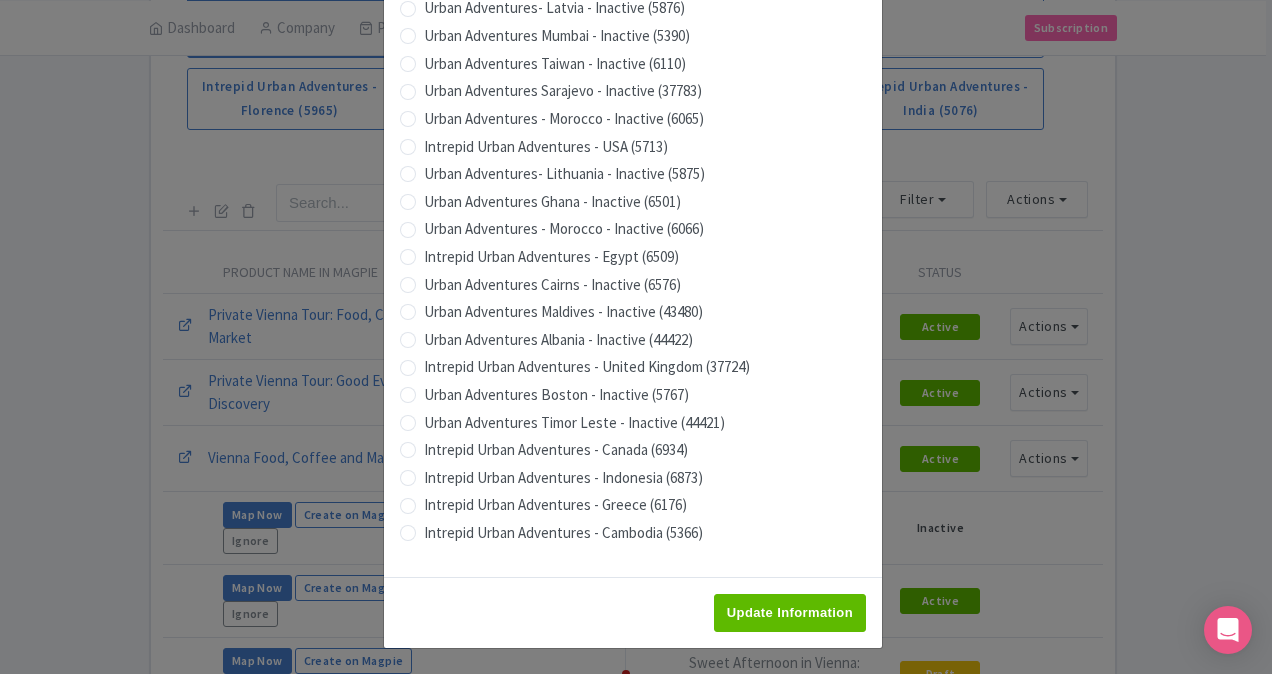 type on "Saving..." 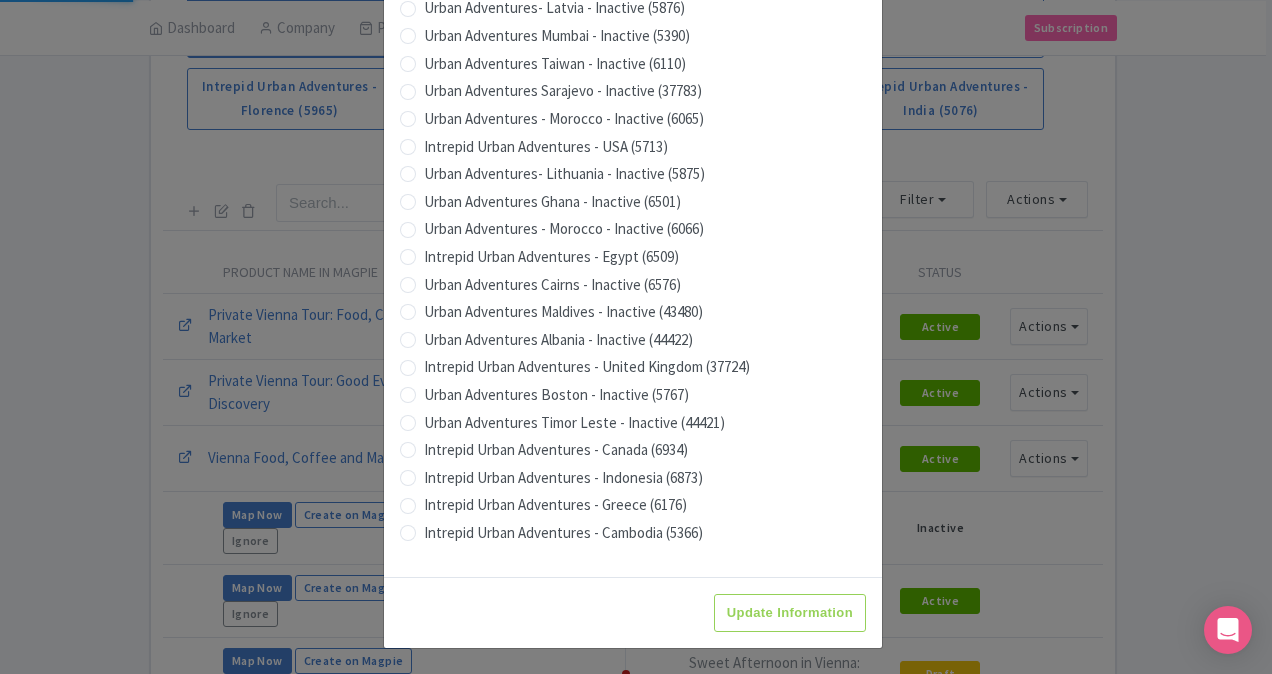 scroll, scrollTop: 0, scrollLeft: 0, axis: both 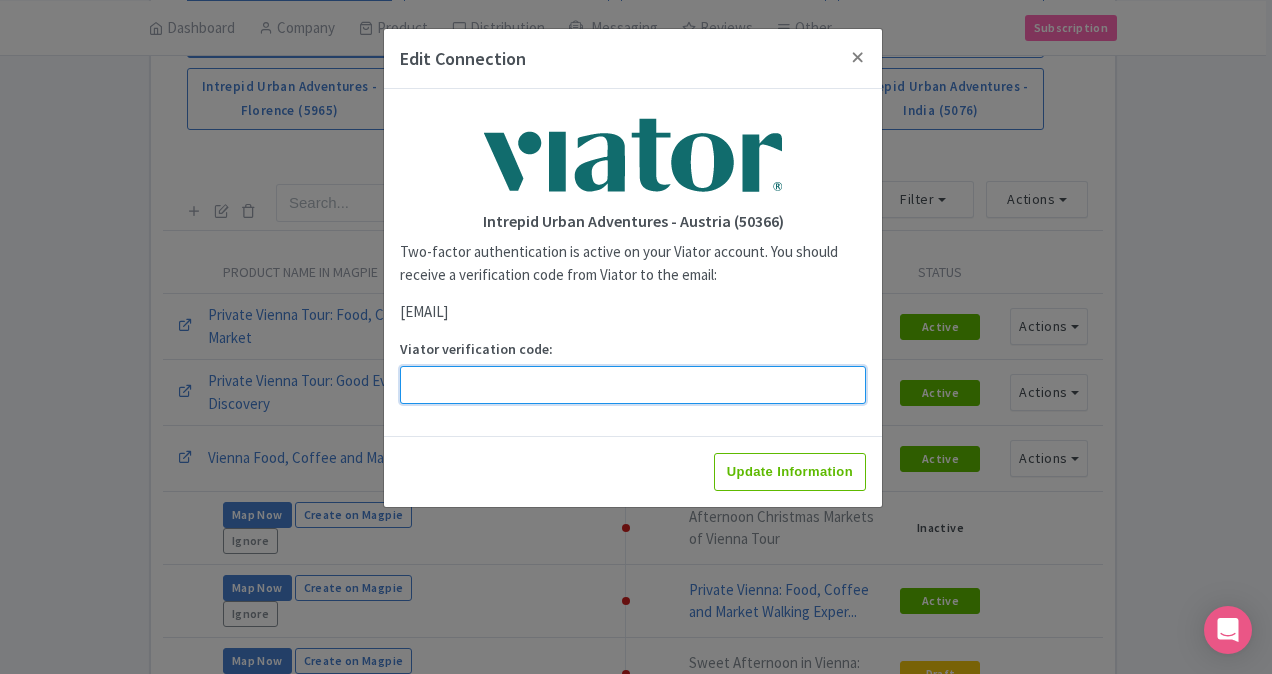 click on "Viator verification code:" at bounding box center (633, 385) 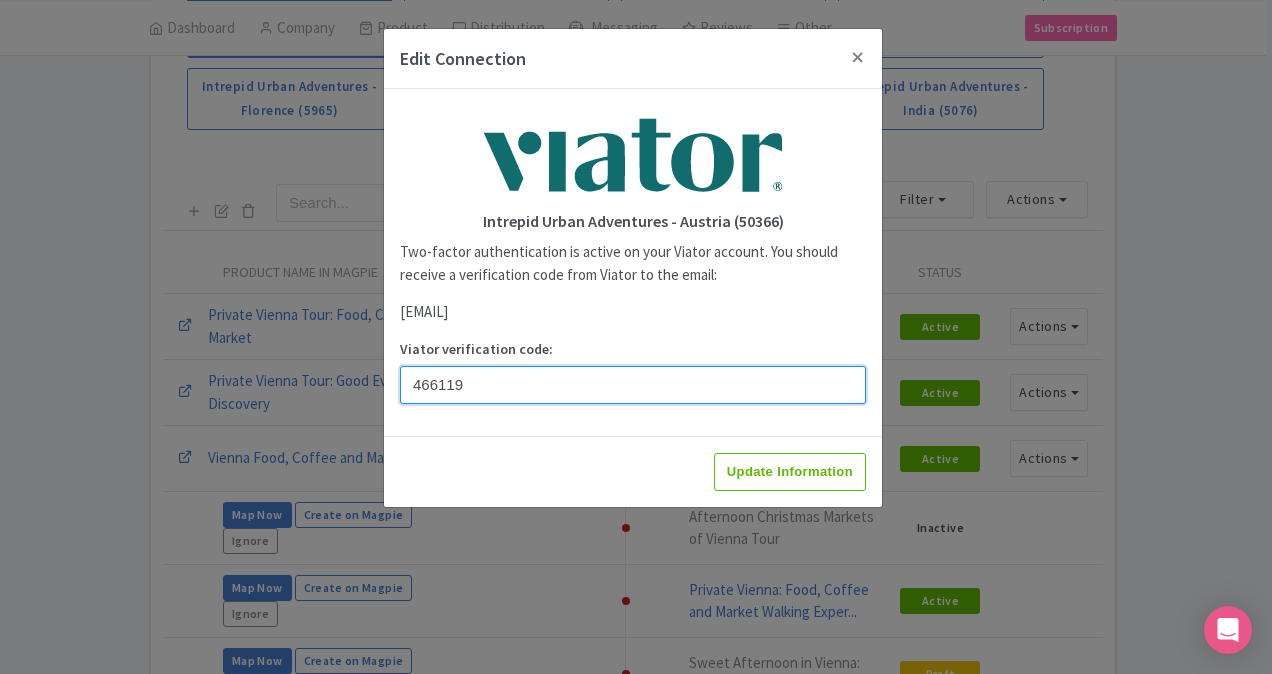 type on "466119" 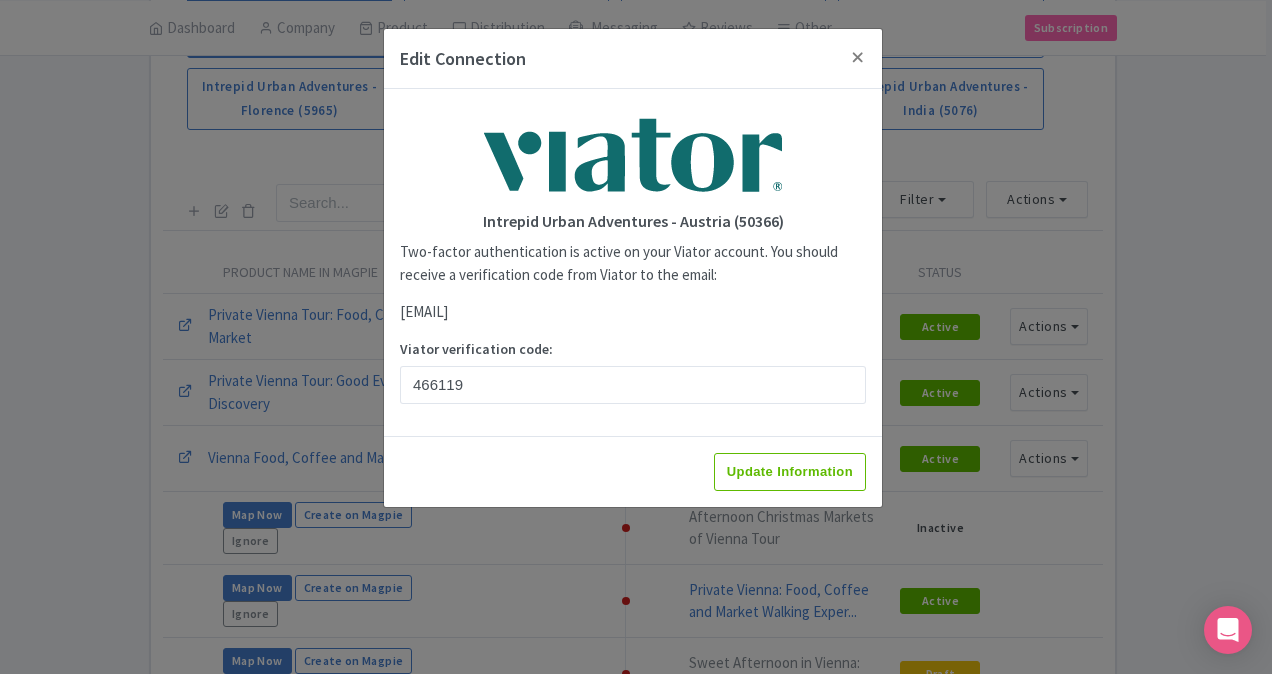 click on "Update Information" at bounding box center [633, 471] 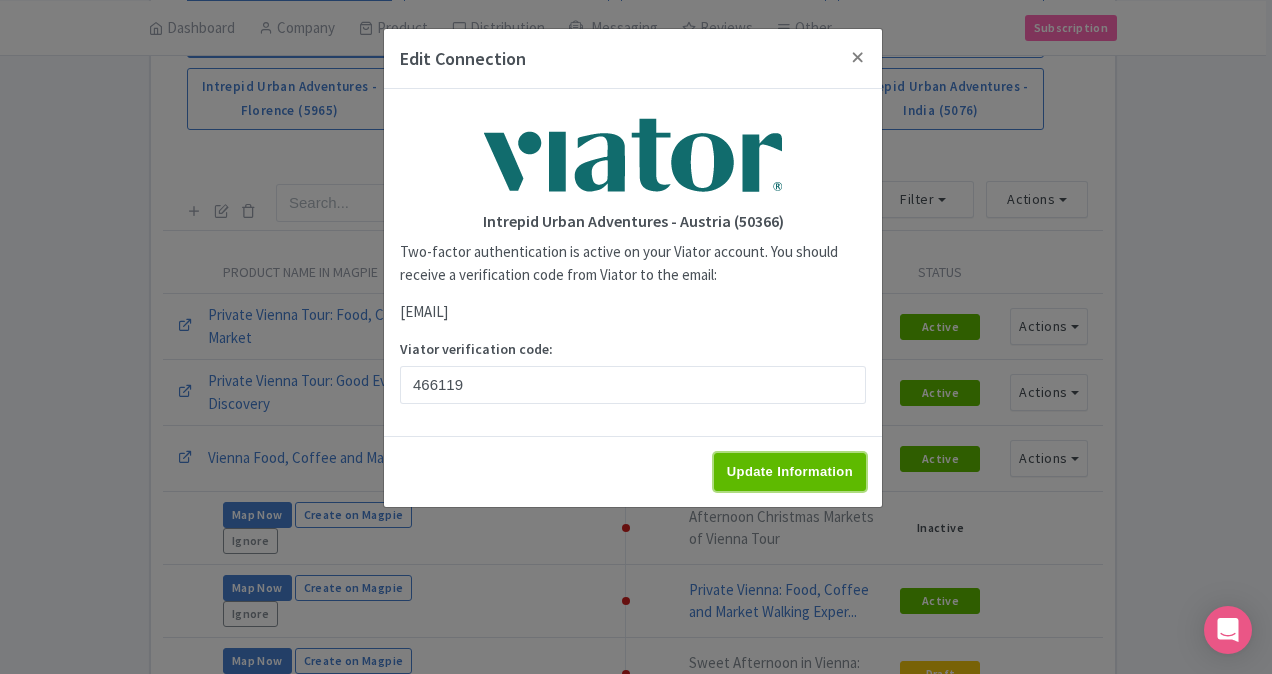 click on "Update Information" at bounding box center (790, 472) 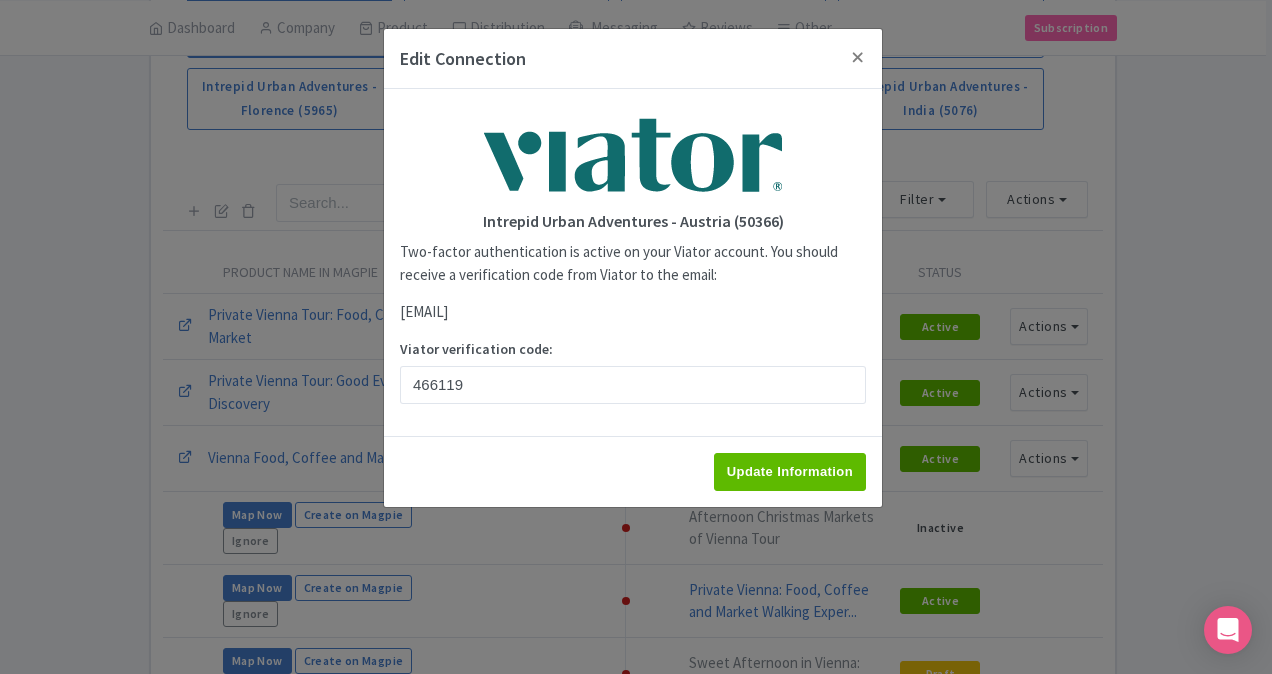 type on "Saving..." 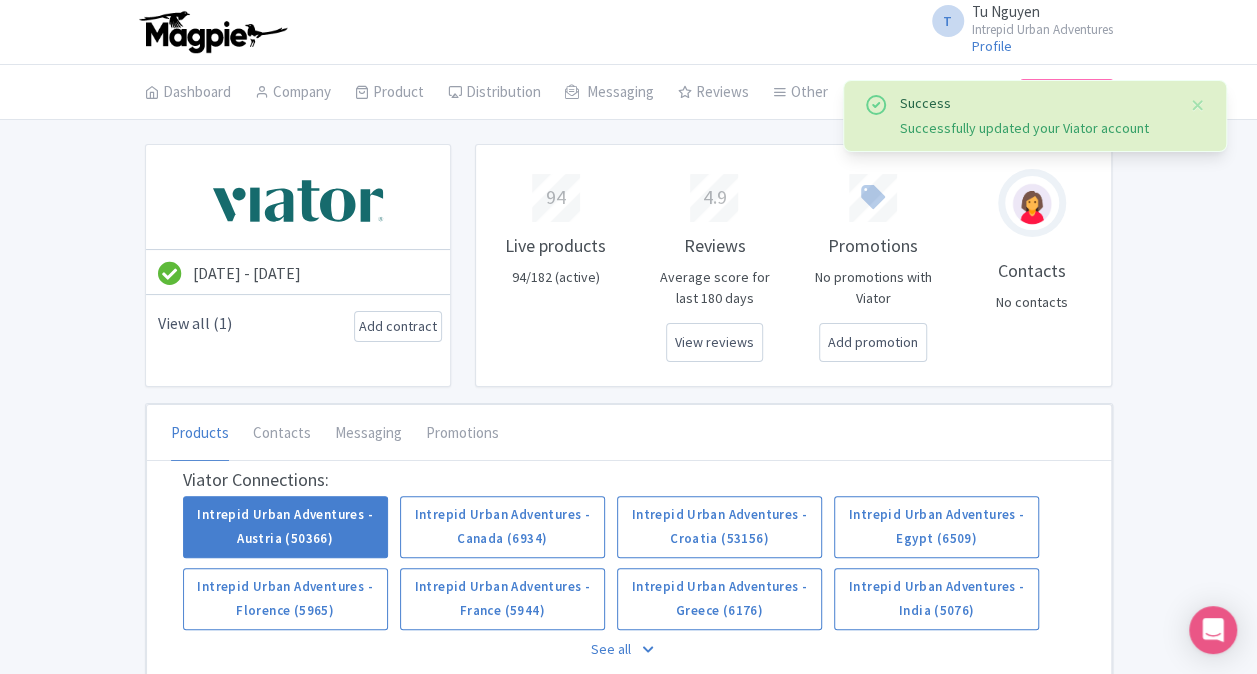 scroll, scrollTop: 300, scrollLeft: 0, axis: vertical 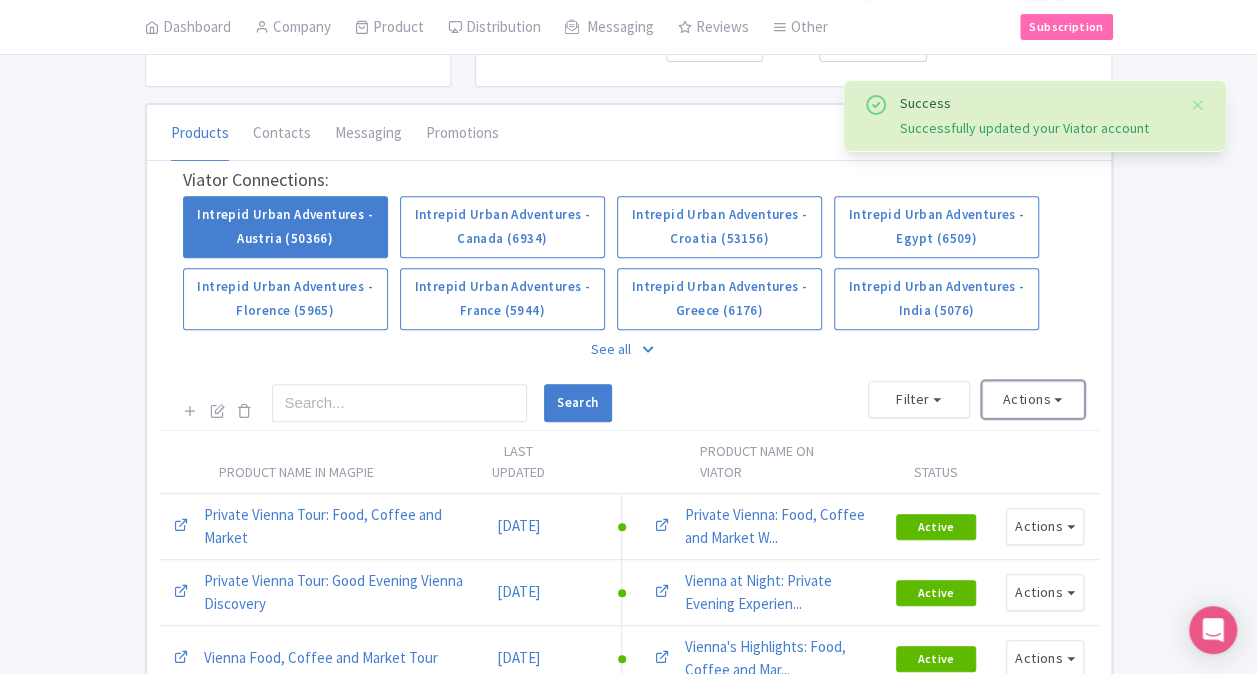 drag, startPoint x: 1035, startPoint y: 392, endPoint x: 1038, endPoint y: 424, distance: 32.140316 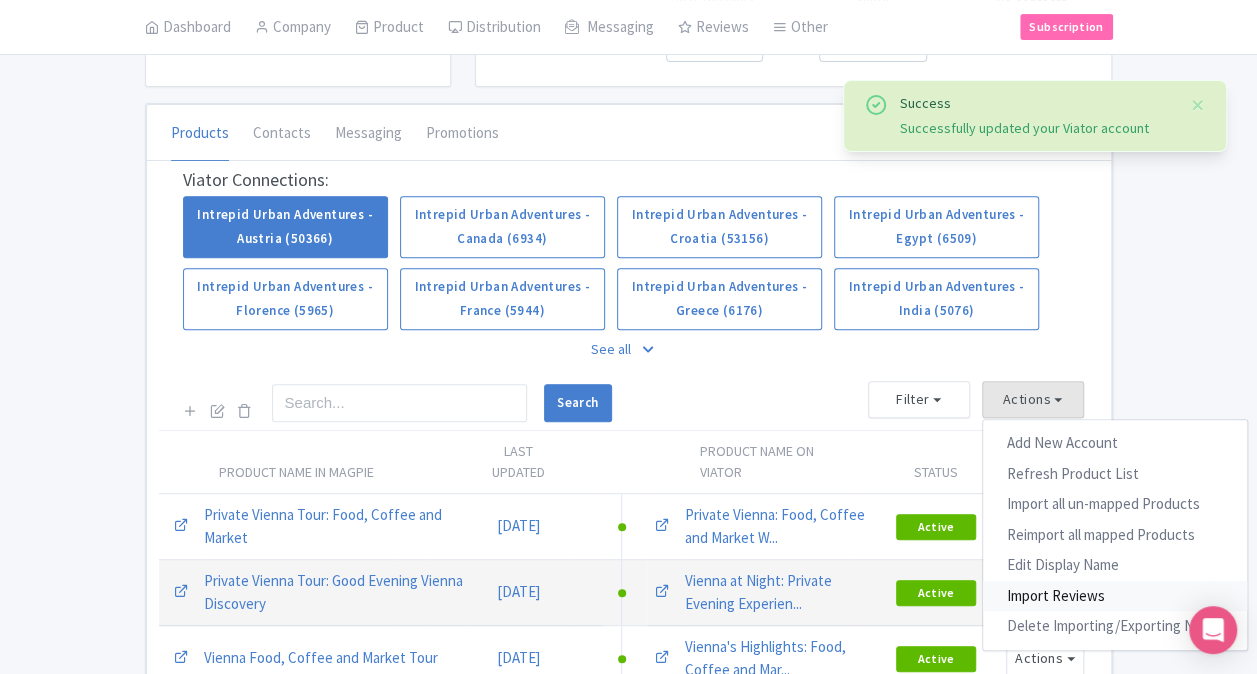 click on "Import Reviews" at bounding box center [1115, 596] 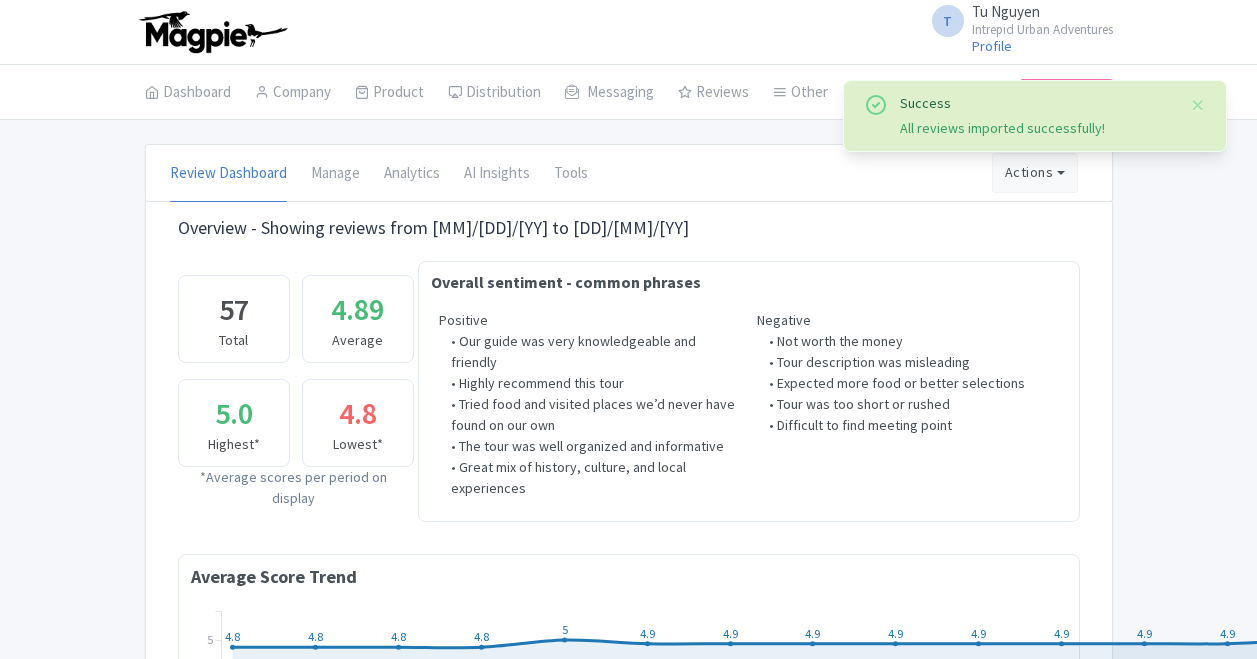 scroll, scrollTop: 0, scrollLeft: 0, axis: both 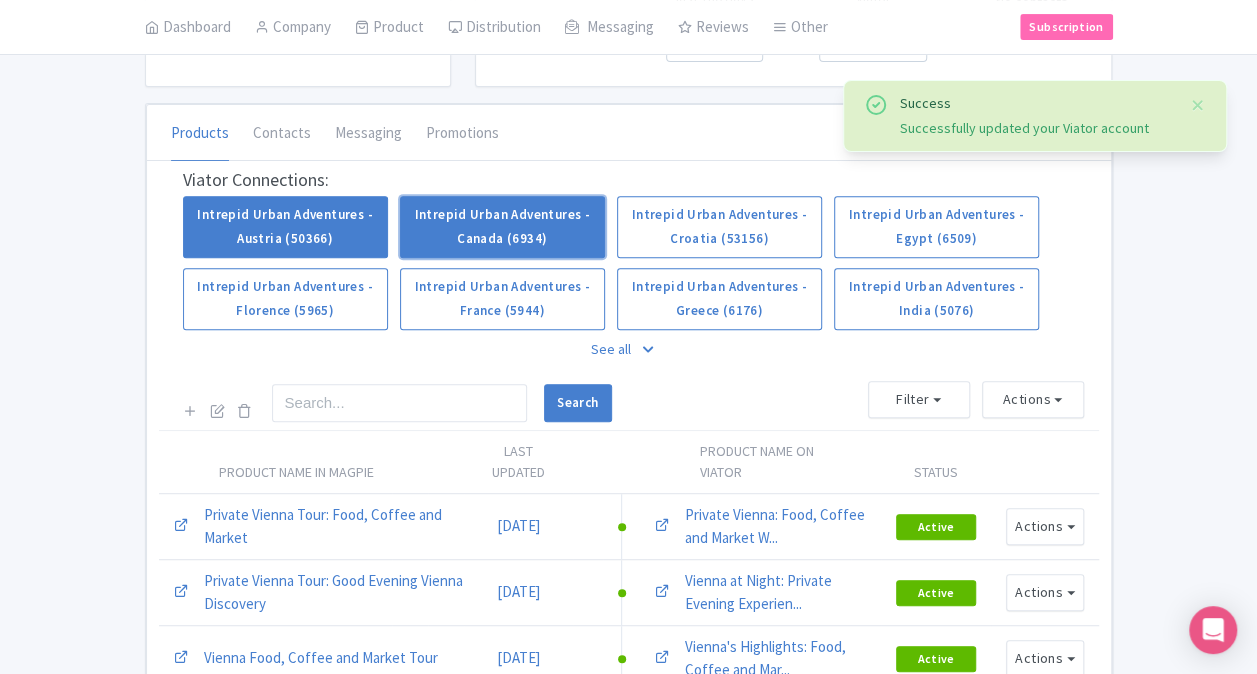 click on "Intrepid Urban Adventures - Canada (6934)" at bounding box center [502, 227] 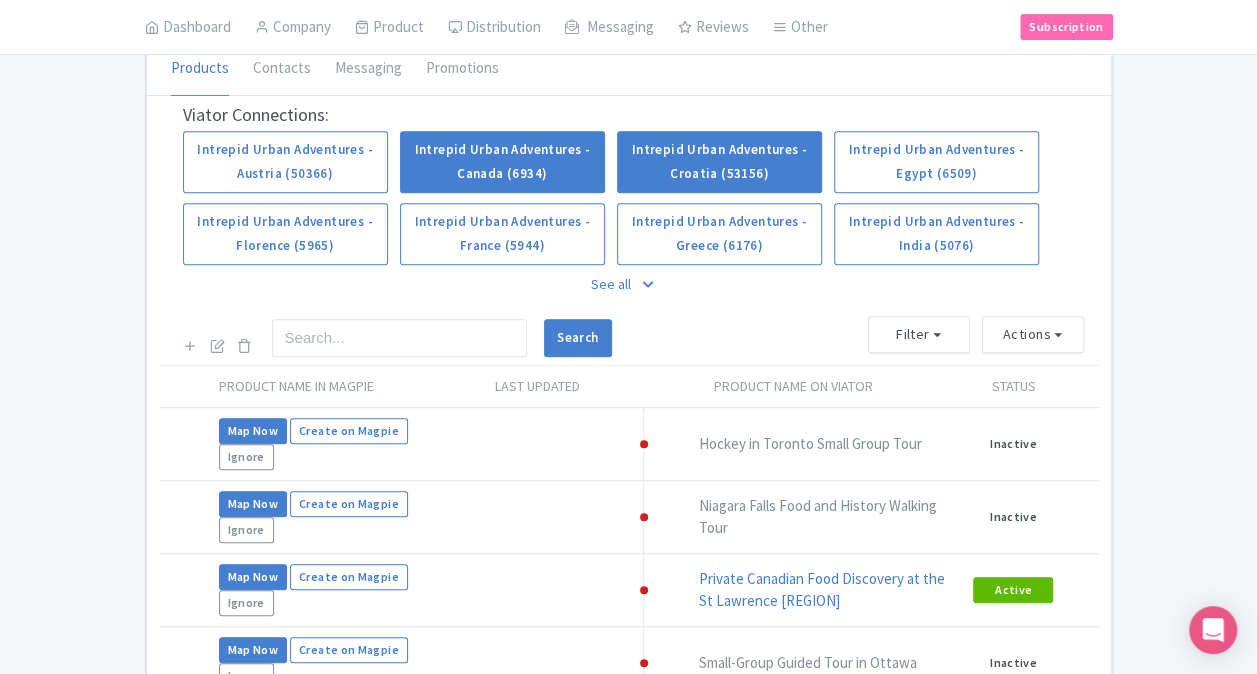 scroll, scrollTop: 300, scrollLeft: 0, axis: vertical 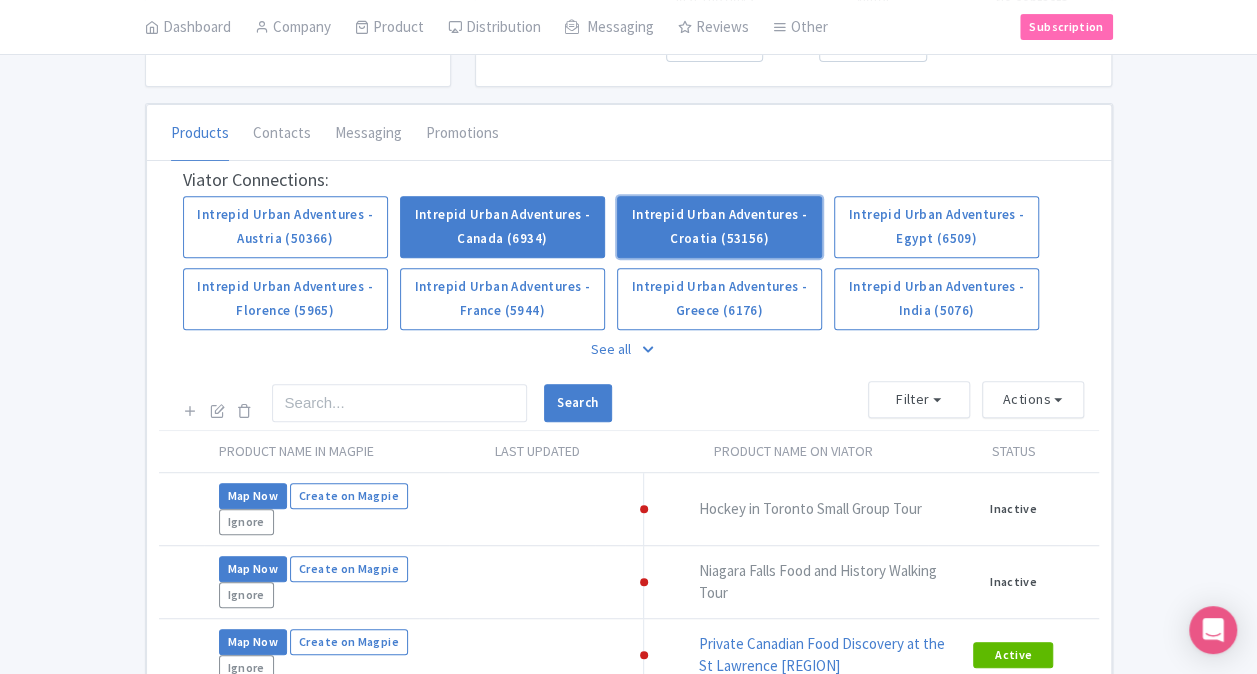 click on "Intrepid Urban Adventures - Croatia (53156)" at bounding box center [719, 227] 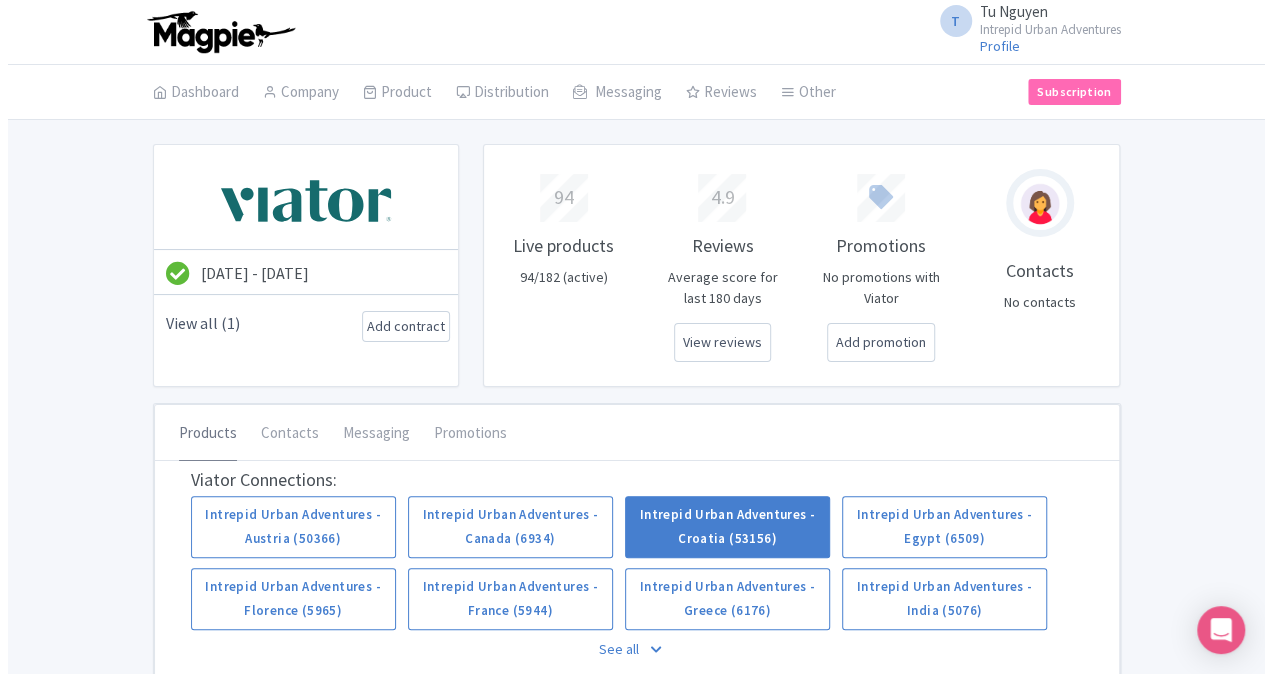 scroll, scrollTop: 300, scrollLeft: 0, axis: vertical 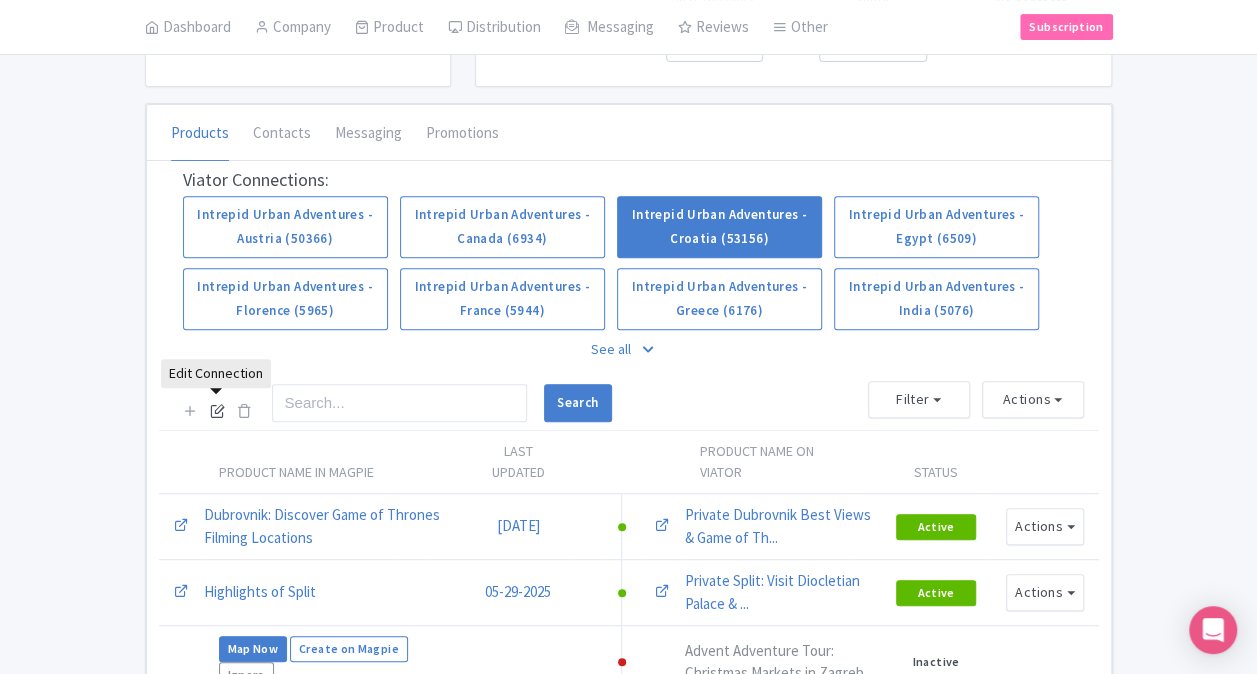 click at bounding box center (217, 410) 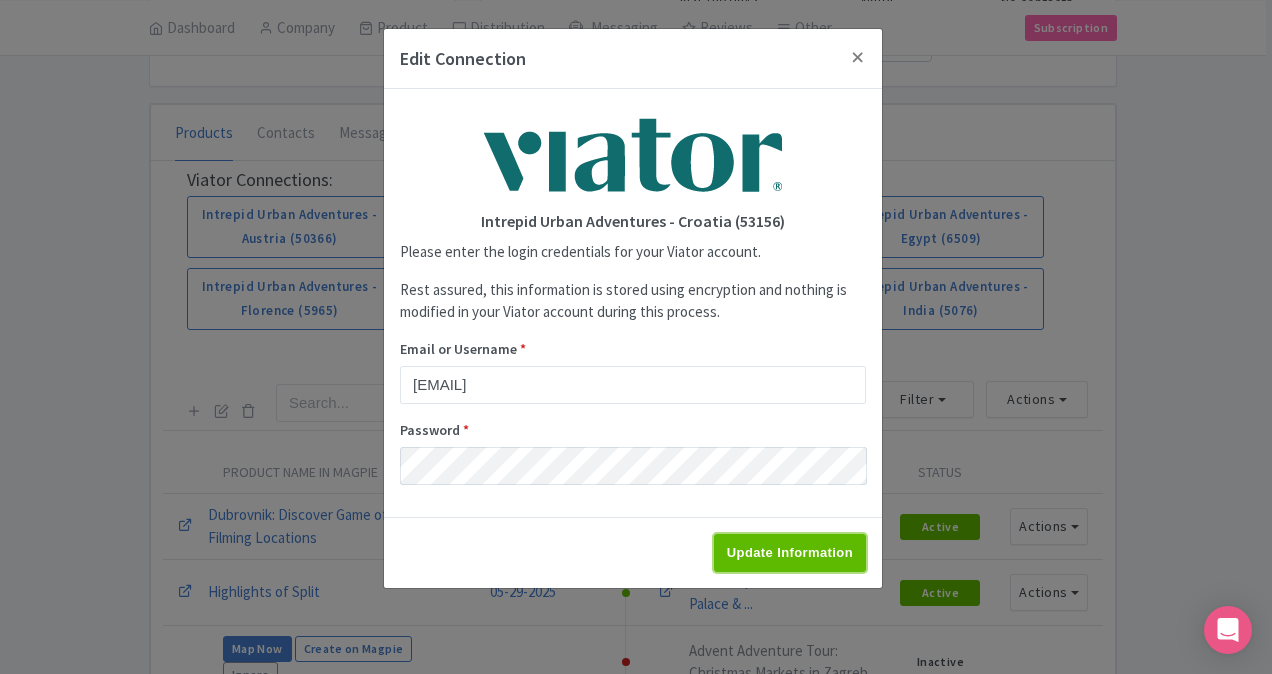 click on "Update Information" at bounding box center [790, 553] 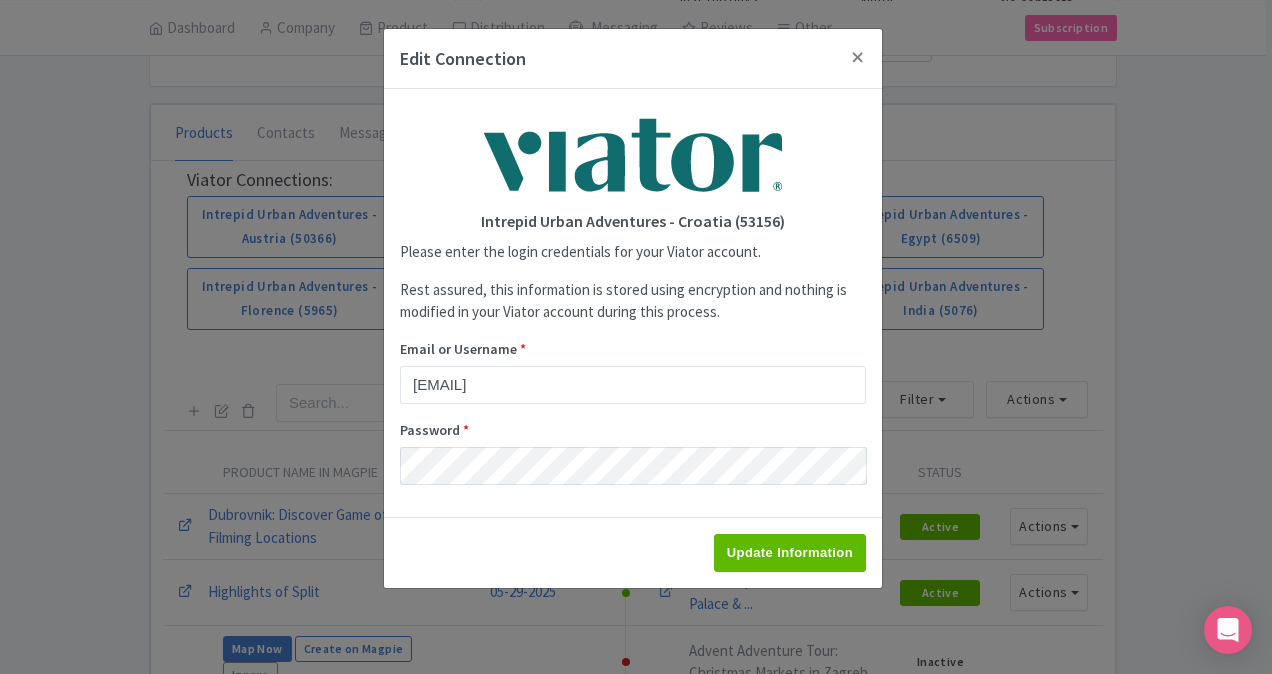 type on "Saving..." 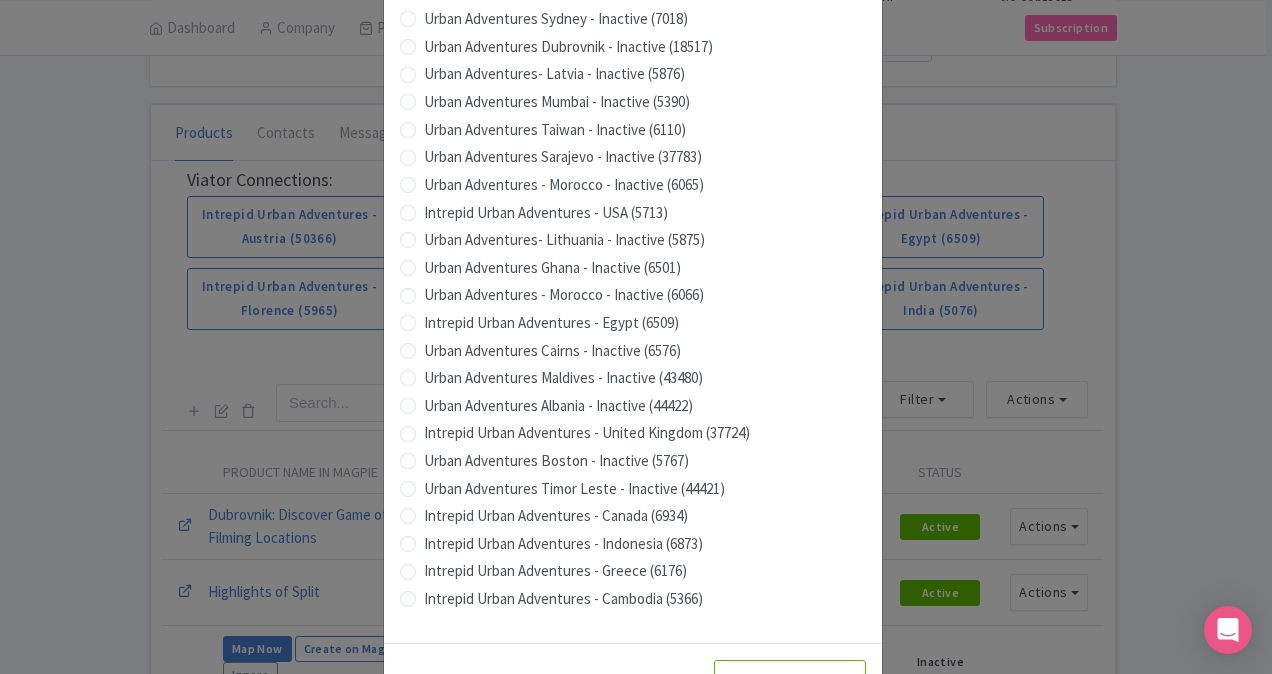 scroll, scrollTop: 1979, scrollLeft: 0, axis: vertical 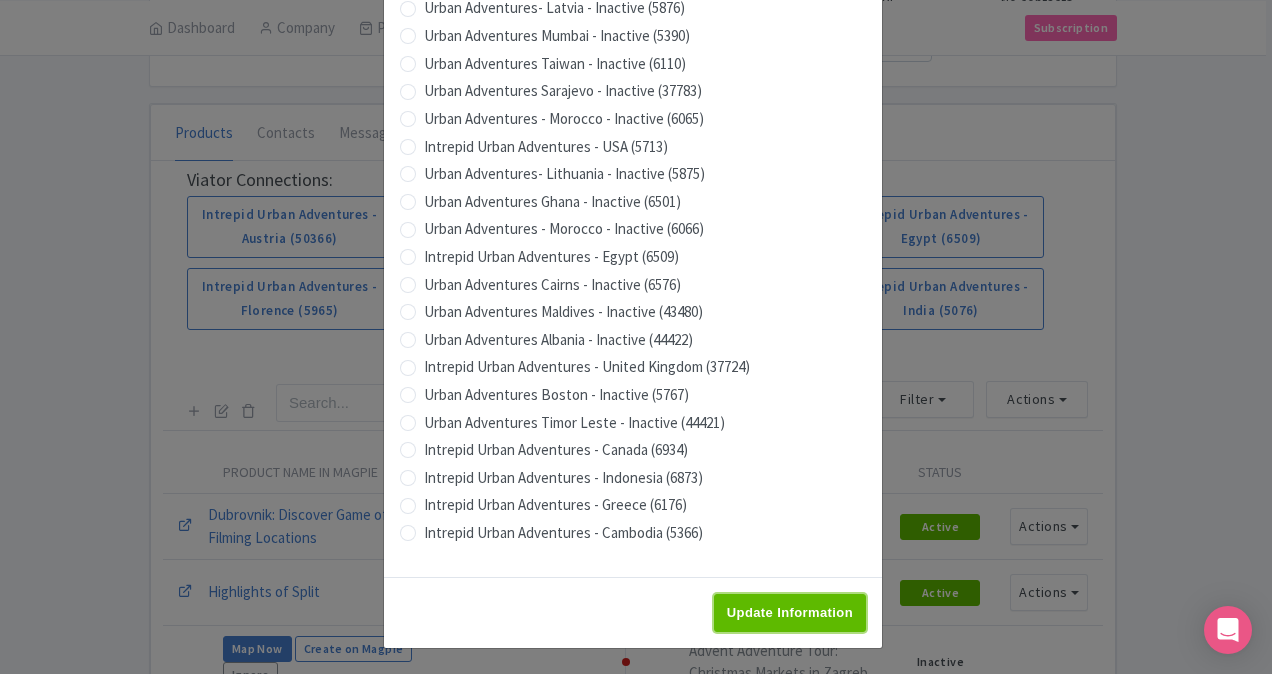 click on "Update Information" at bounding box center (790, 613) 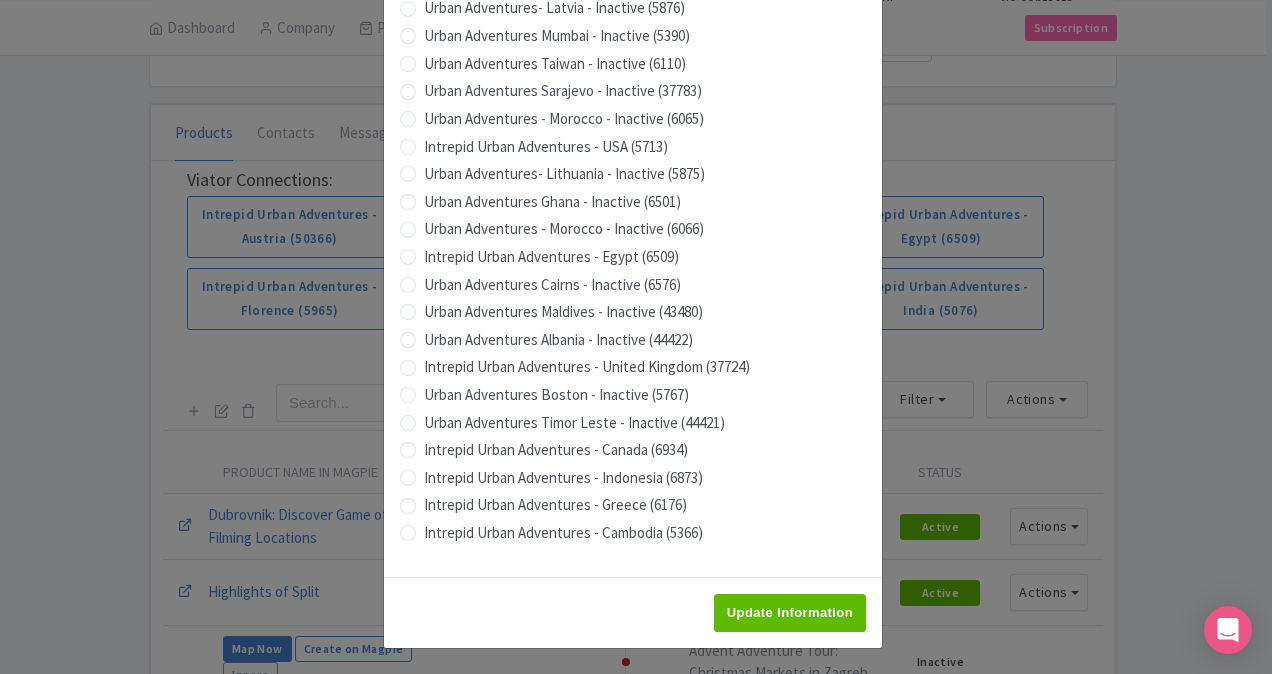 type on "Saving..." 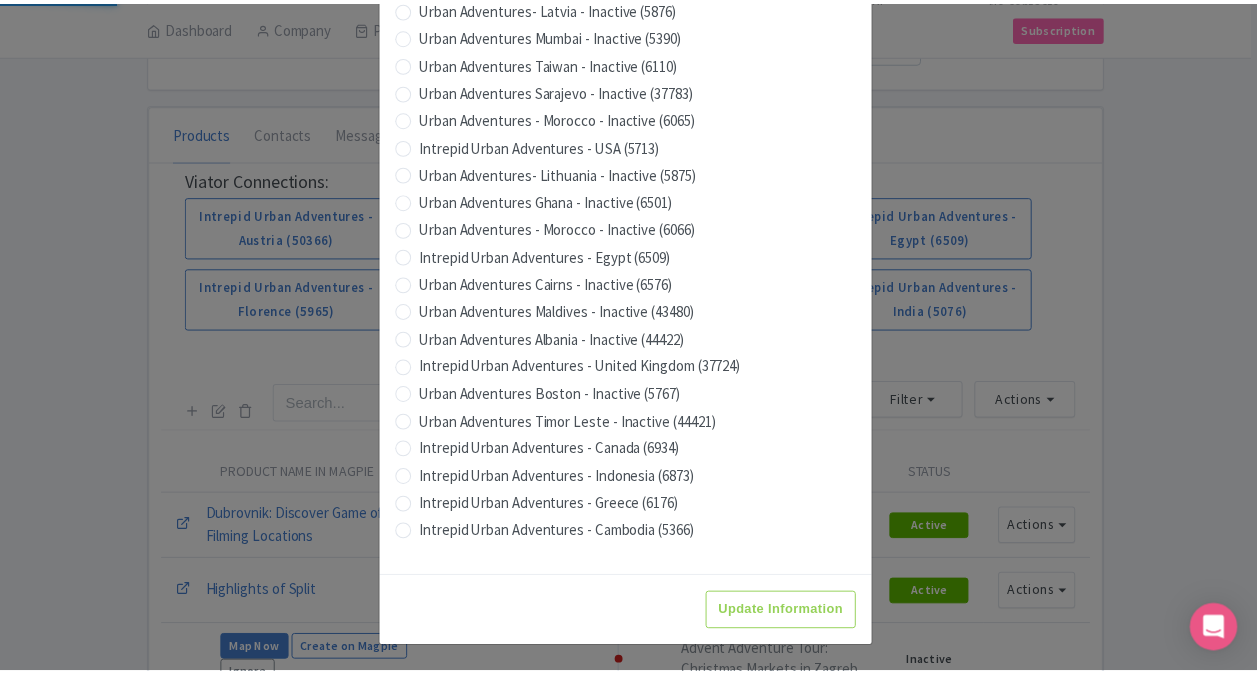 scroll, scrollTop: 0, scrollLeft: 0, axis: both 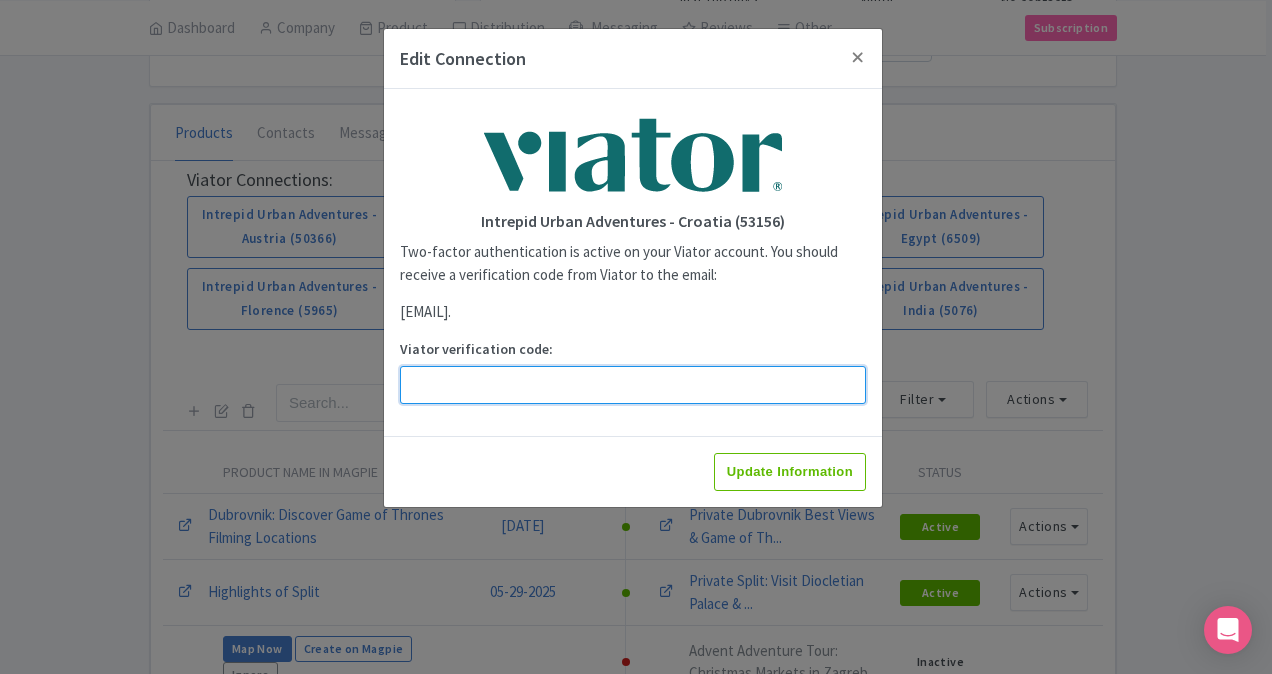 click on "Viator verification code:" at bounding box center (633, 385) 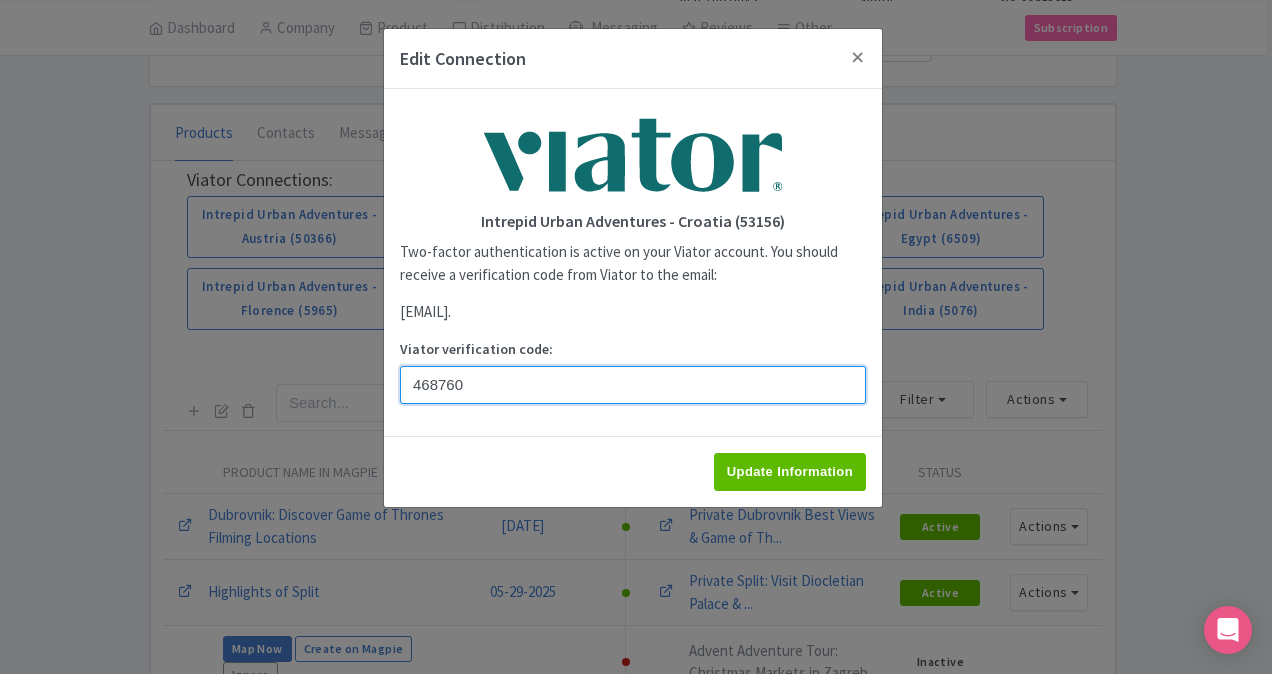 type on "468760" 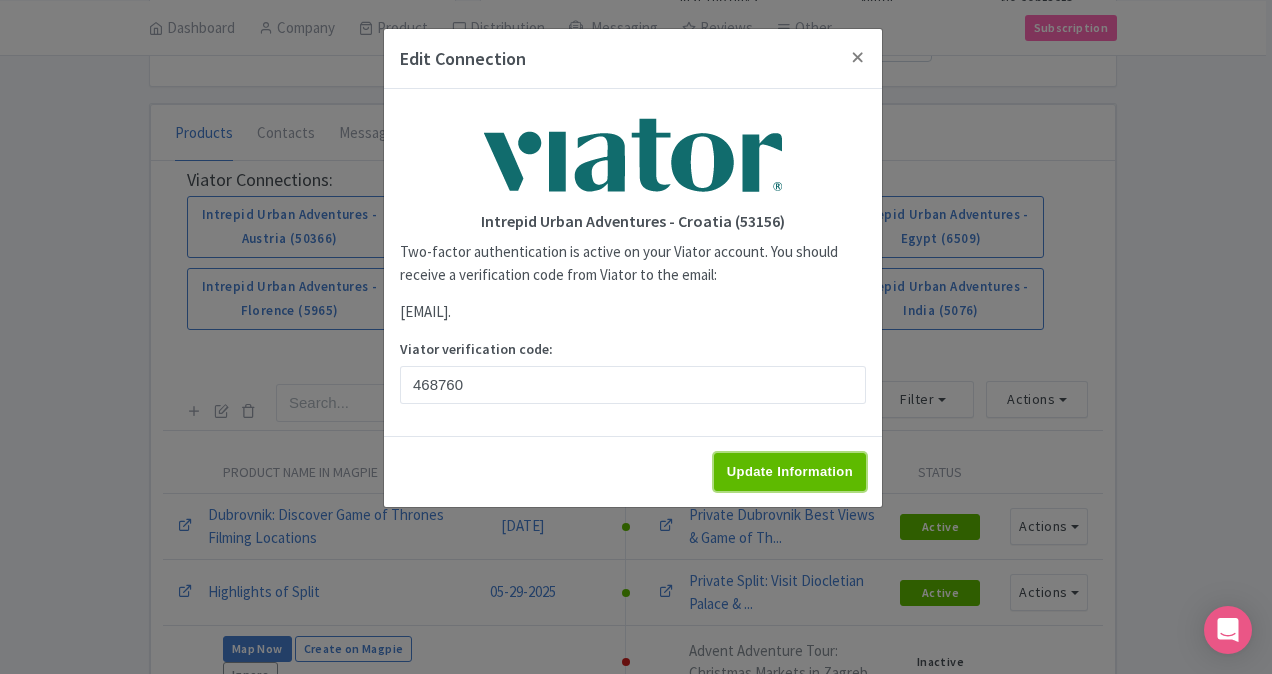 click on "Update Information" at bounding box center (790, 472) 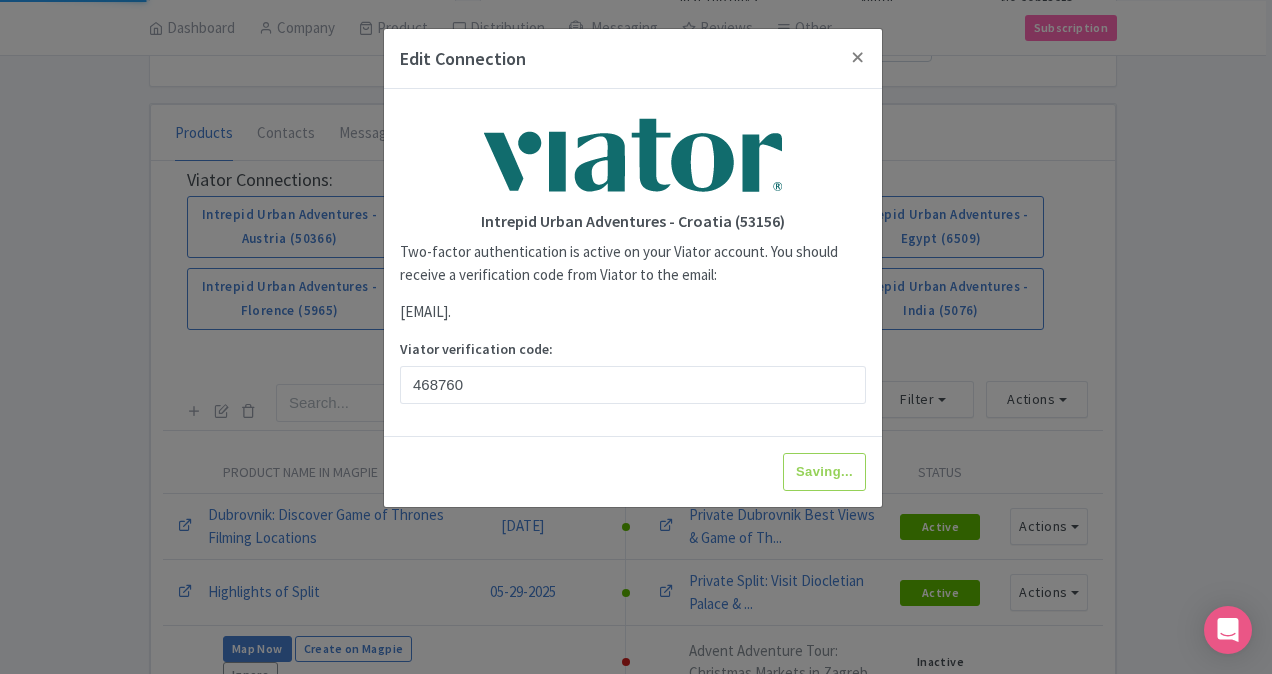 type on "Update Information" 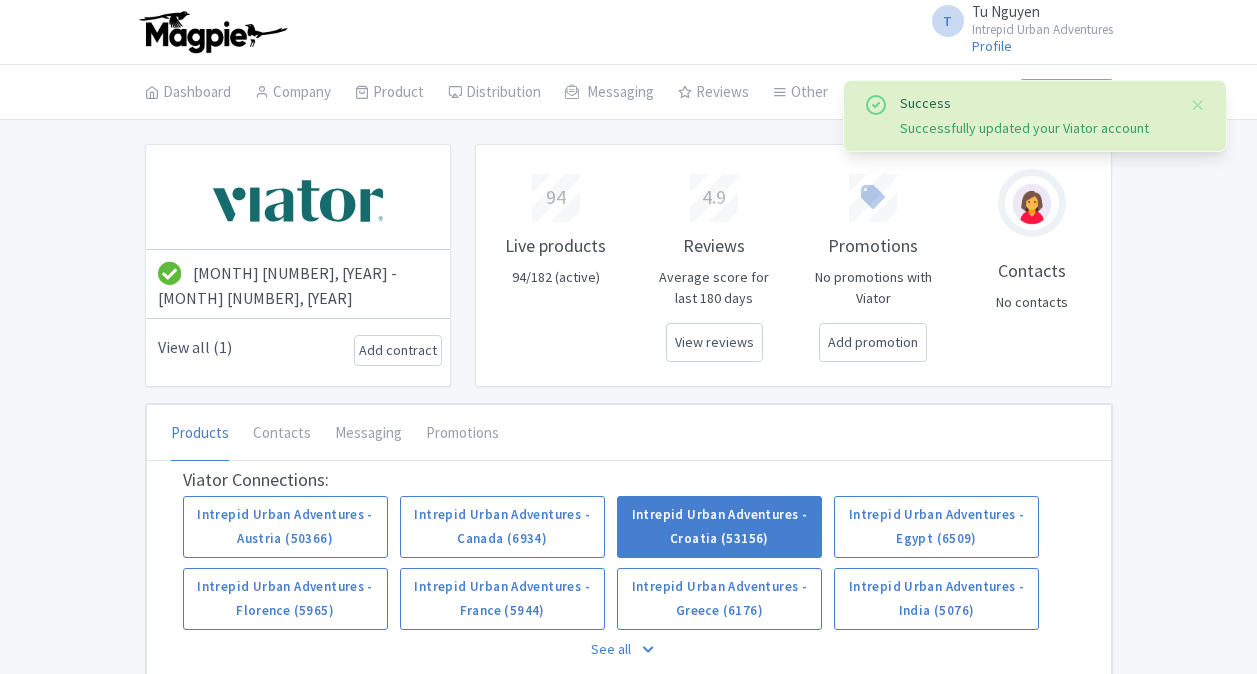 scroll, scrollTop: 0, scrollLeft: 0, axis: both 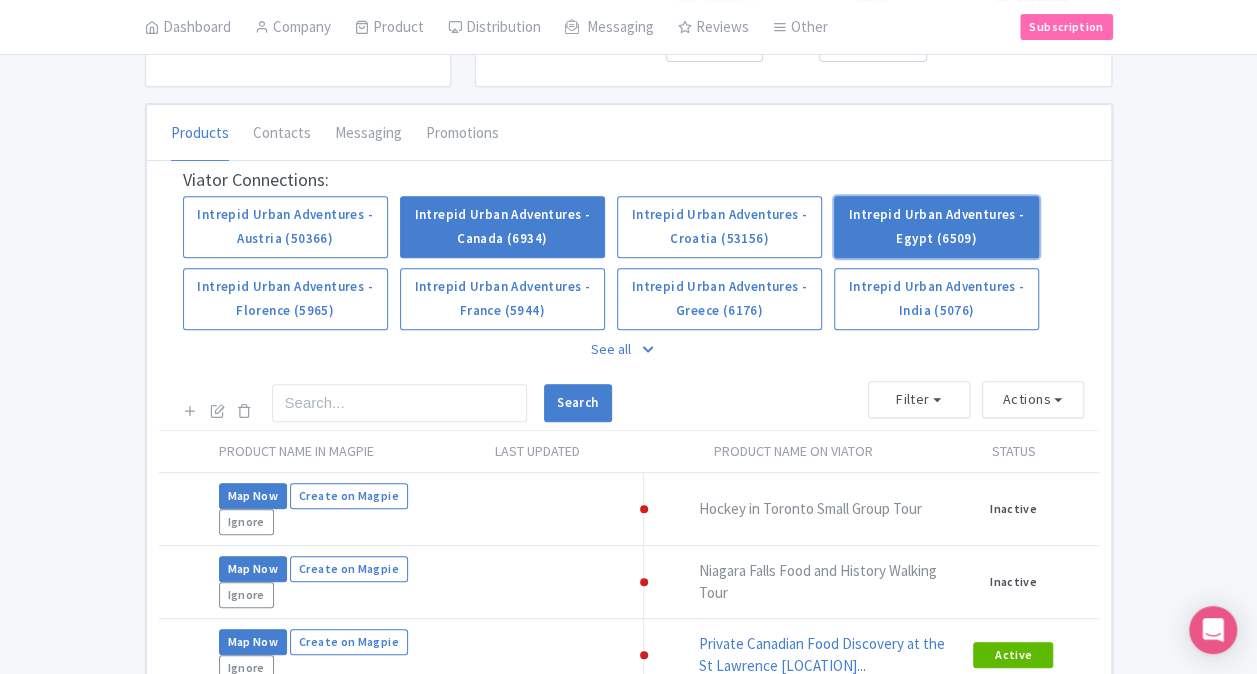 click on "Intrepid Urban Adventures - Egypt (6509)" at bounding box center [936, 227] 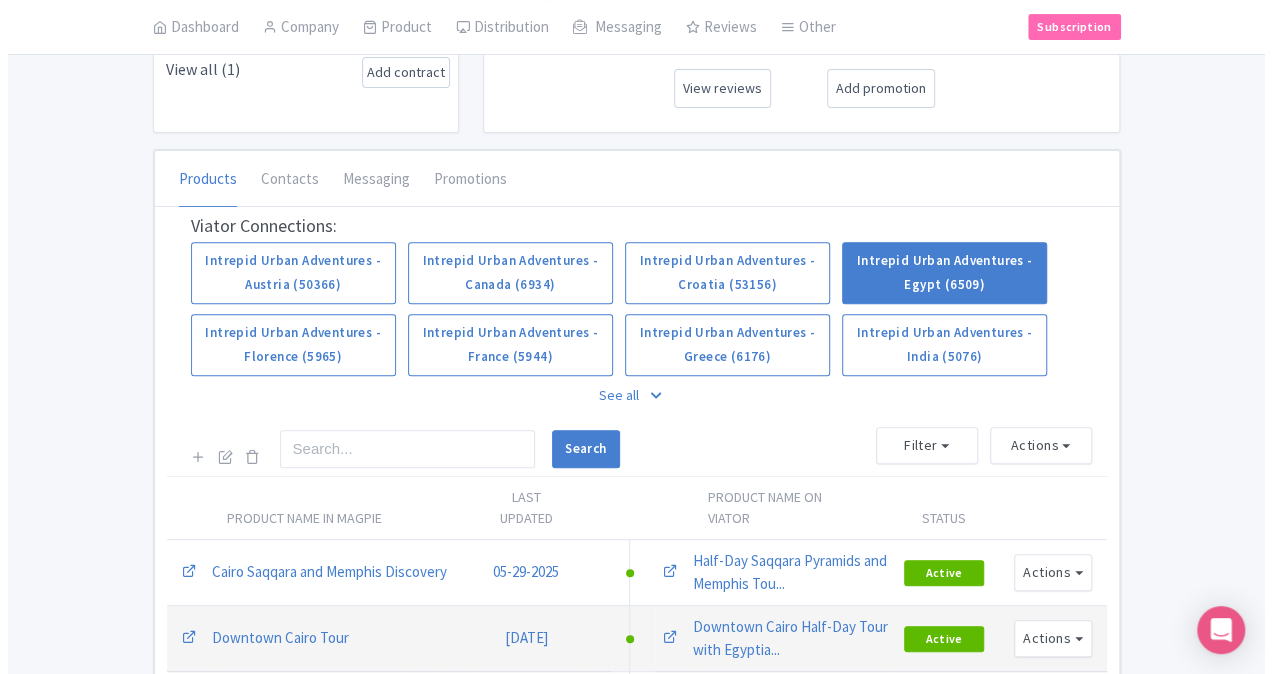 scroll, scrollTop: 500, scrollLeft: 0, axis: vertical 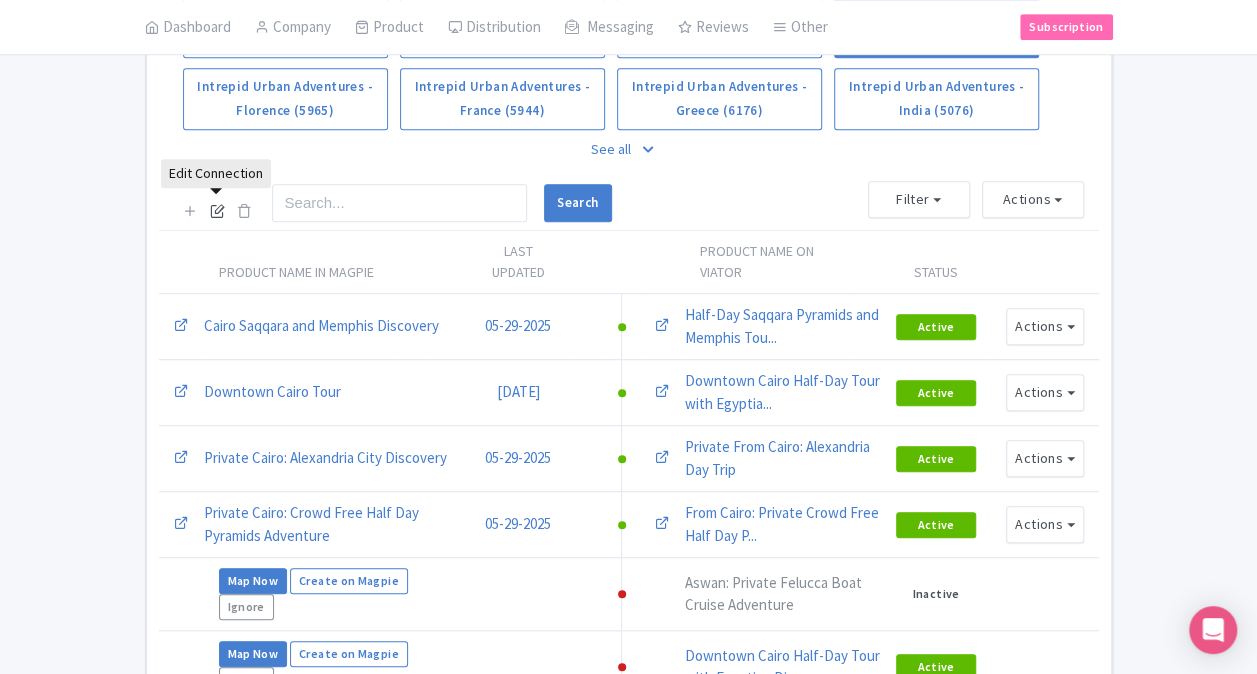 click at bounding box center [217, 210] 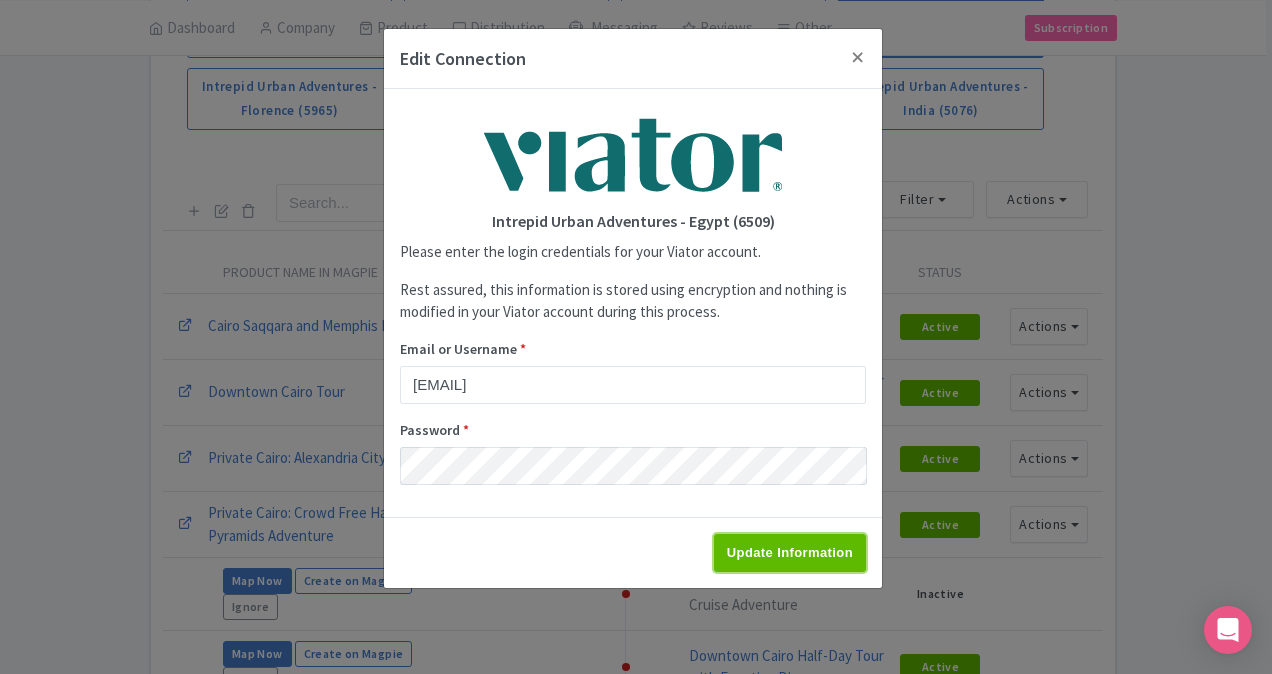 click on "Update Information" at bounding box center [790, 553] 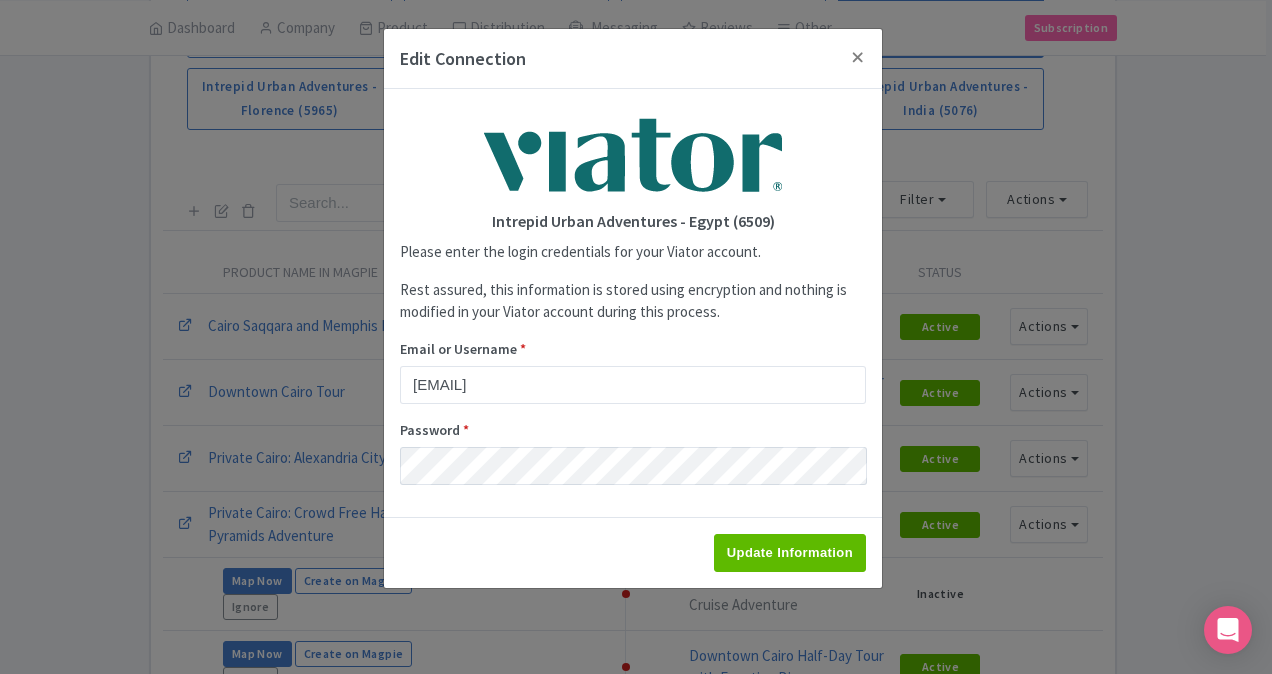 type on "Saving..." 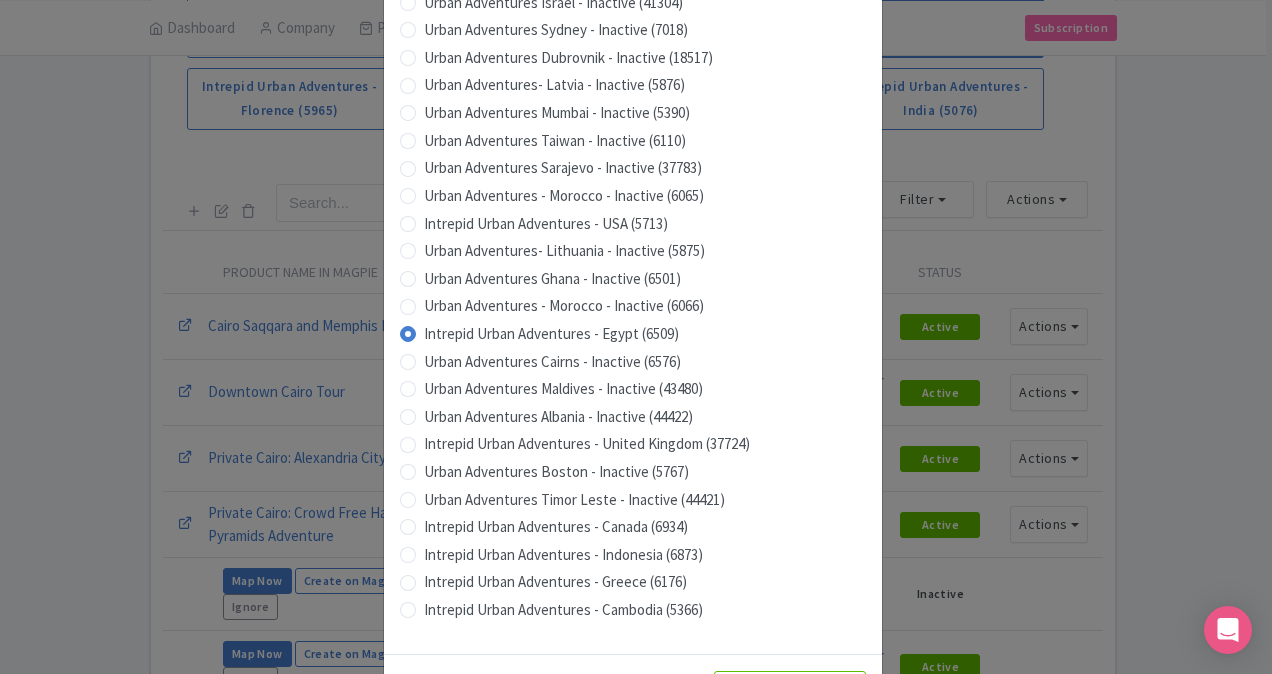 scroll, scrollTop: 1979, scrollLeft: 0, axis: vertical 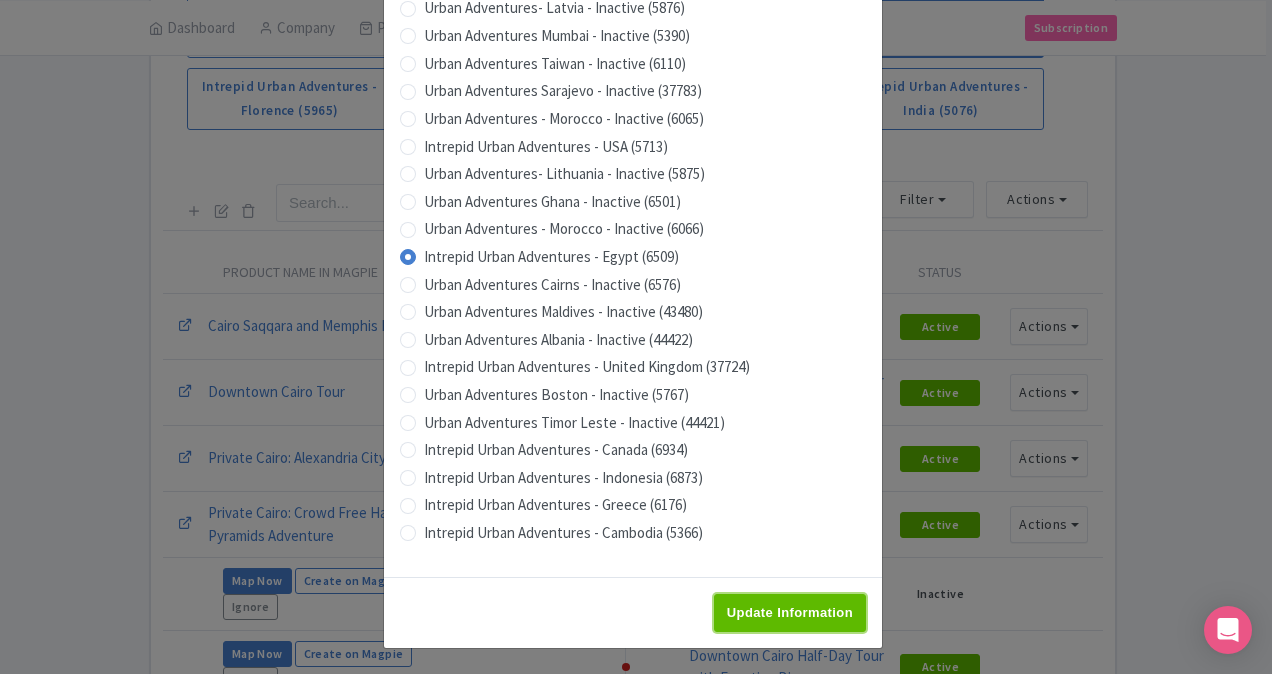 click on "Update Information" at bounding box center [790, 613] 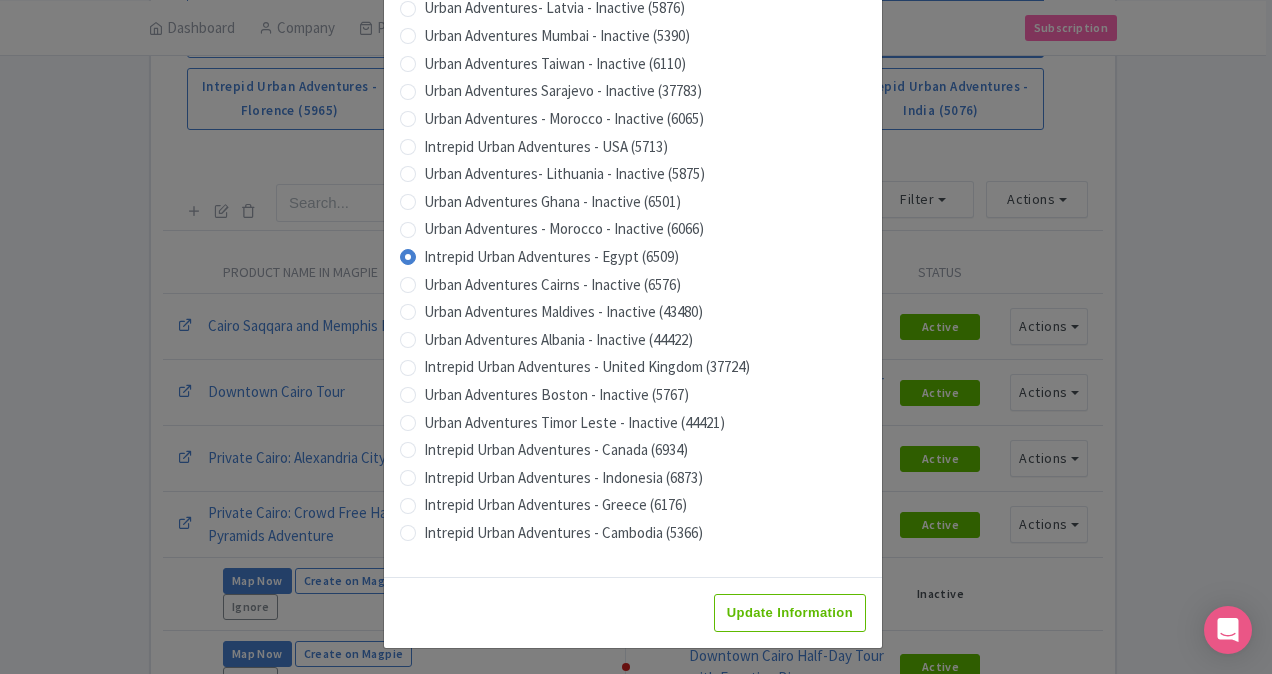type on "Saving..." 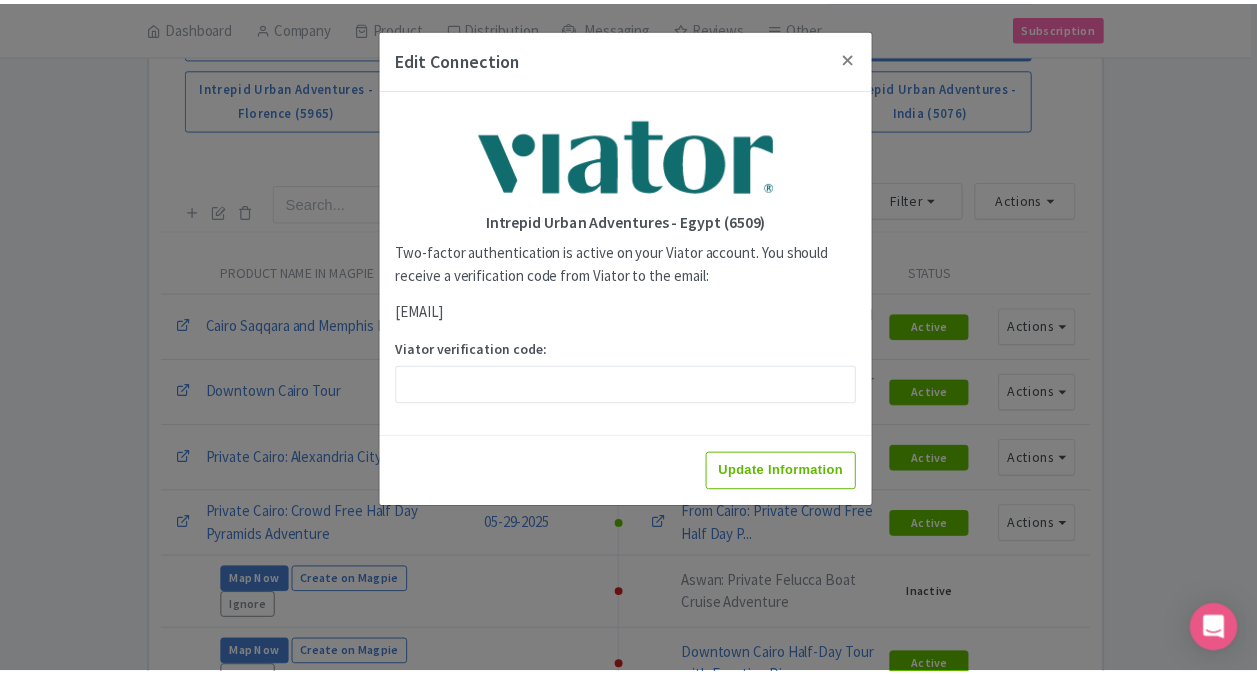 scroll, scrollTop: 0, scrollLeft: 0, axis: both 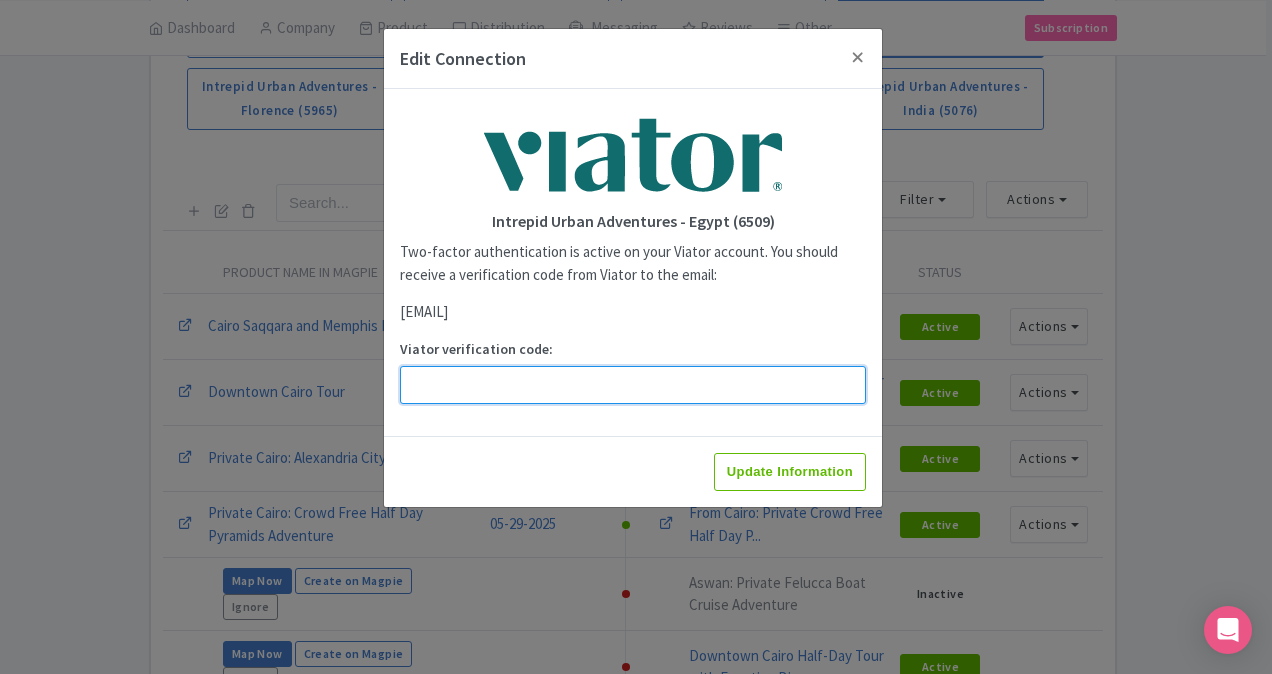 click on "Viator verification code:" at bounding box center [633, 385] 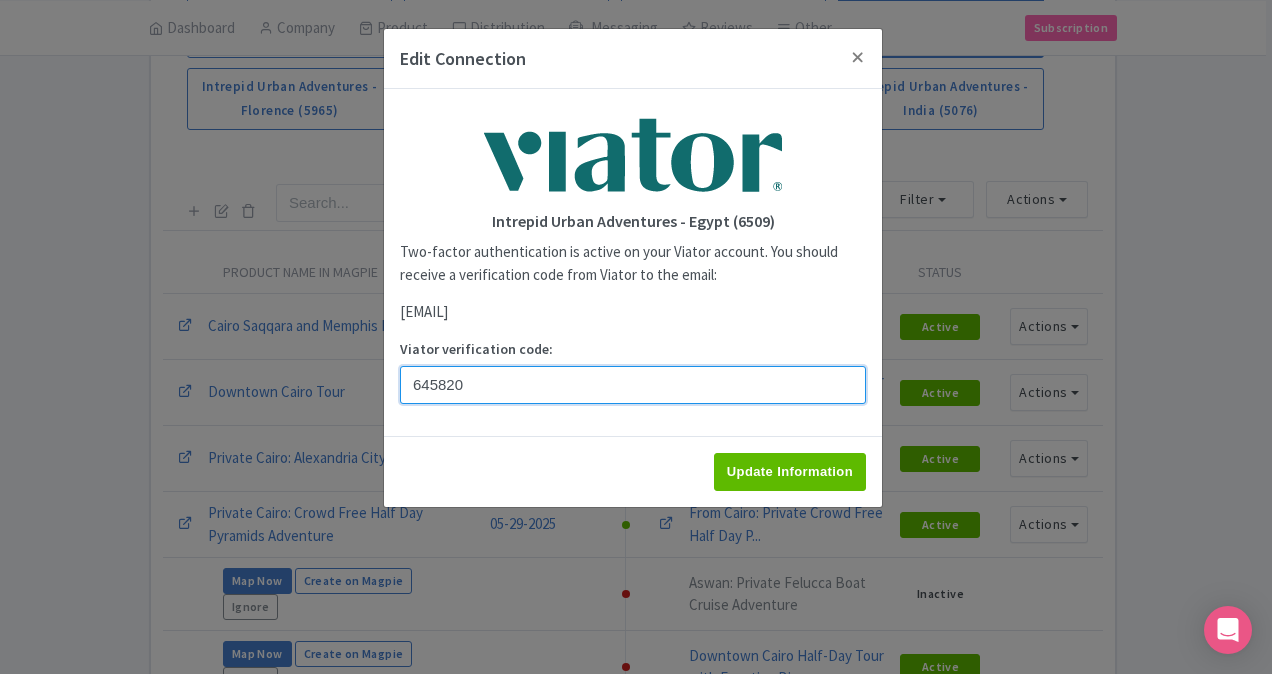 type on "645820" 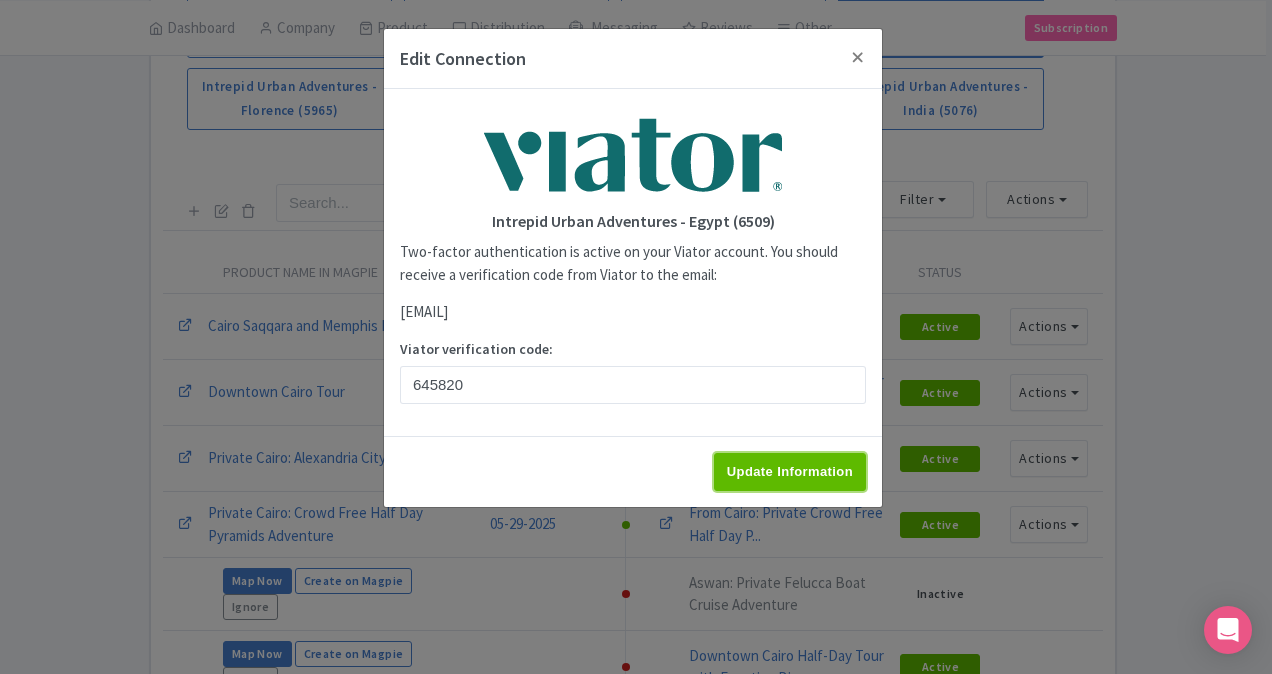 click on "Update Information" at bounding box center [790, 472] 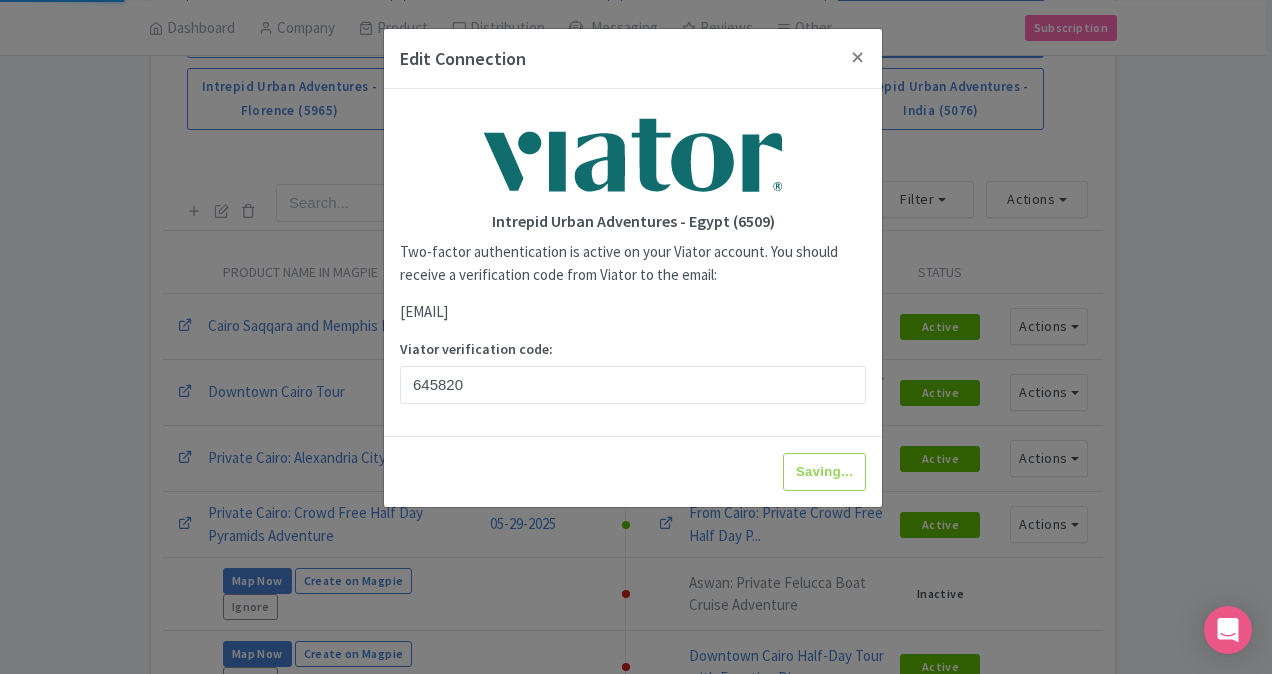 type on "Update Information" 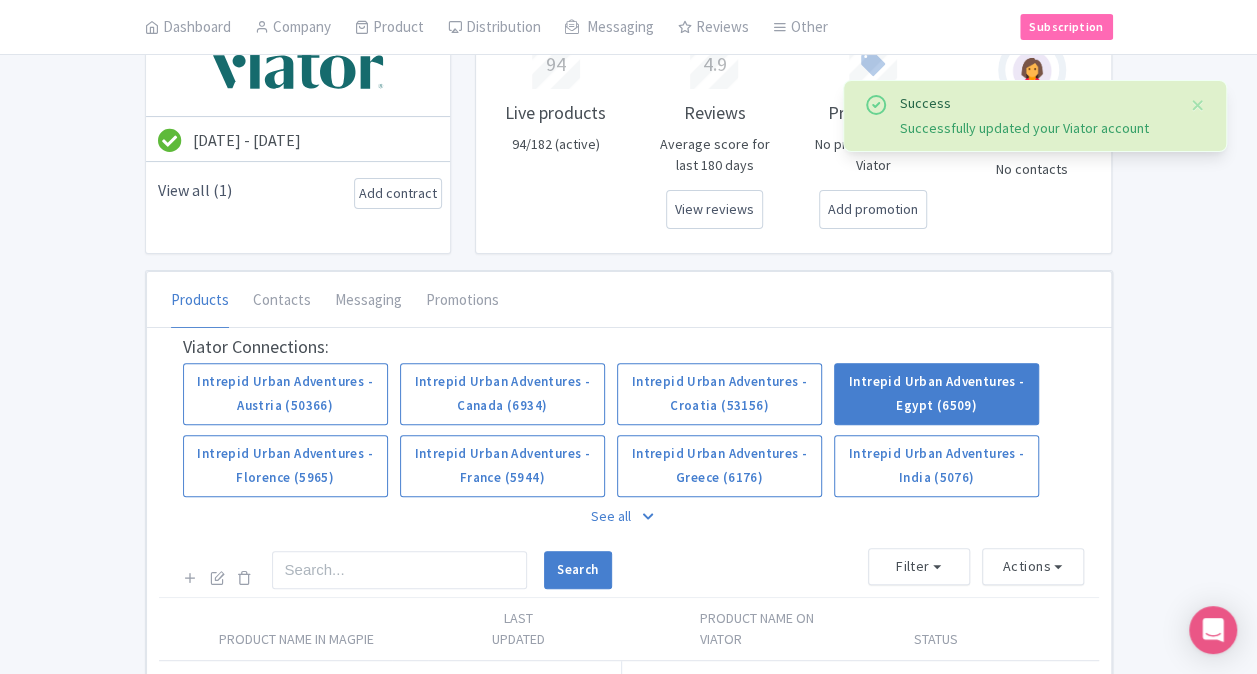 scroll, scrollTop: 300, scrollLeft: 0, axis: vertical 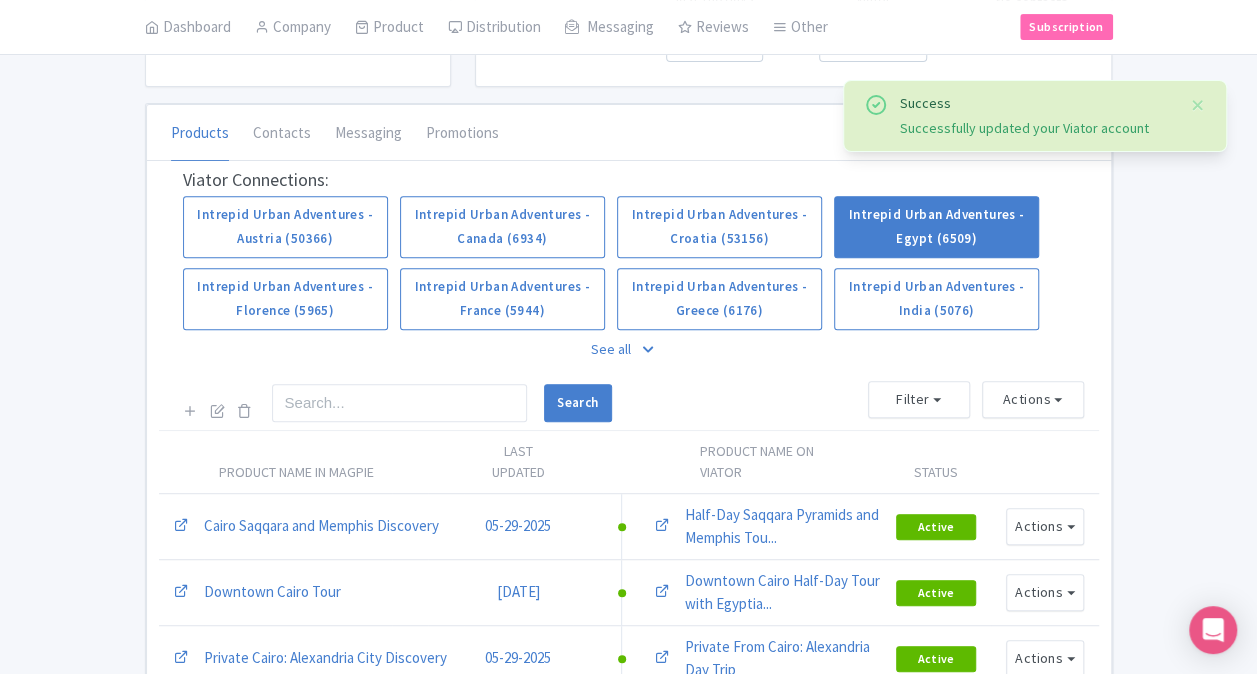 click on "Viator Connections:
Intrepid Urban Adventures - Austria (50366)
Intrepid Urban Adventures - Canada (6934)
Intrepid Urban Adventures - Croatia (53156)
Intrepid Urban Adventures - Egypt (6509)
Intrepid Urban Adventures - Florence (5965)
Intrepid Urban Adventures - France (5944)
Intrepid Urban Adventures - Greece (6176)
Intrepid Urban Adventures - India (5076)
Intrepid Urban Adventures - Indonesia (6873)
Intrepid Urban Adventures - Japan (5263)
Intrepid Urban Adventures - Kenya (6016)
Latin America - 5207
Intrepid Urban Adventures - Morocco (6057)
New York City - 5403
Intrepid Urban Adventures - Romania (30347)
Intrepid Urban Adventures - Spain (6172)
Intrepid Urban Adventures - Thailand (5086)
Intrepid Urban Adventures - Turkey (5966)
Intrepid Urban Adventures - USA (5713)
Intrepid Urban Adventures - Vietnam (5060)
See all
See less
Search
Actions
Add New Account
Refresh Product List
Import all un-mapped Products" at bounding box center [629, 296] 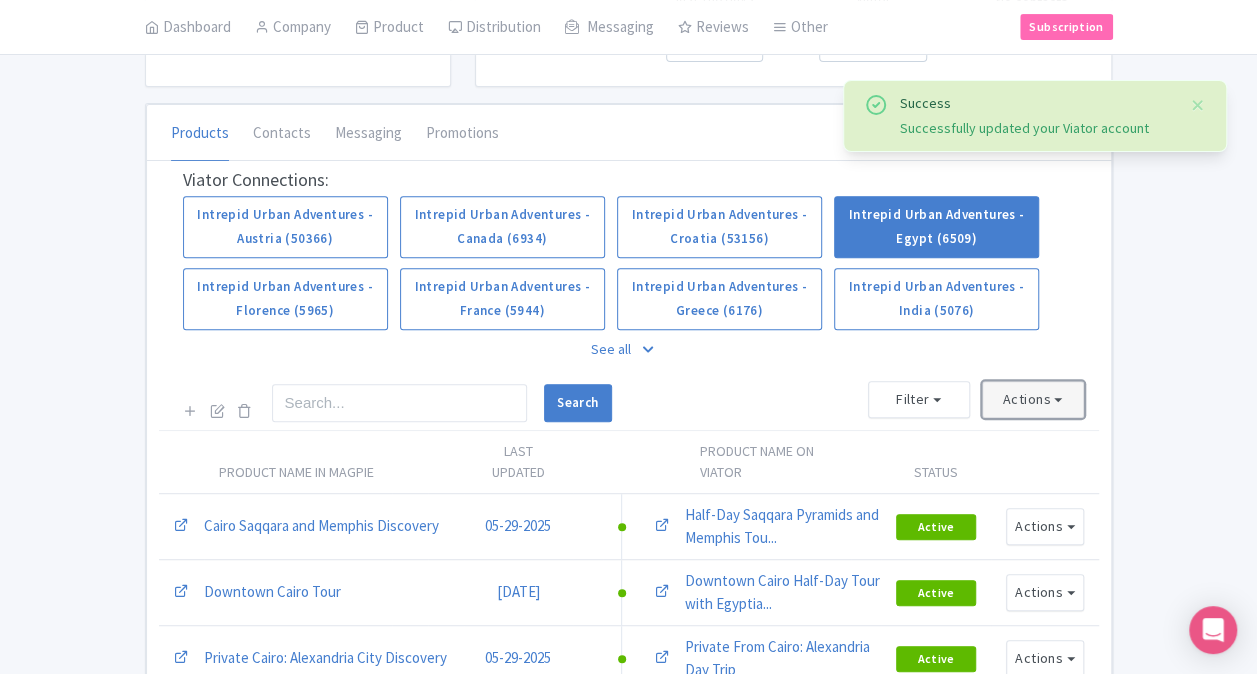 click on "Actions" at bounding box center [1033, 399] 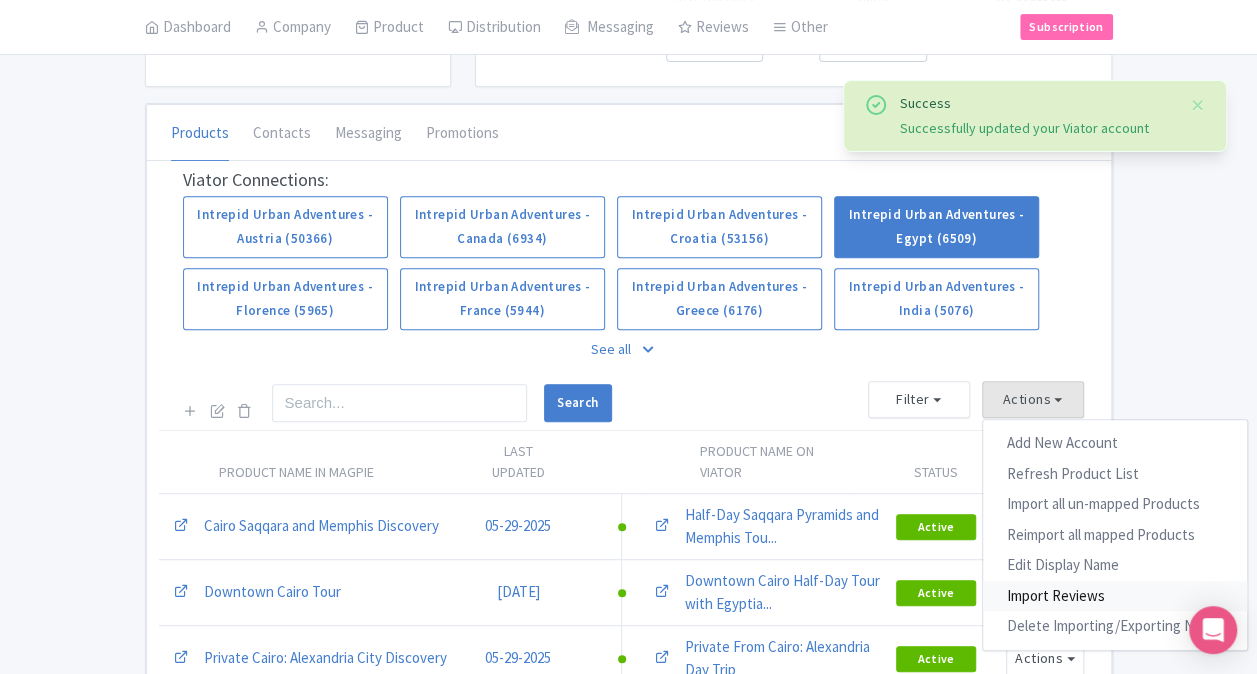 click on "Import Reviews" at bounding box center (1115, 596) 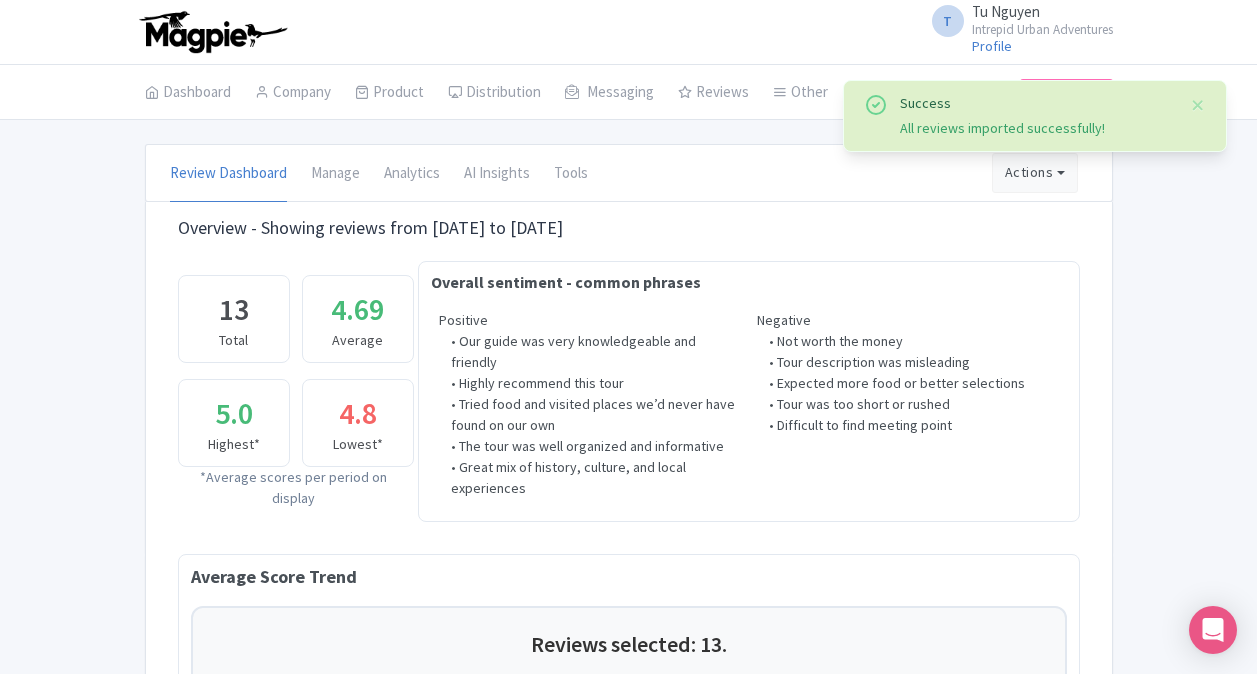 scroll, scrollTop: 0, scrollLeft: 0, axis: both 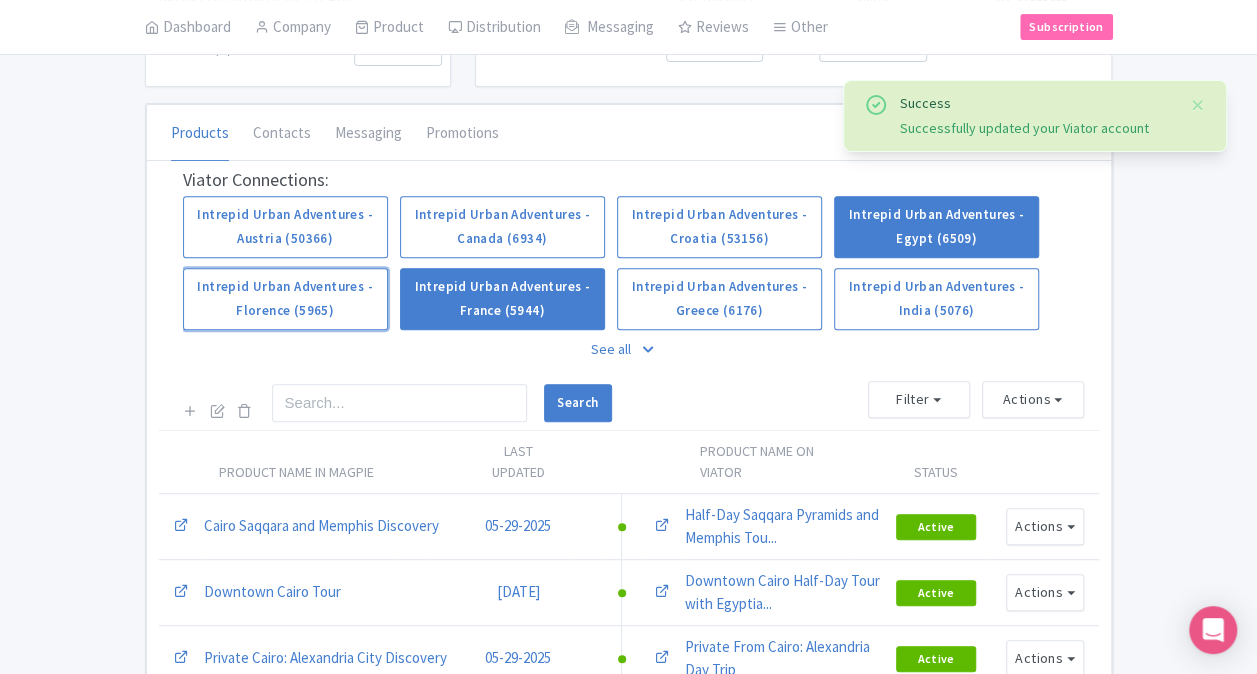 drag, startPoint x: 356, startPoint y: 296, endPoint x: 408, endPoint y: 298, distance: 52.03845 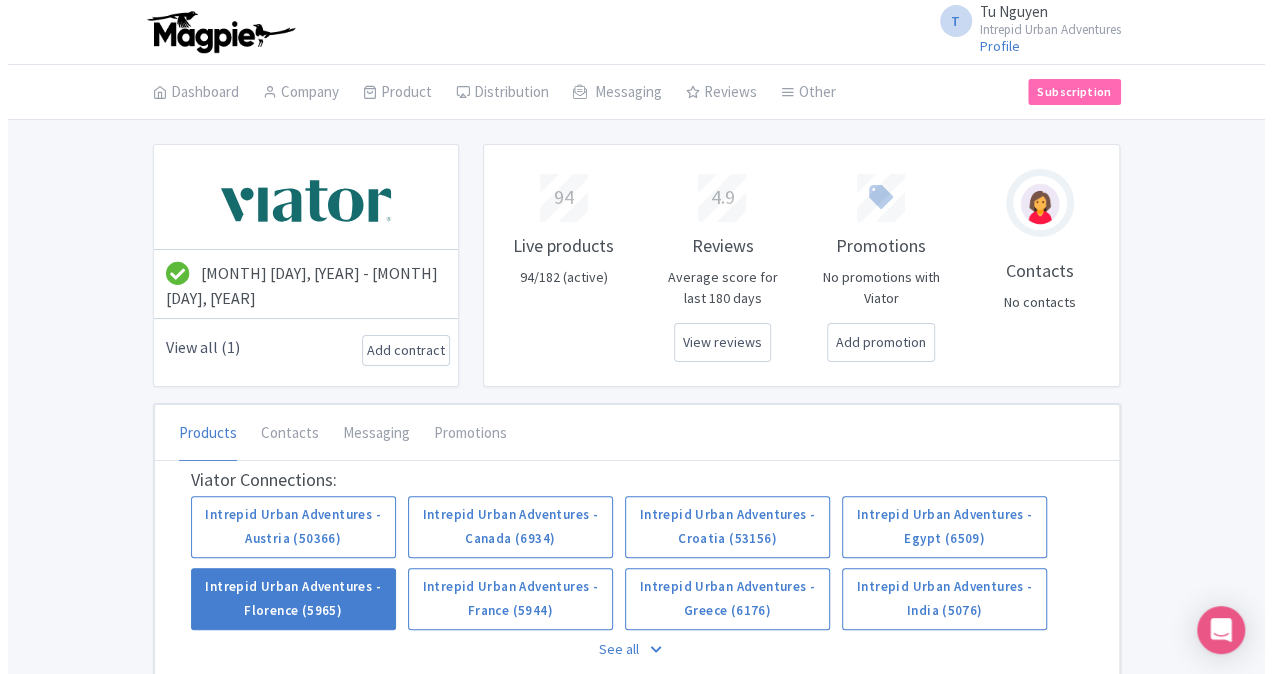scroll, scrollTop: 400, scrollLeft: 0, axis: vertical 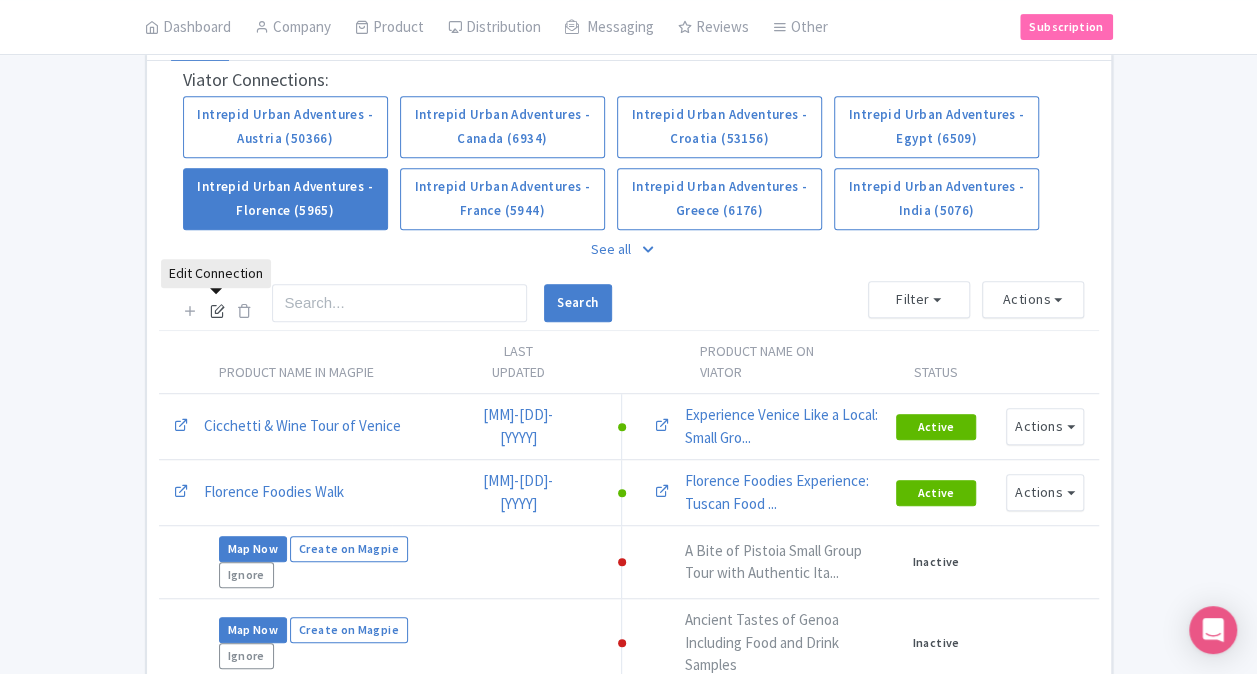 click at bounding box center (217, 311) 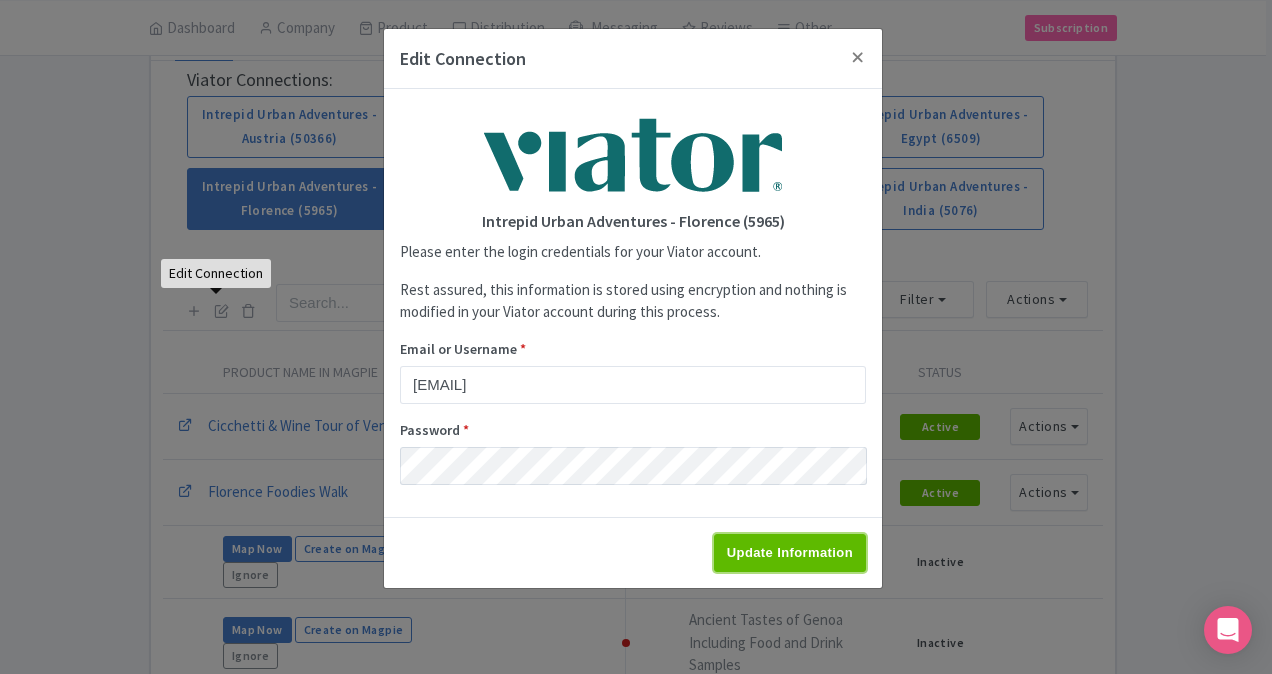 click on "Update Information" at bounding box center [790, 553] 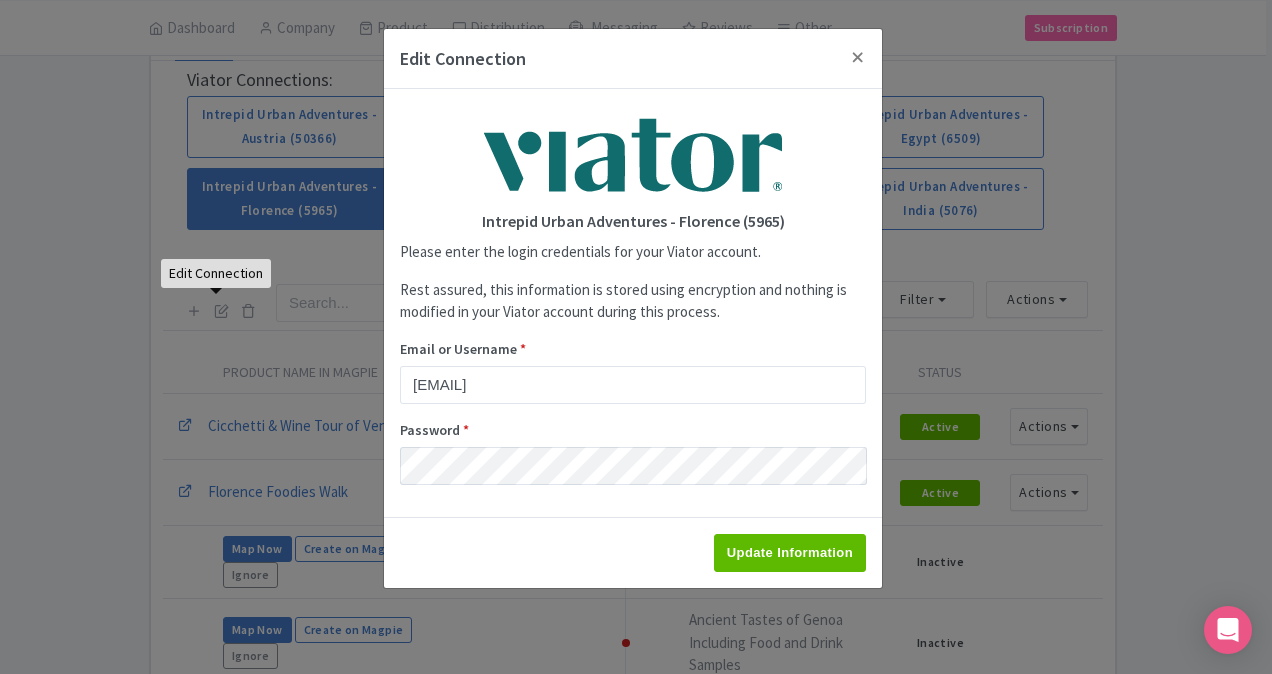 type on "Saving..." 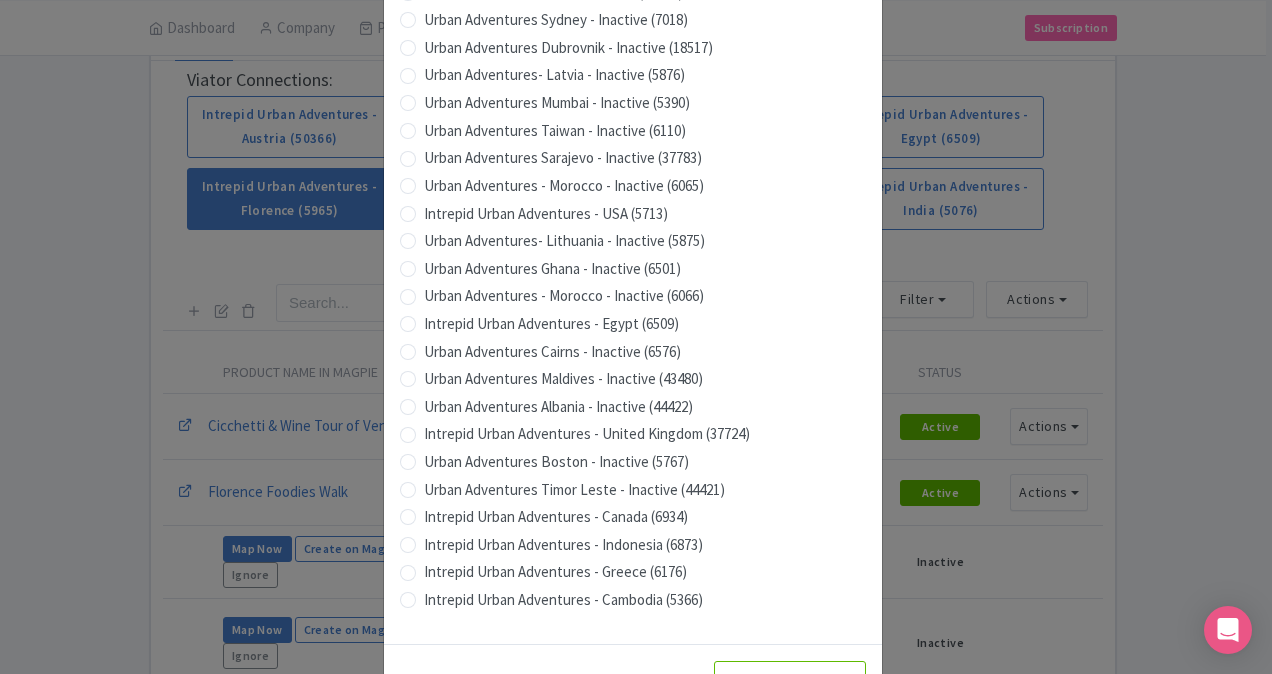 scroll, scrollTop: 1979, scrollLeft: 0, axis: vertical 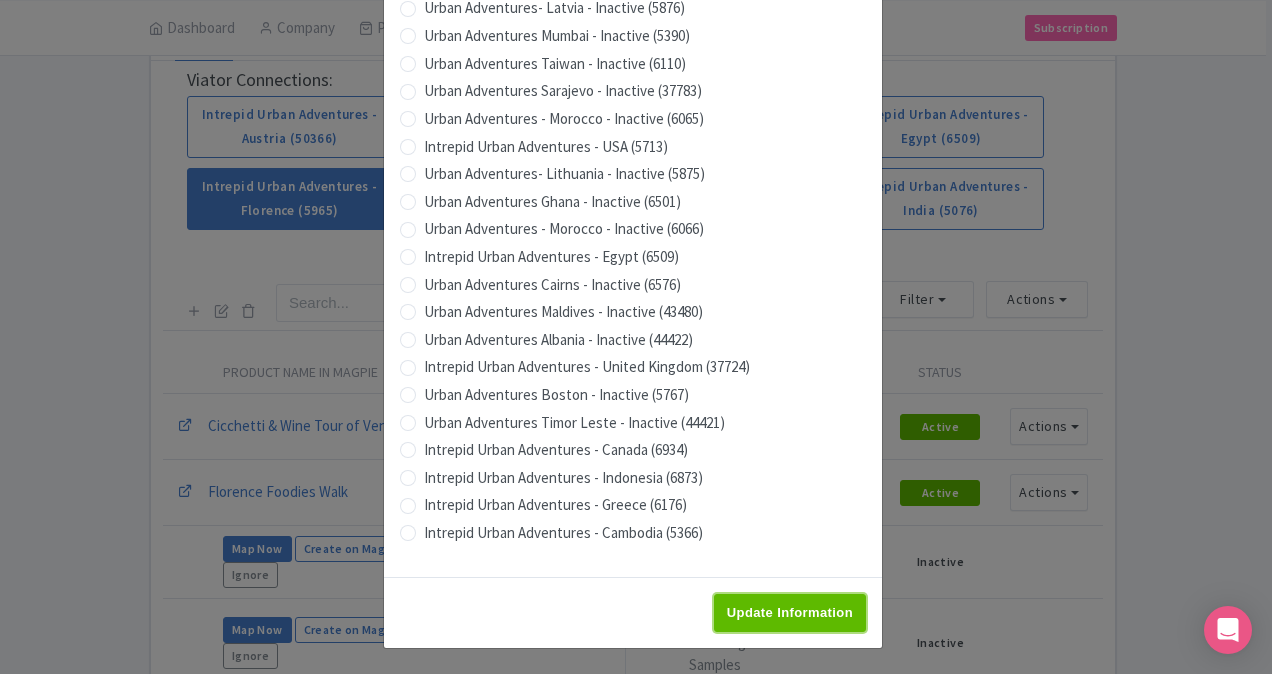 click on "Update Information" at bounding box center [790, 613] 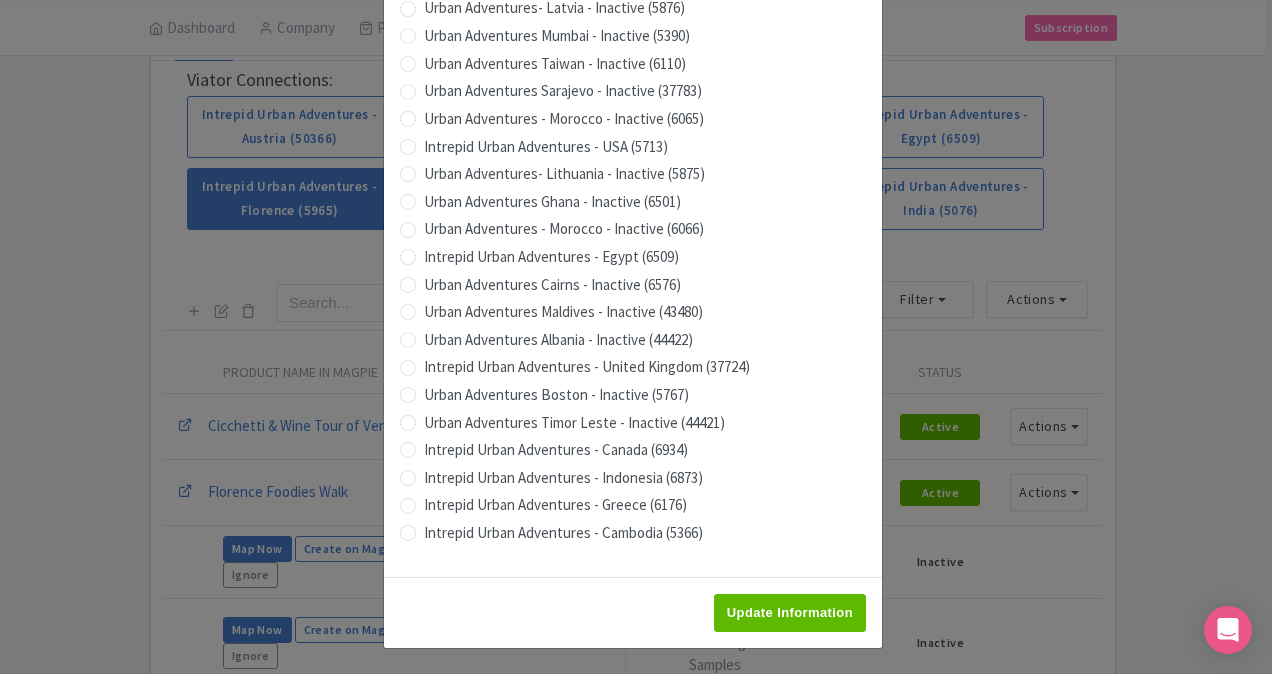 type on "Saving..." 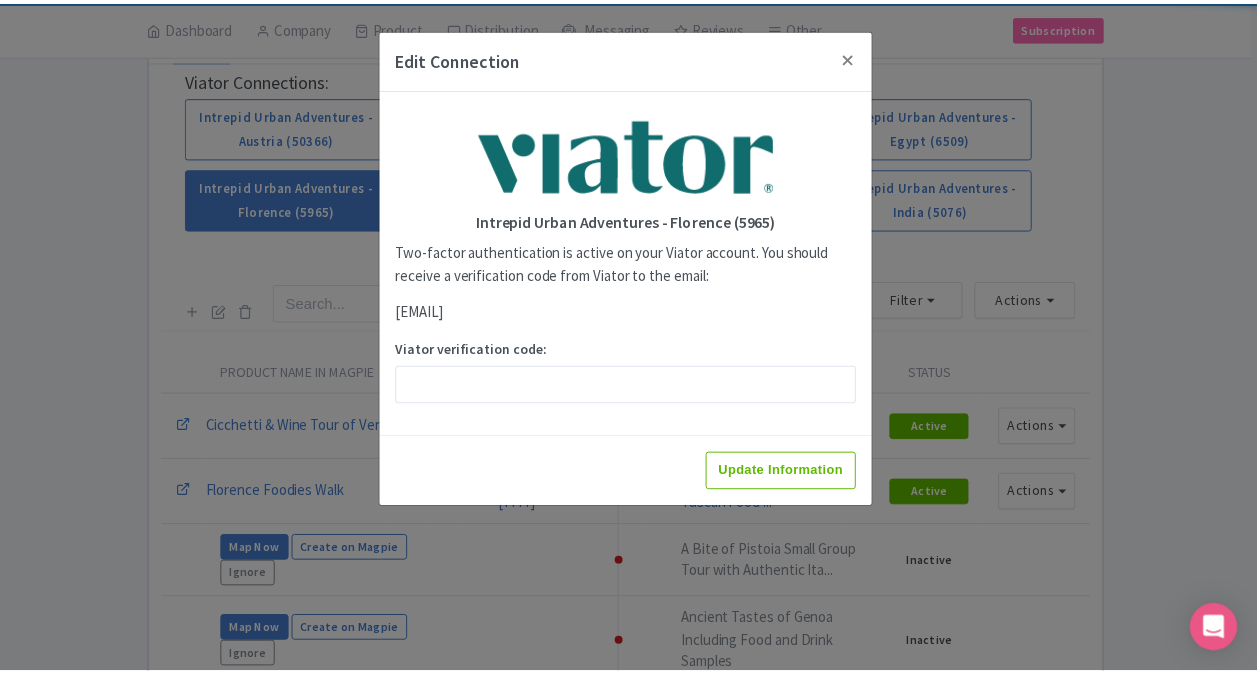 scroll, scrollTop: 0, scrollLeft: 0, axis: both 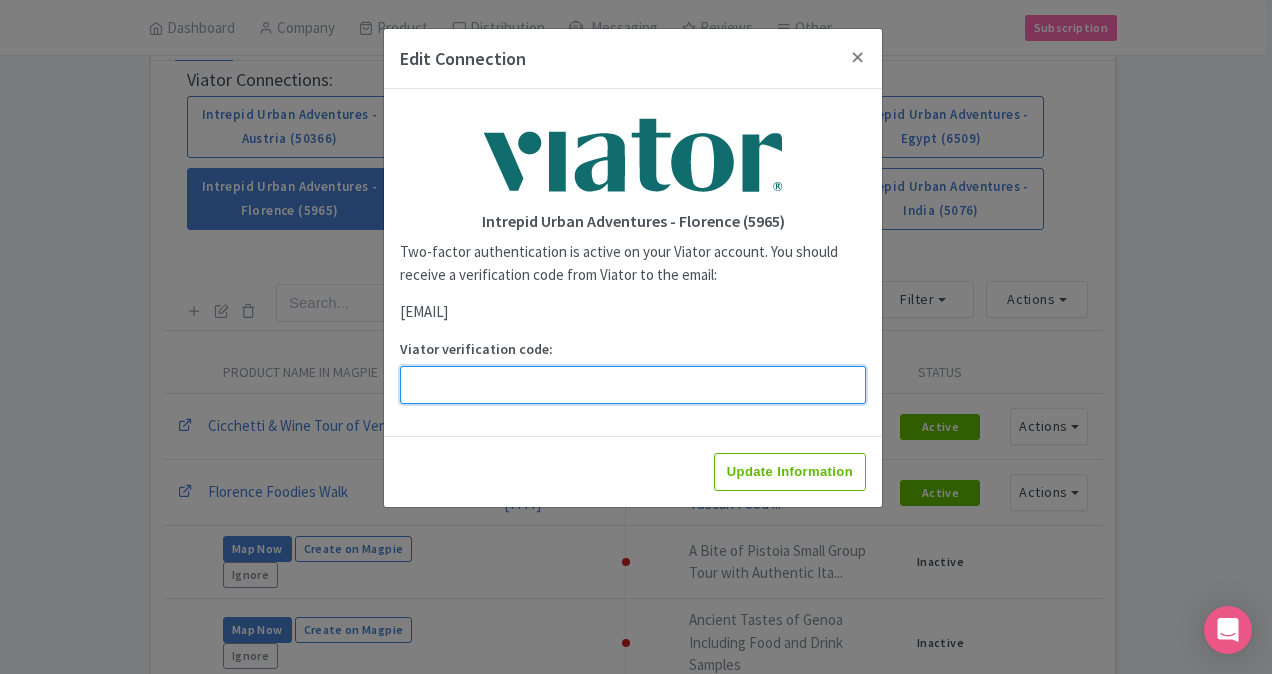 click on "Viator verification code:" at bounding box center (633, 385) 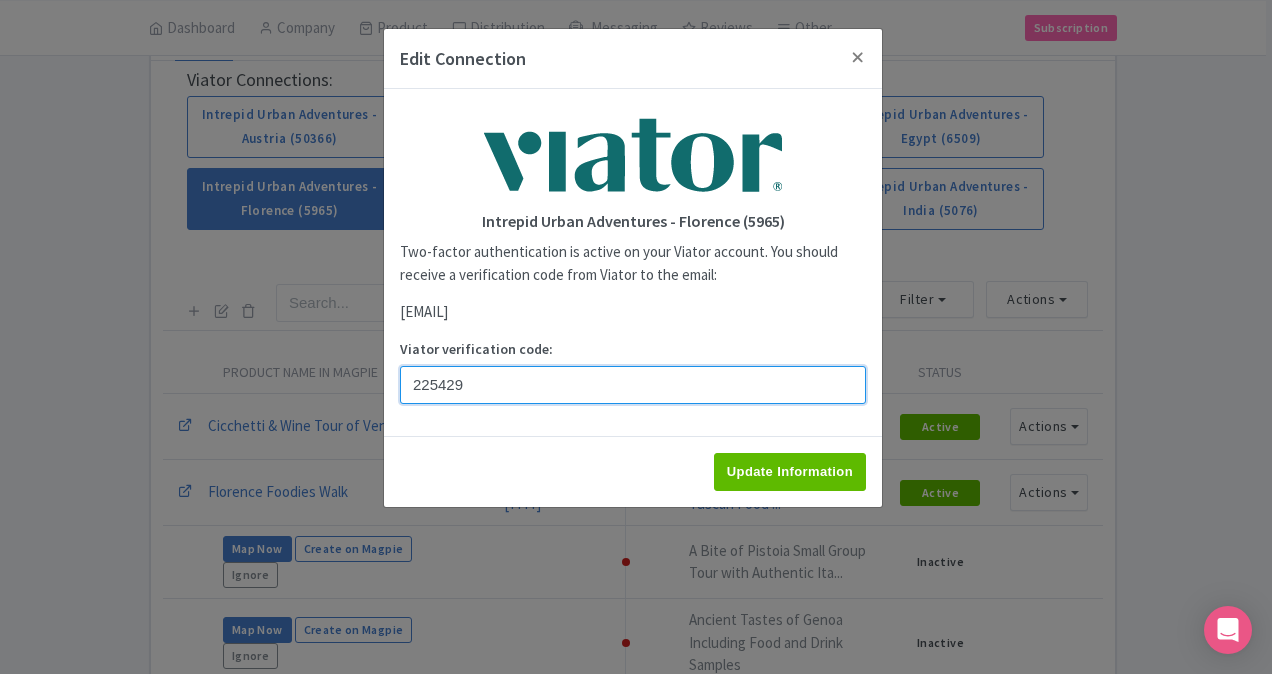type on "225429" 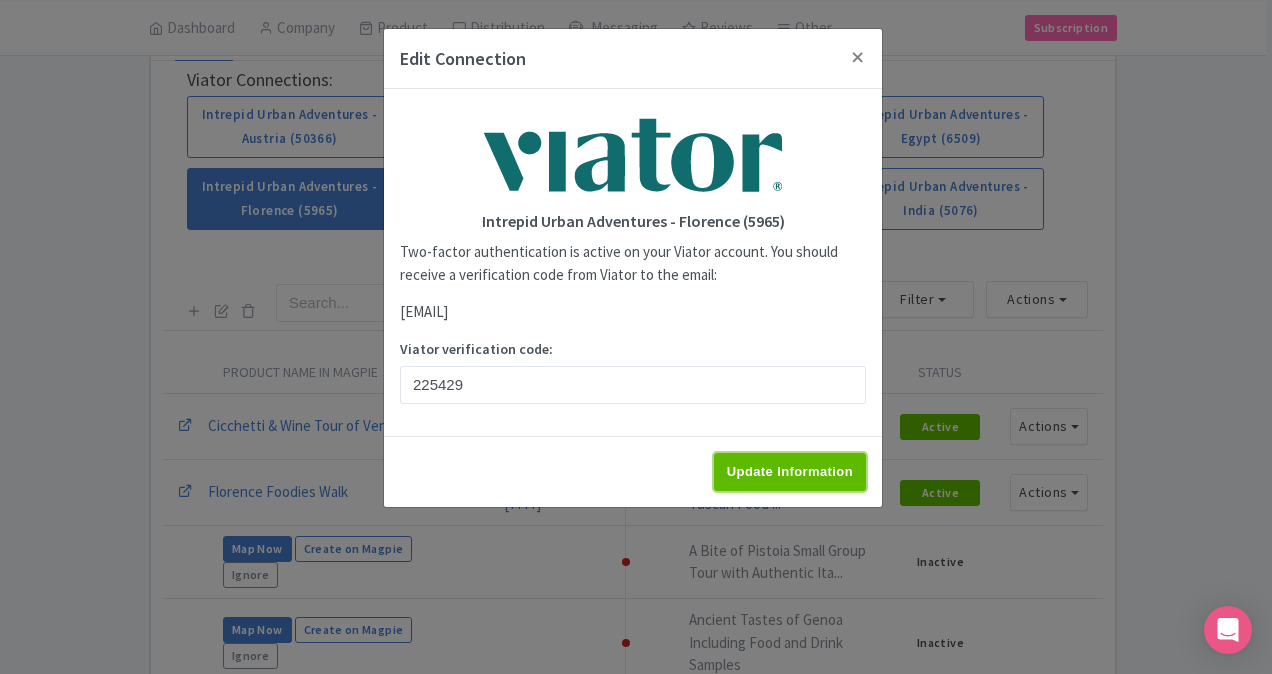 click on "Update Information" at bounding box center [790, 472] 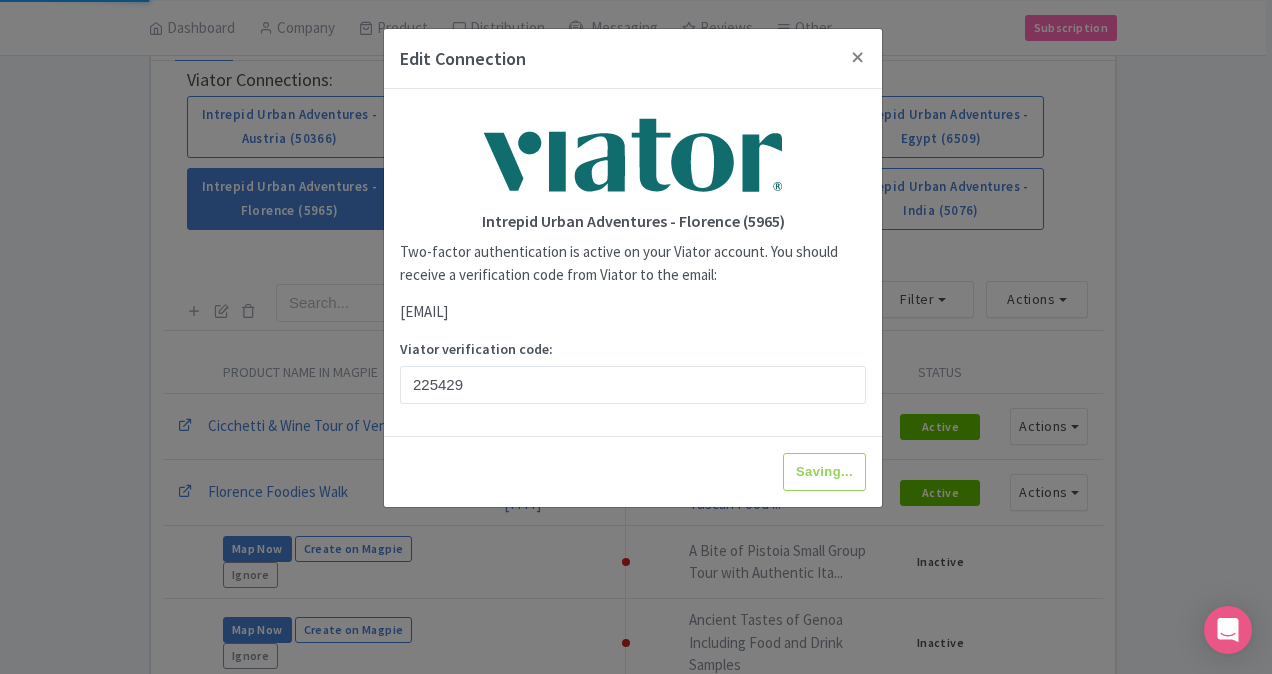 type on "Update Information" 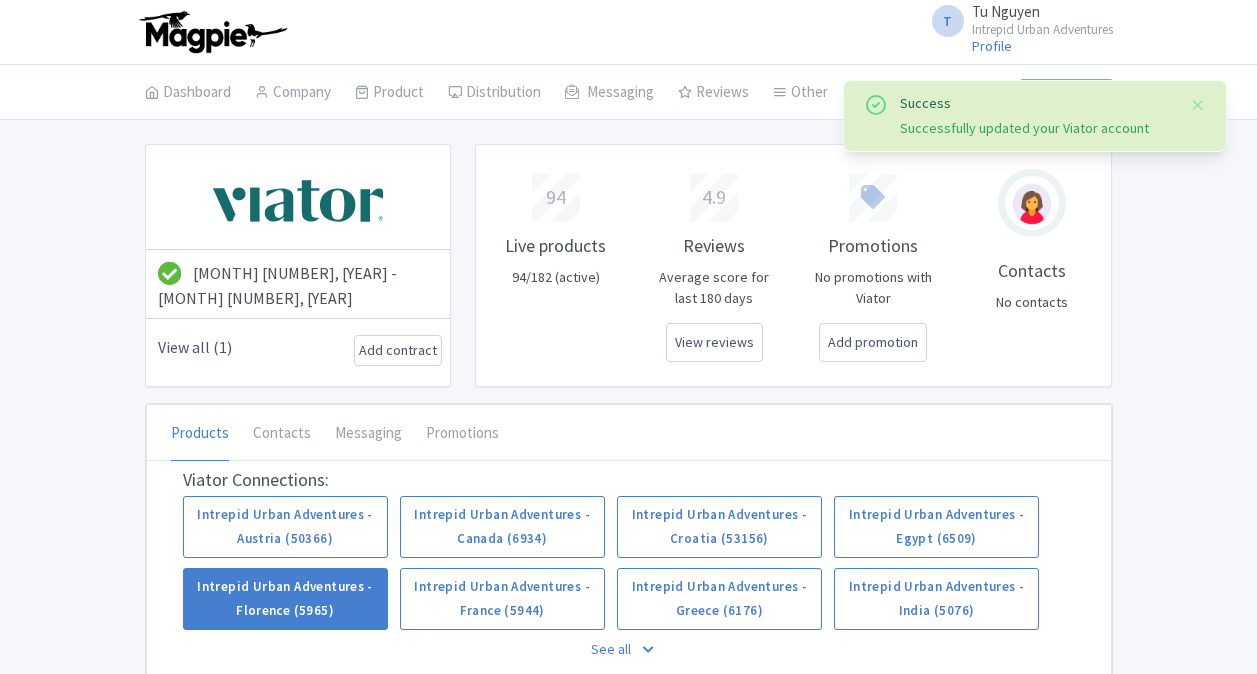 scroll, scrollTop: 400, scrollLeft: 0, axis: vertical 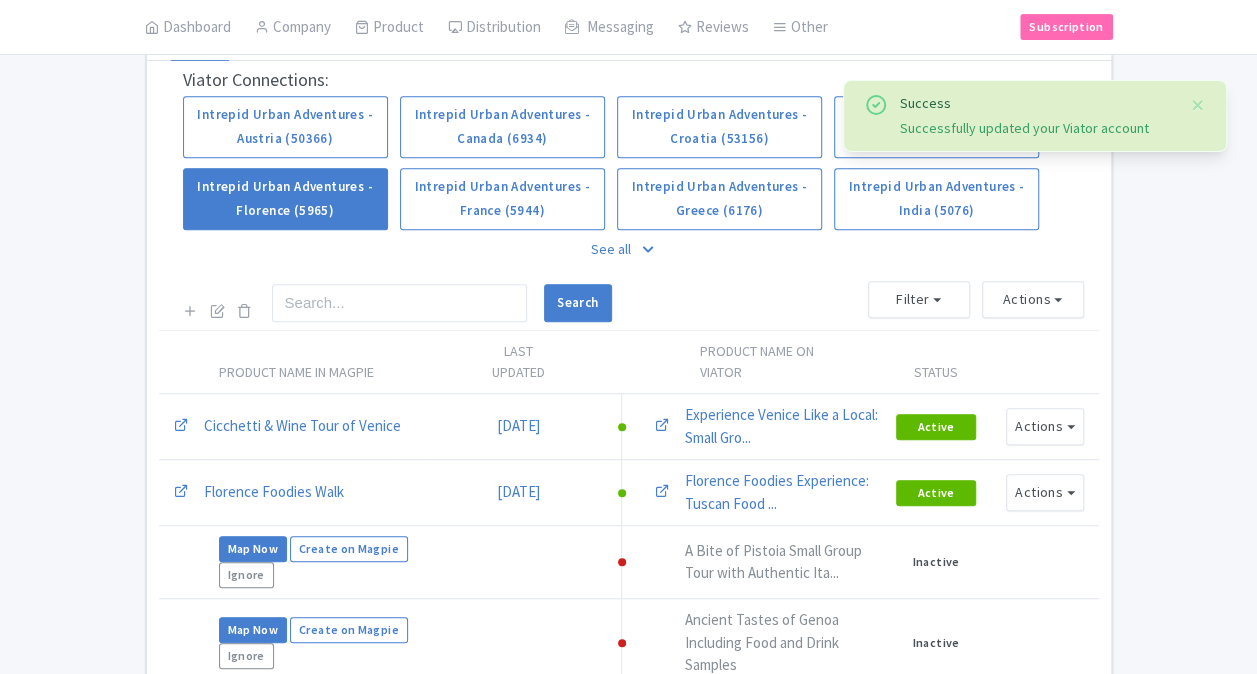 click on "Actions" at bounding box center [1033, 299] 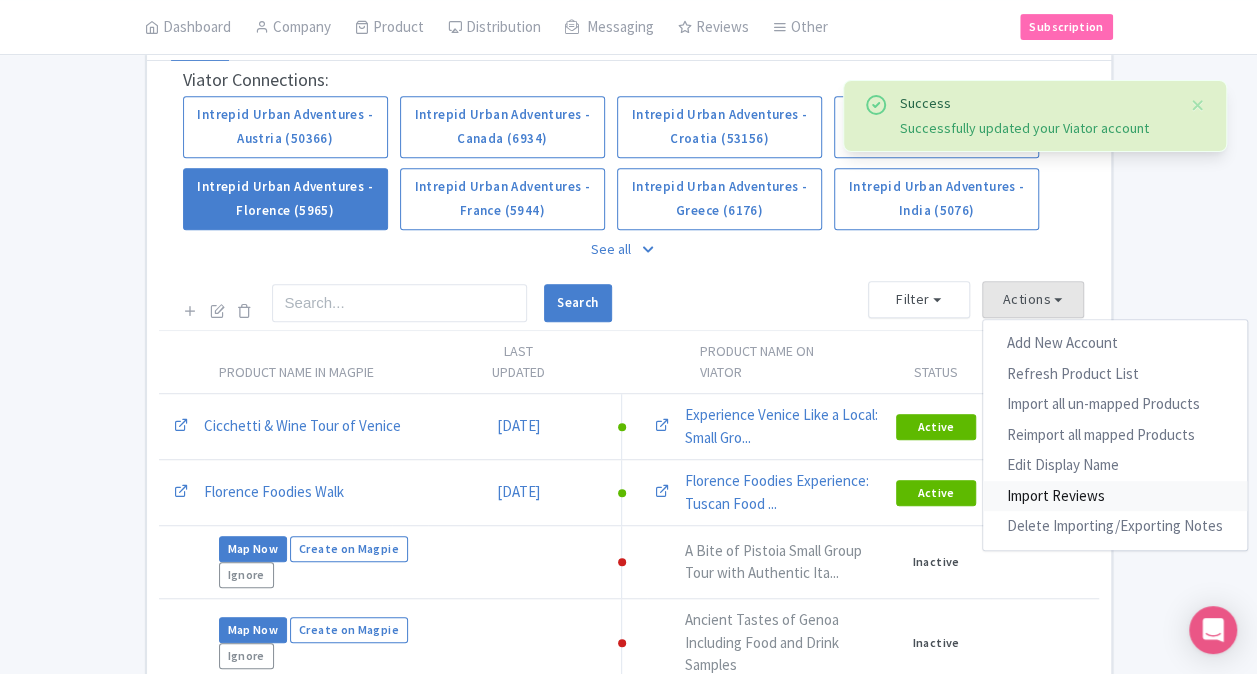 click on "Import Reviews" at bounding box center (1115, 496) 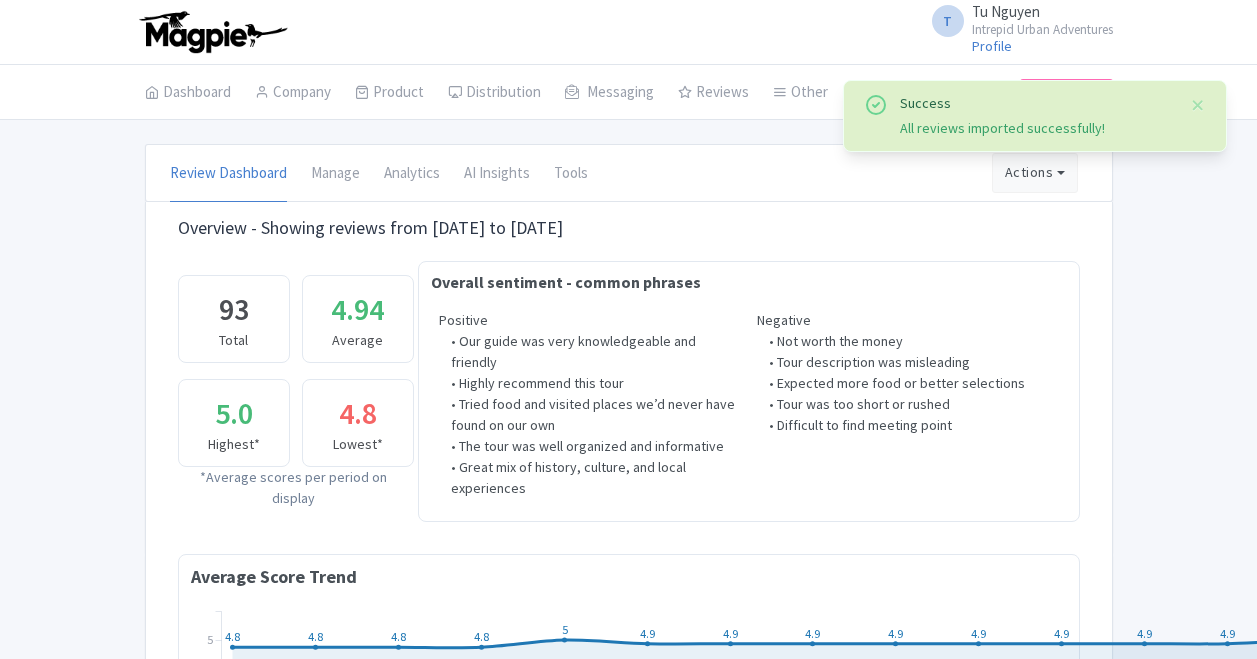 scroll, scrollTop: 0, scrollLeft: 0, axis: both 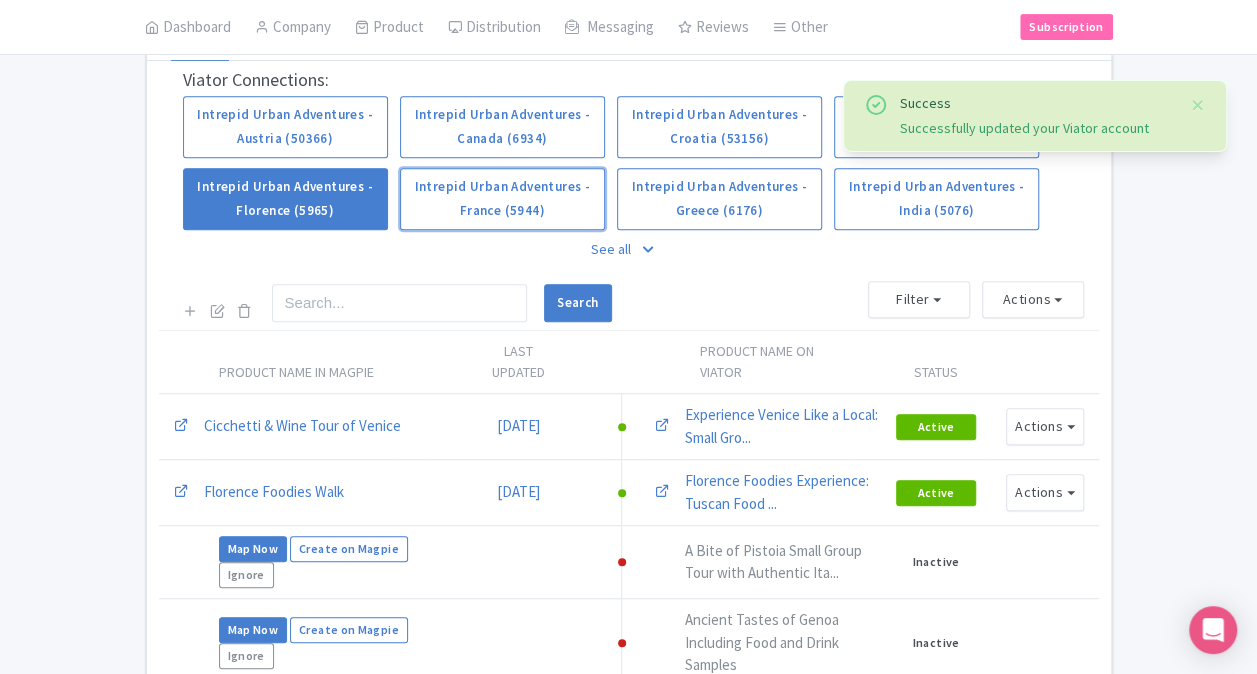 click on "Intrepid Urban Adventures - France (5944)" at bounding box center (502, 199) 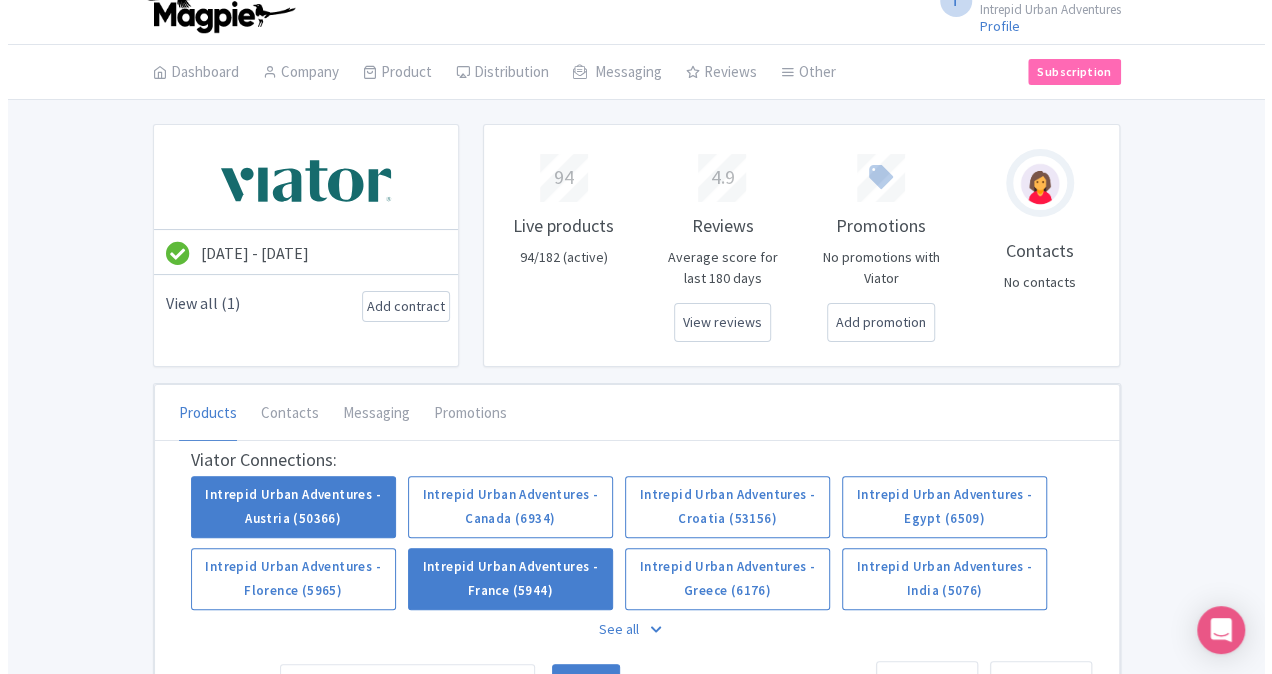 scroll, scrollTop: 400, scrollLeft: 0, axis: vertical 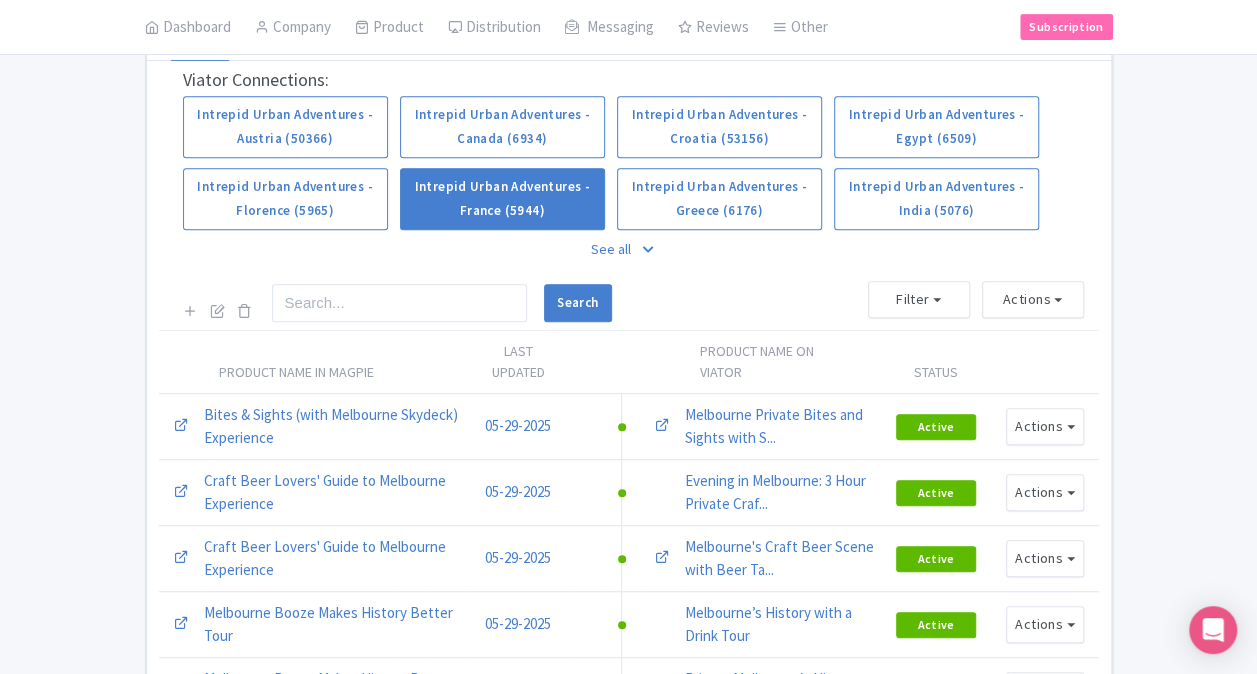 click at bounding box center [217, 303] 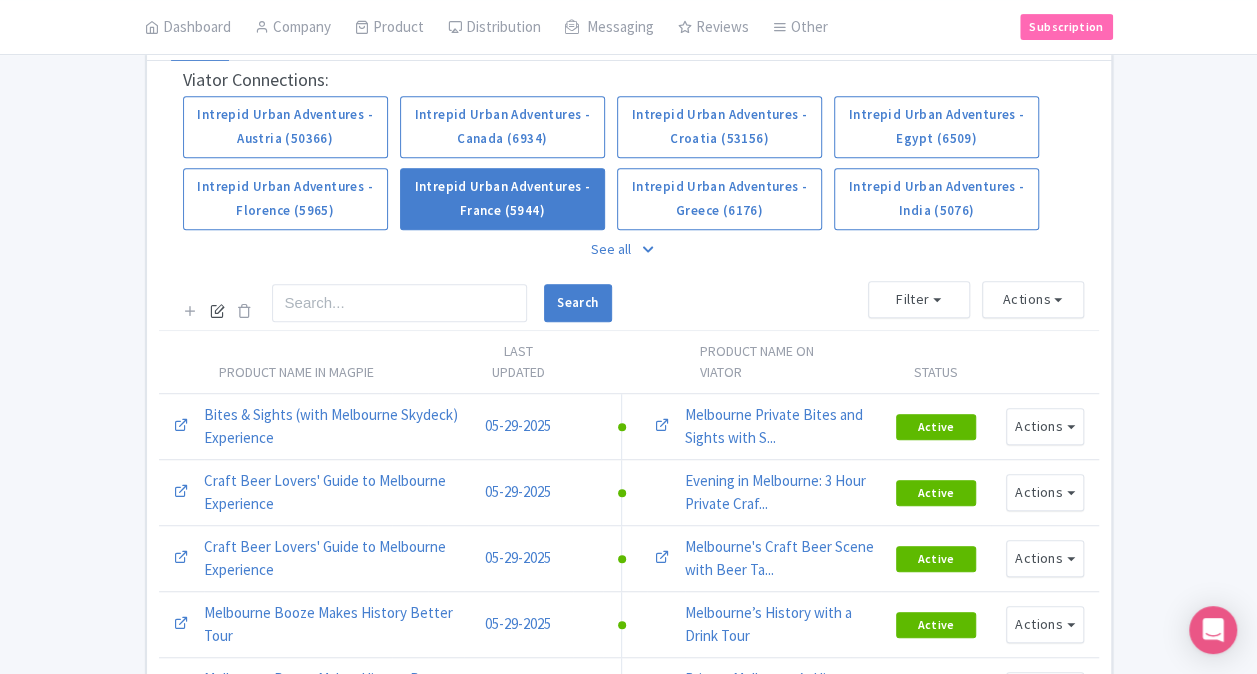 click at bounding box center [217, 310] 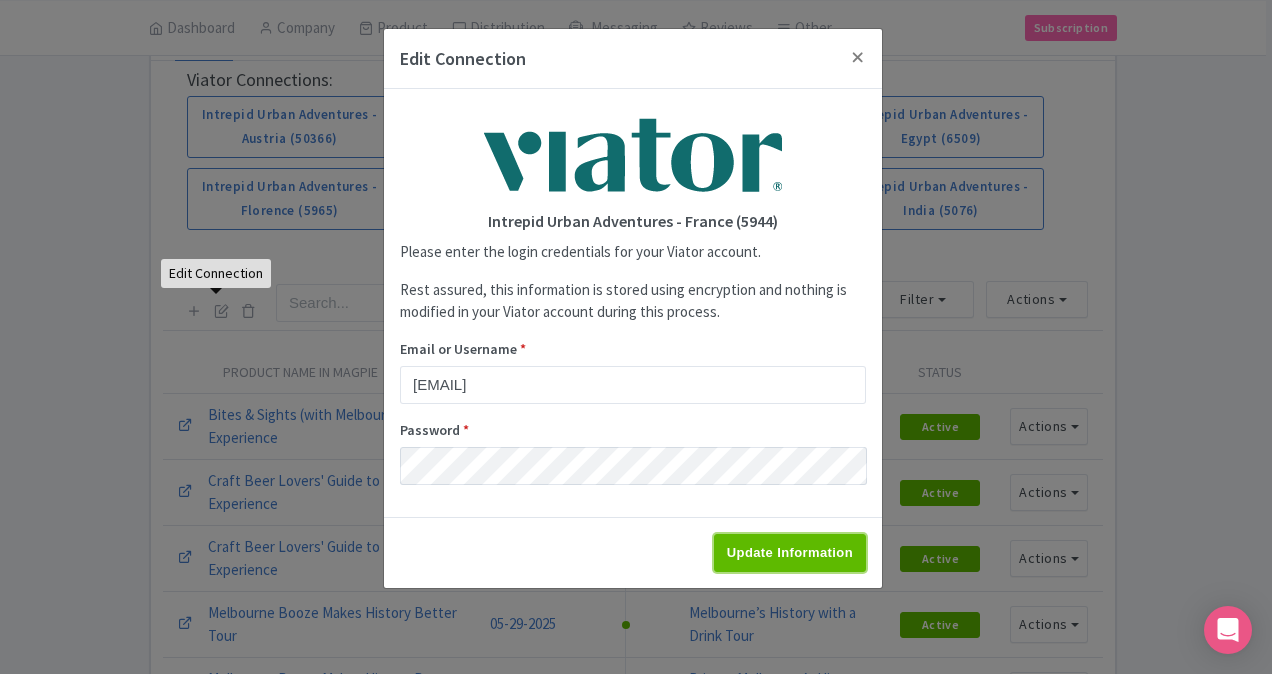 click on "Update Information" at bounding box center (790, 553) 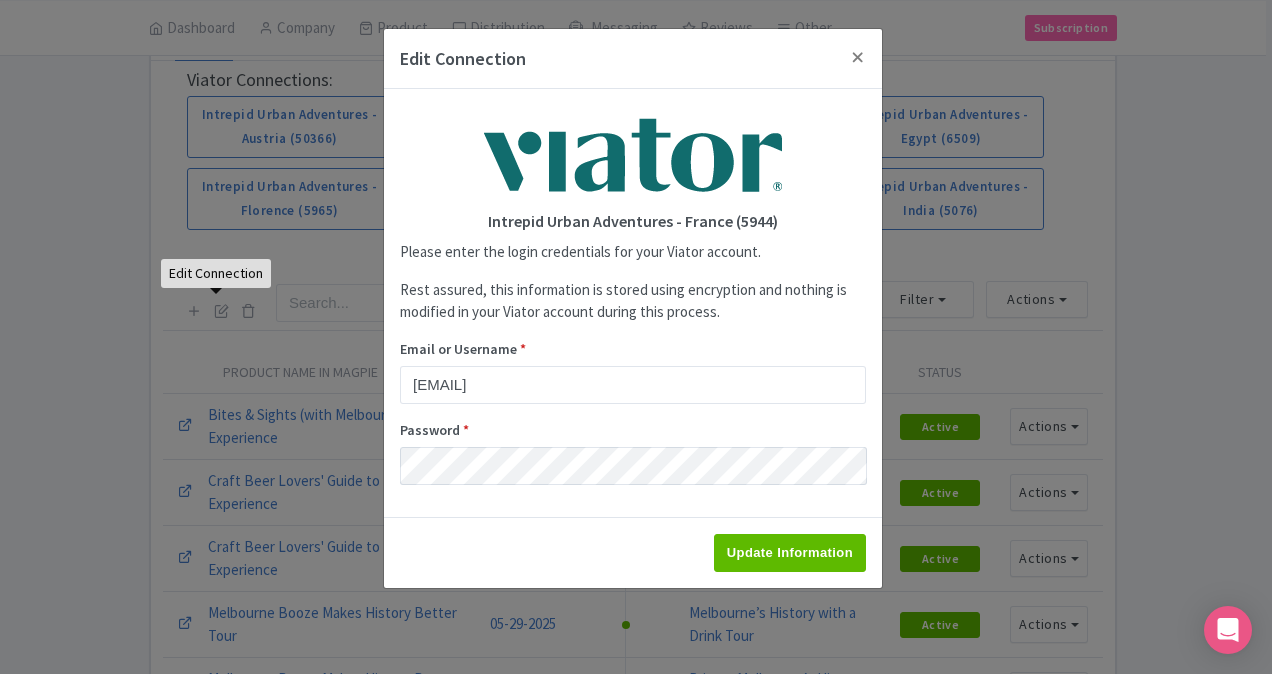 type on "Saving..." 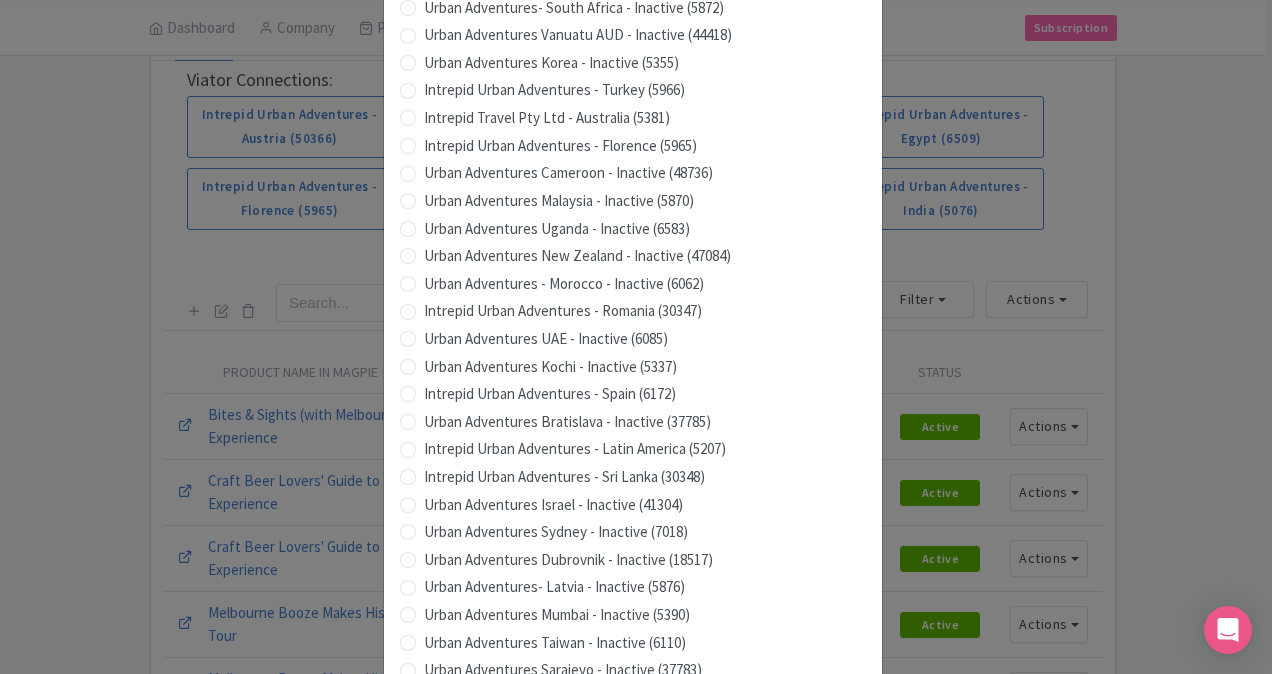 scroll, scrollTop: 1979, scrollLeft: 0, axis: vertical 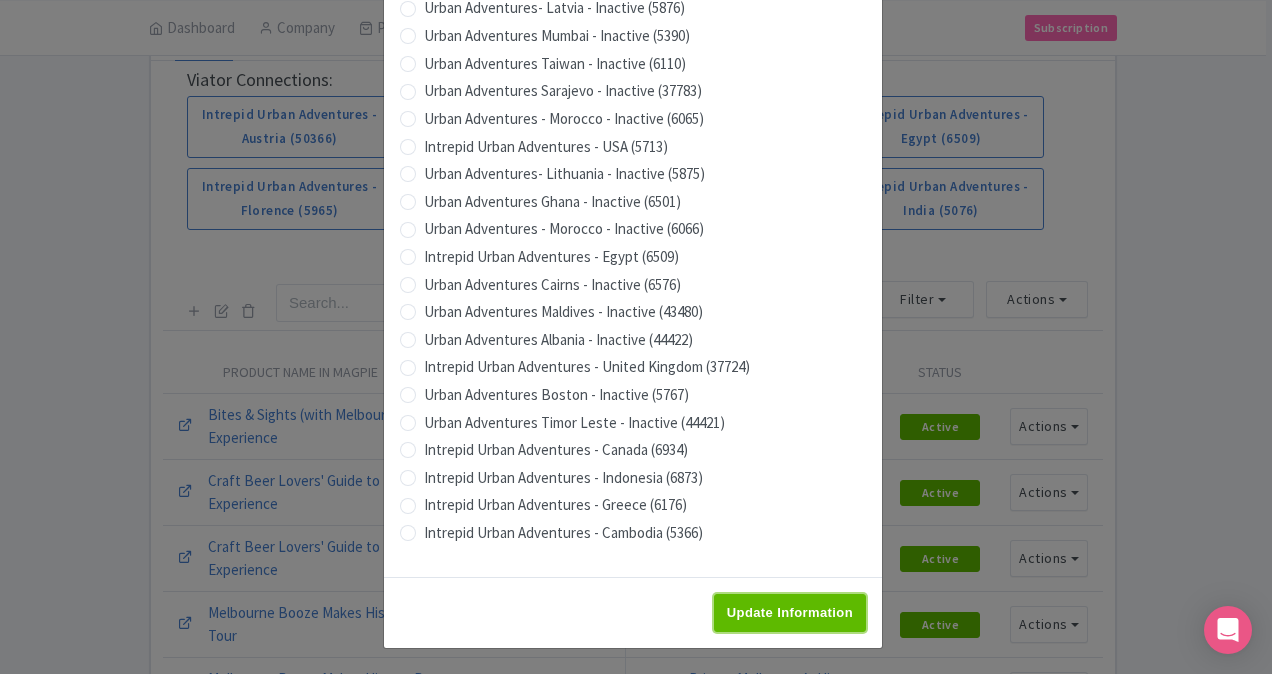 click on "Update Information" at bounding box center [790, 613] 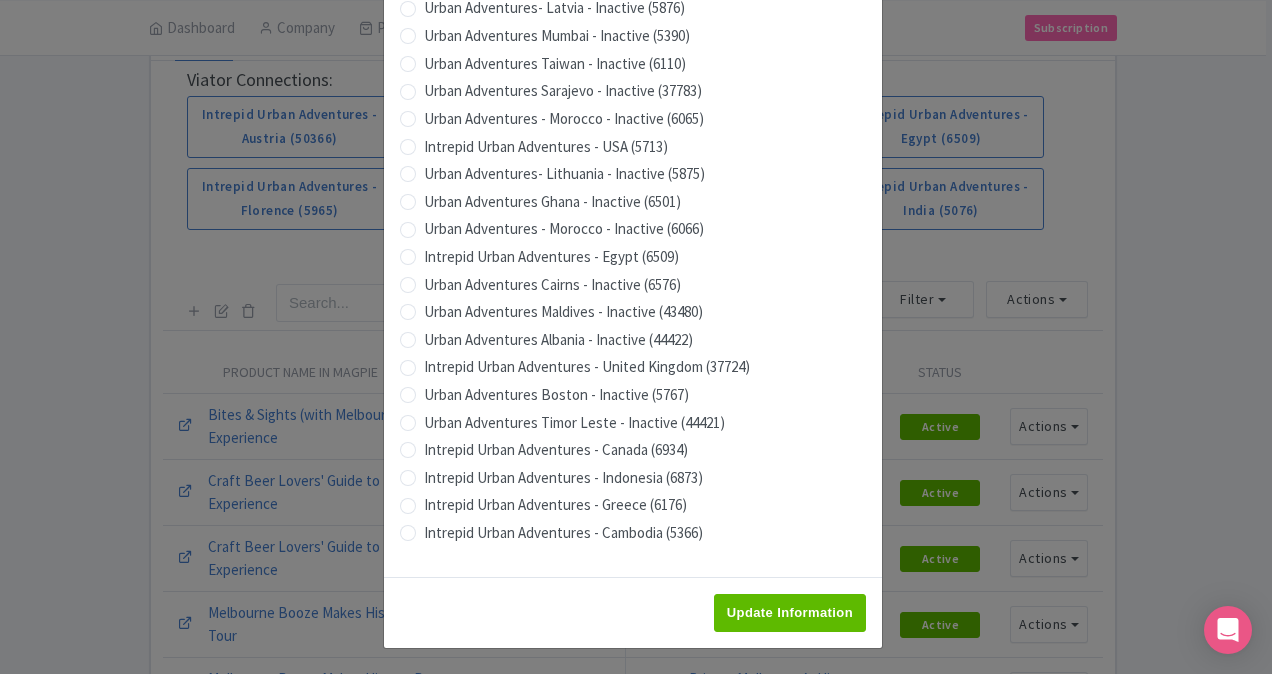 type on "Saving..." 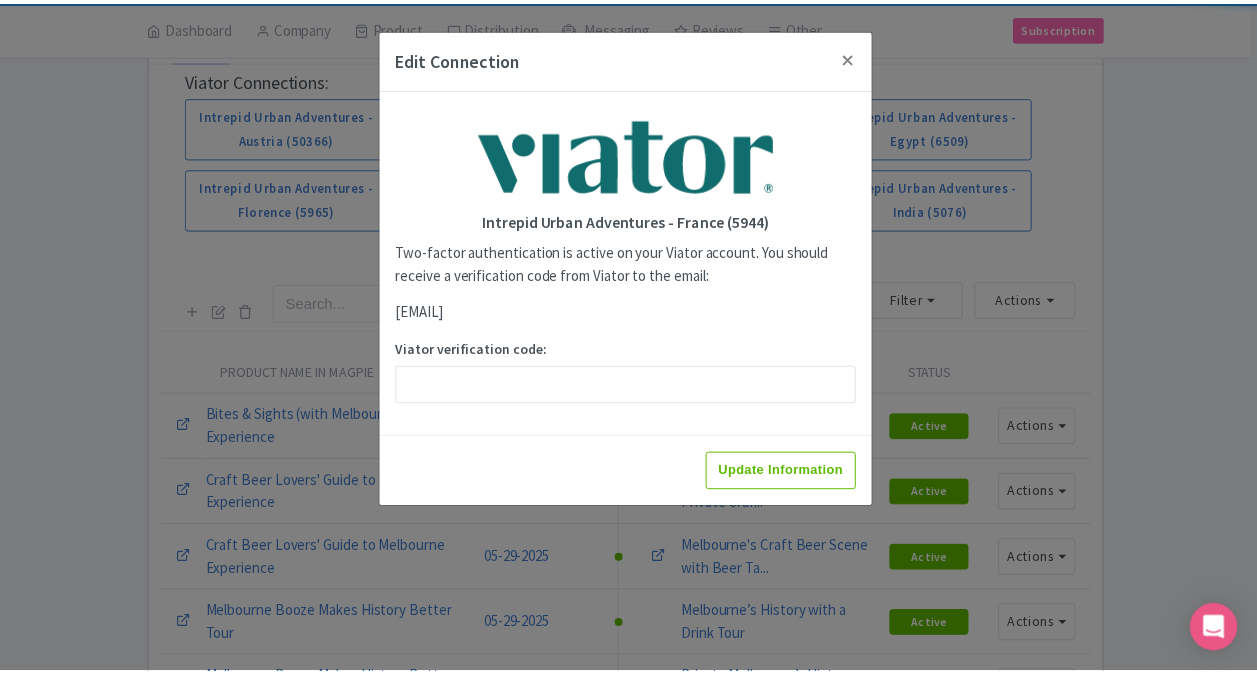 scroll, scrollTop: 0, scrollLeft: 0, axis: both 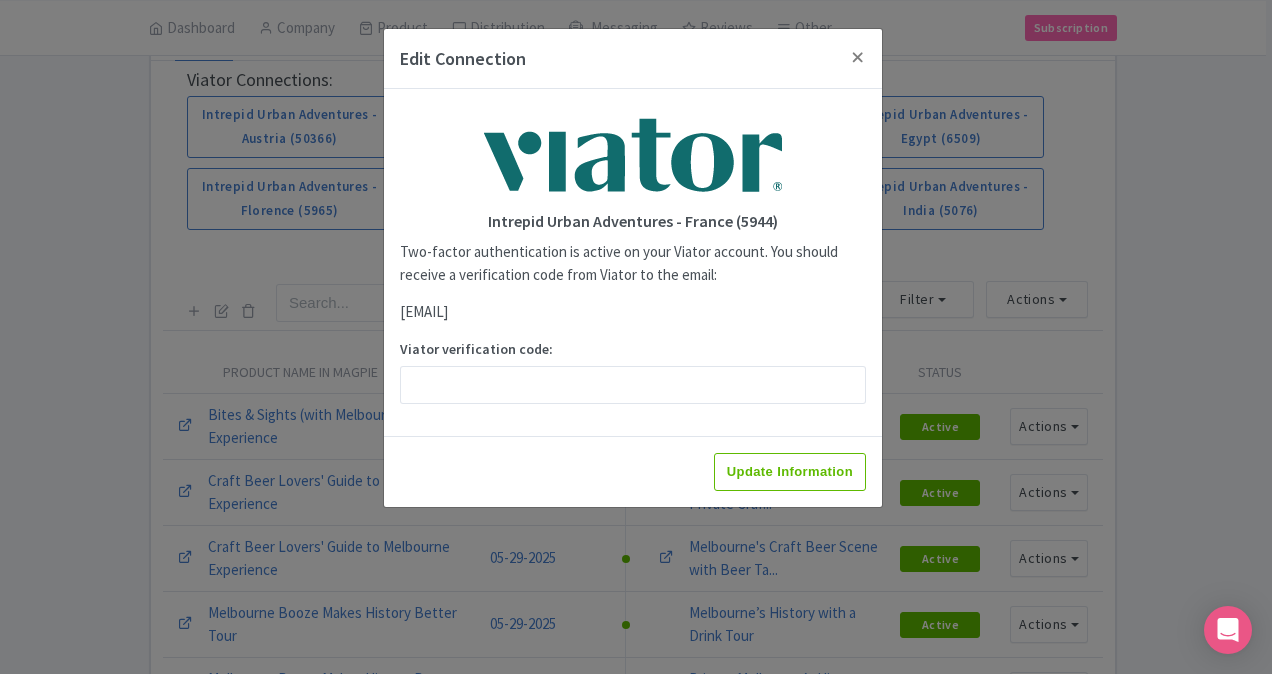 click on "Update Information" at bounding box center (633, 471) 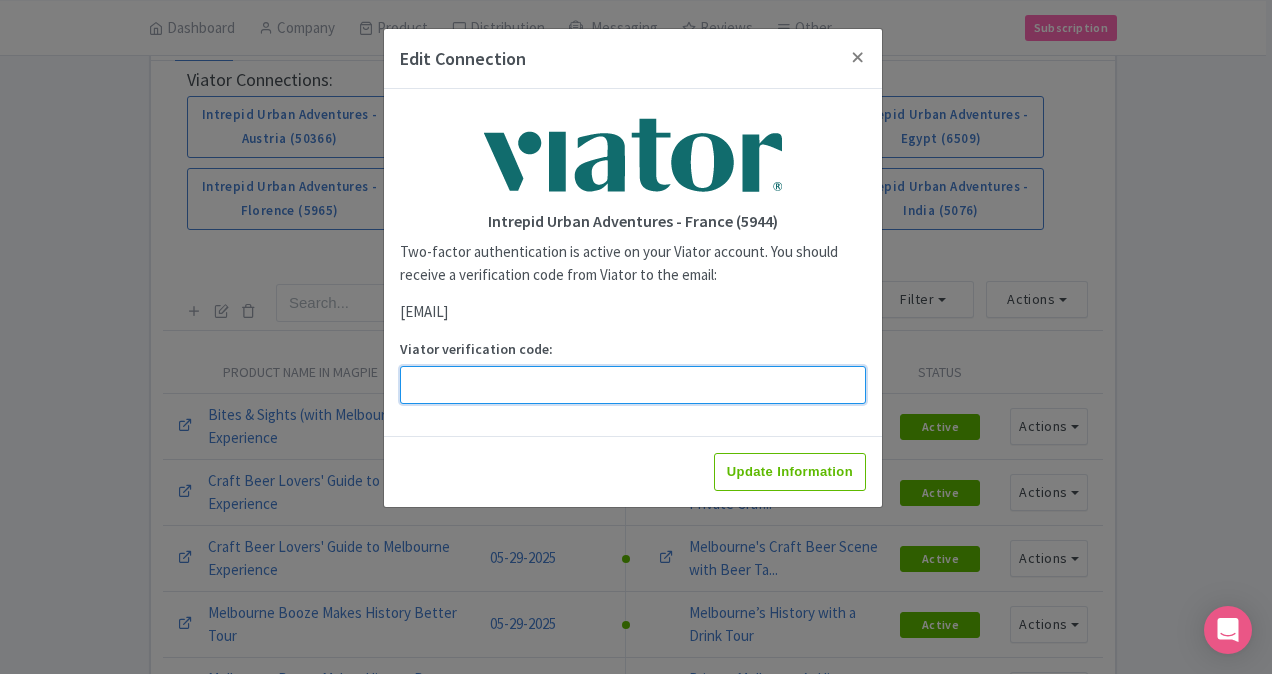 click on "Viator verification code:" at bounding box center (633, 385) 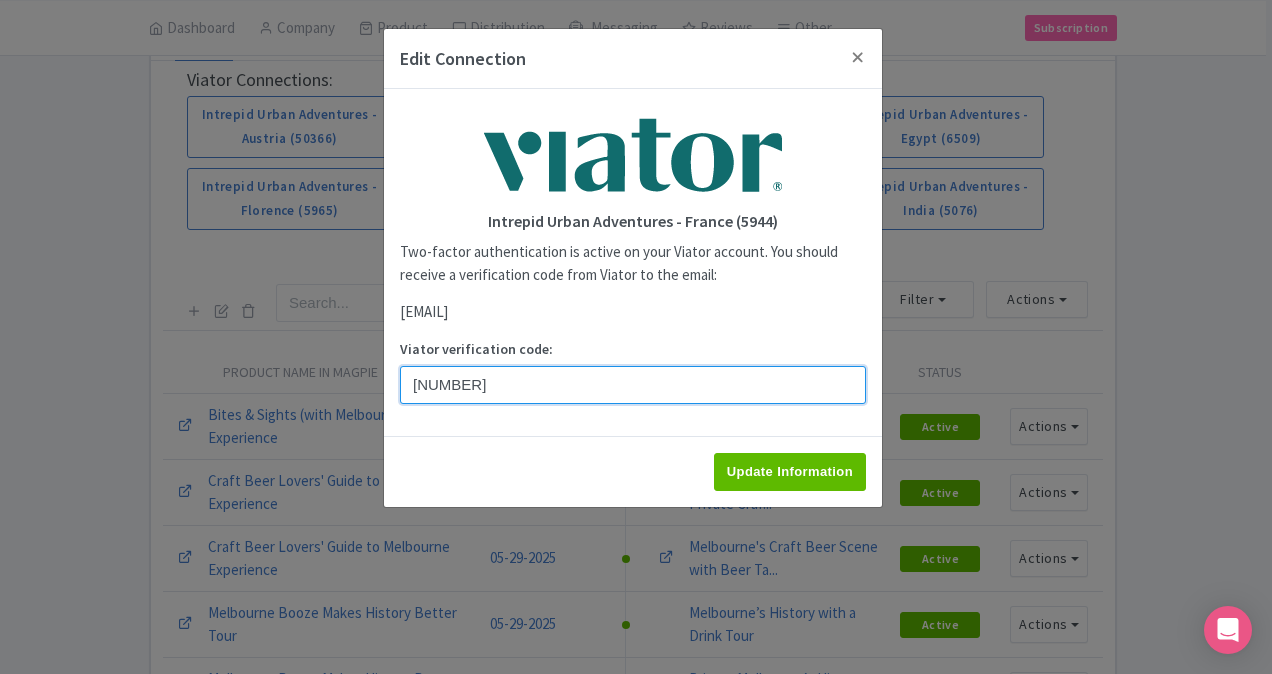 type on "351086" 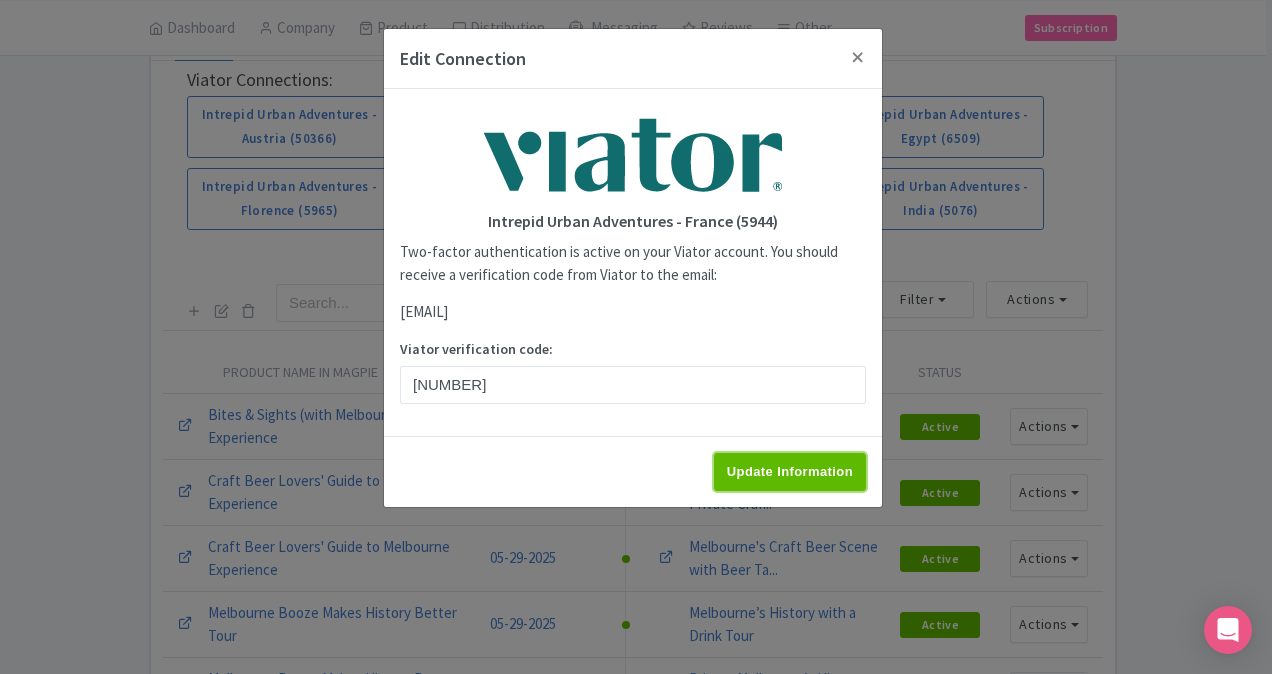 click on "Update Information" at bounding box center [790, 472] 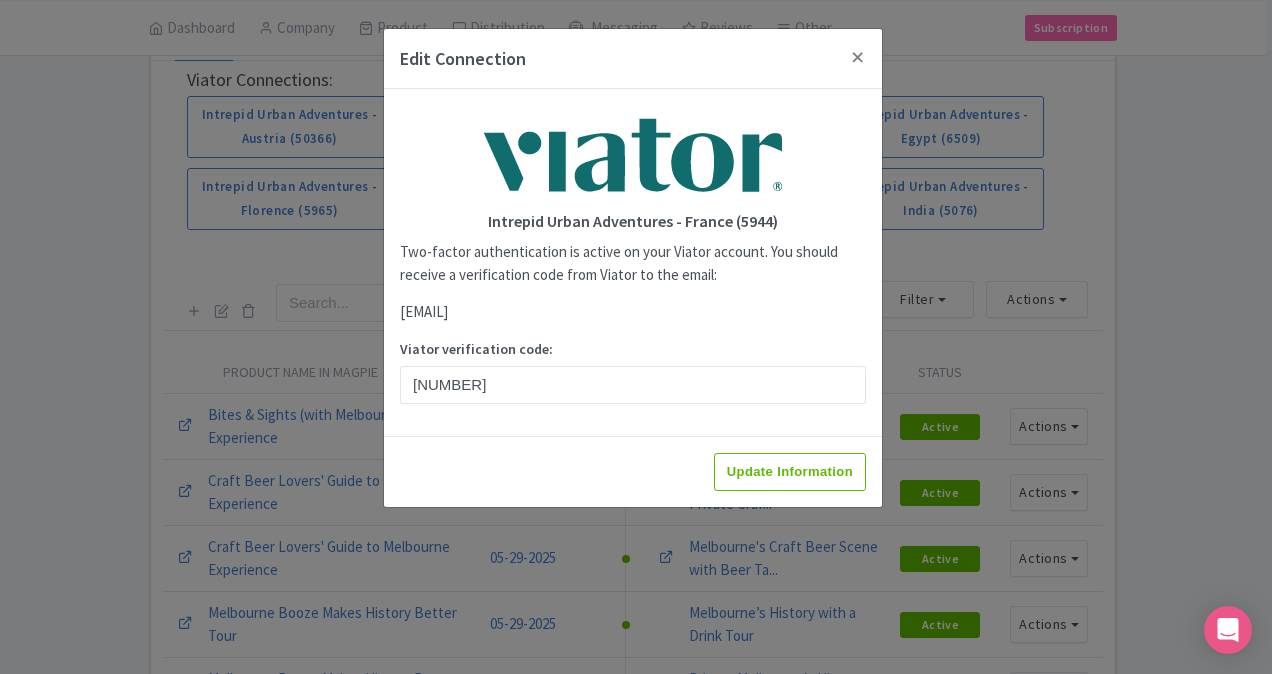 type on "Saving..." 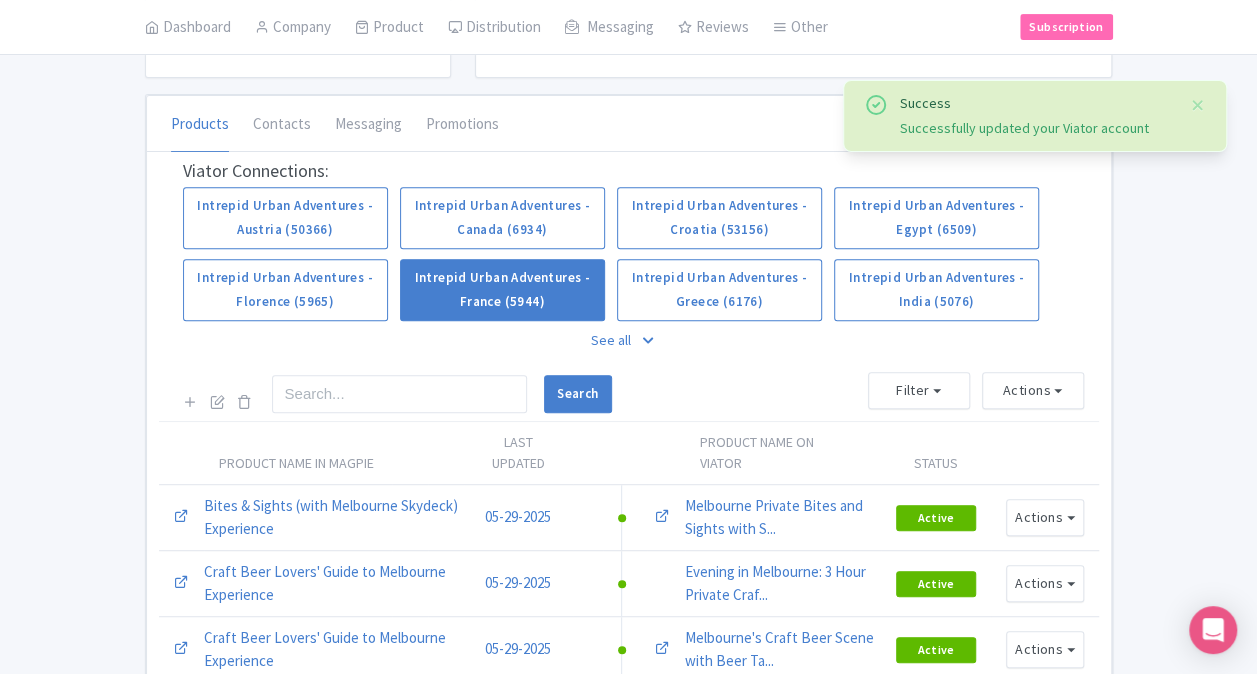scroll, scrollTop: 300, scrollLeft: 0, axis: vertical 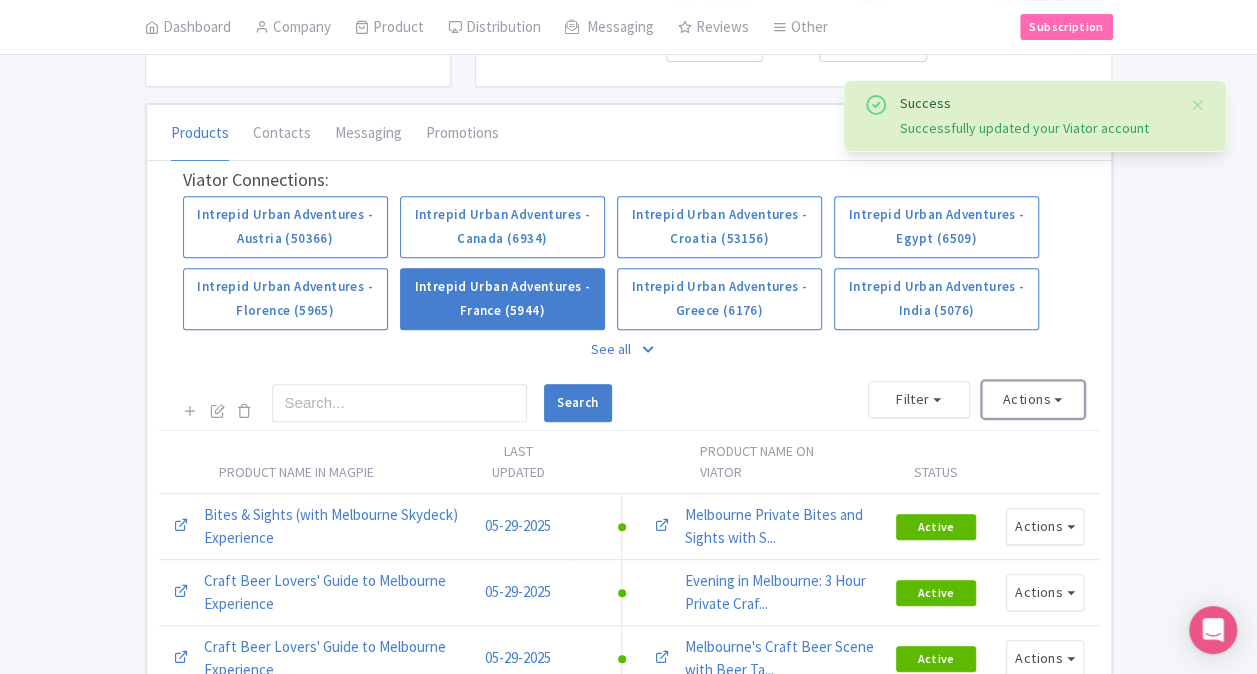 drag, startPoint x: 1045, startPoint y: 400, endPoint x: 1053, endPoint y: 420, distance: 21.540659 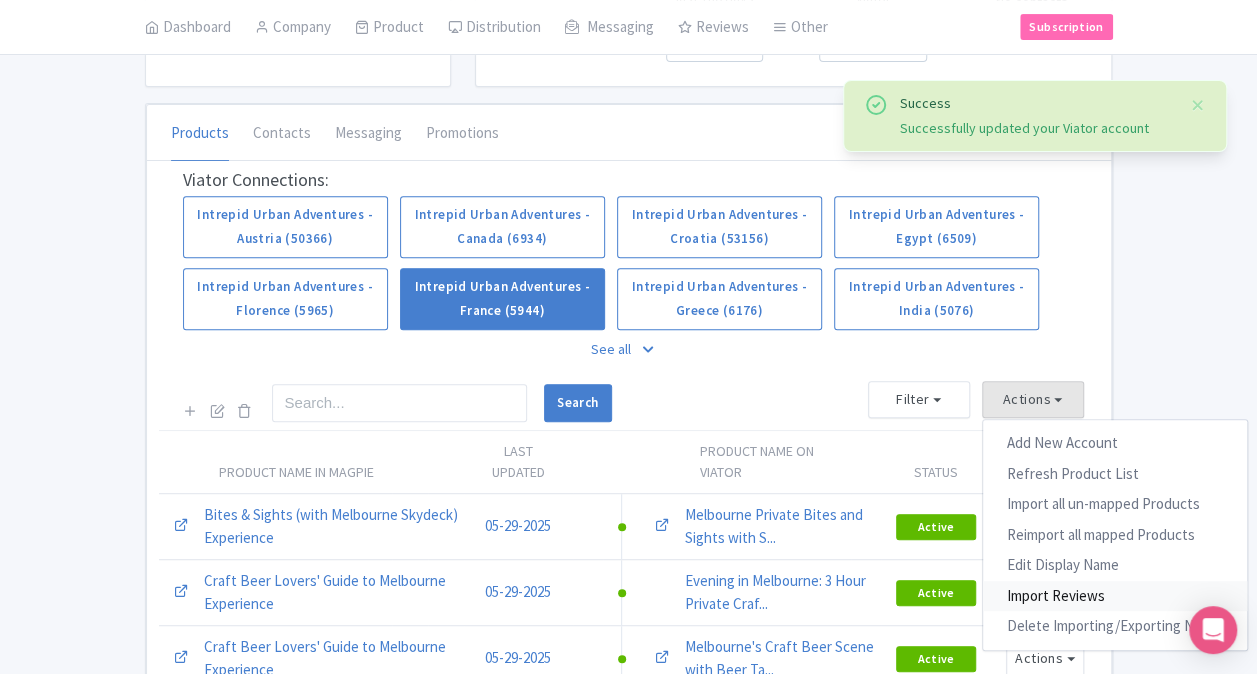 click on "Import Reviews" at bounding box center (1115, 596) 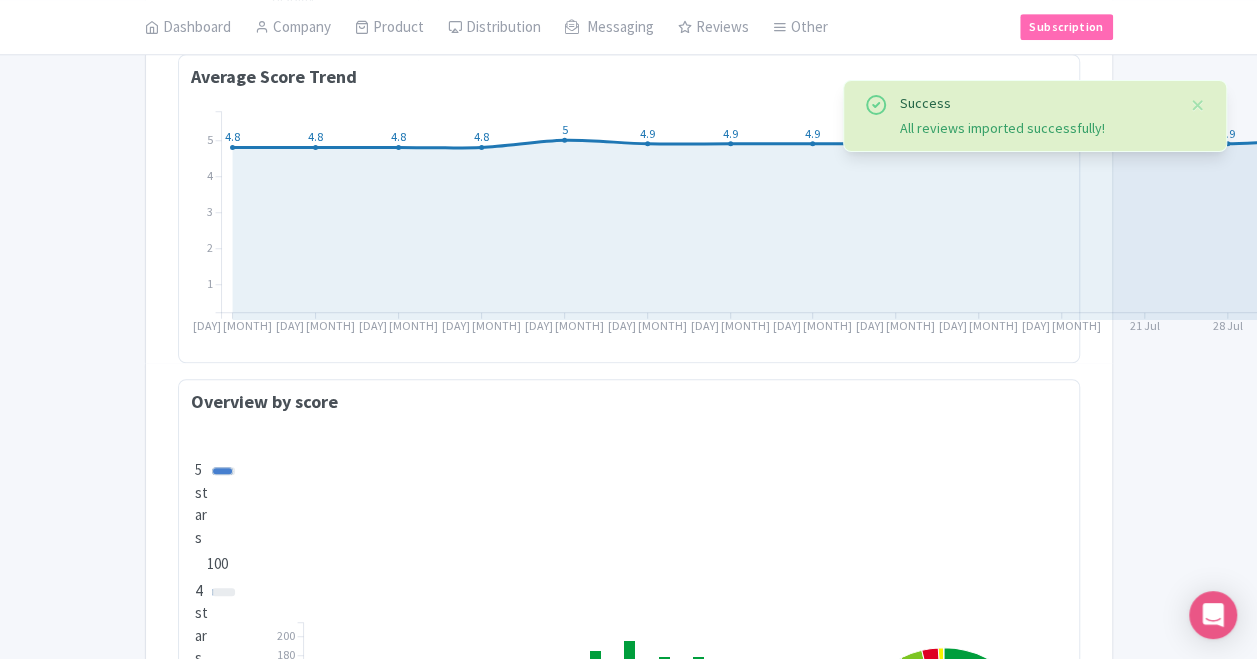 scroll, scrollTop: 100, scrollLeft: 0, axis: vertical 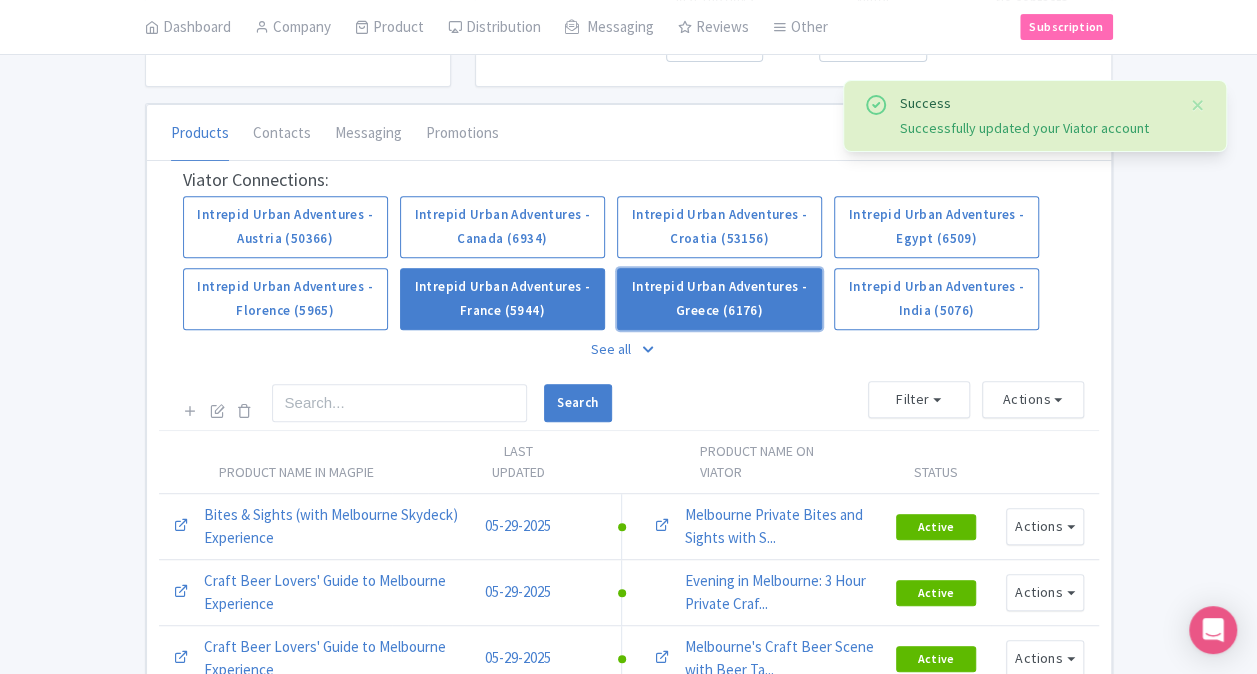 click on "Intrepid Urban Adventures - Greece (6176)" at bounding box center (719, 299) 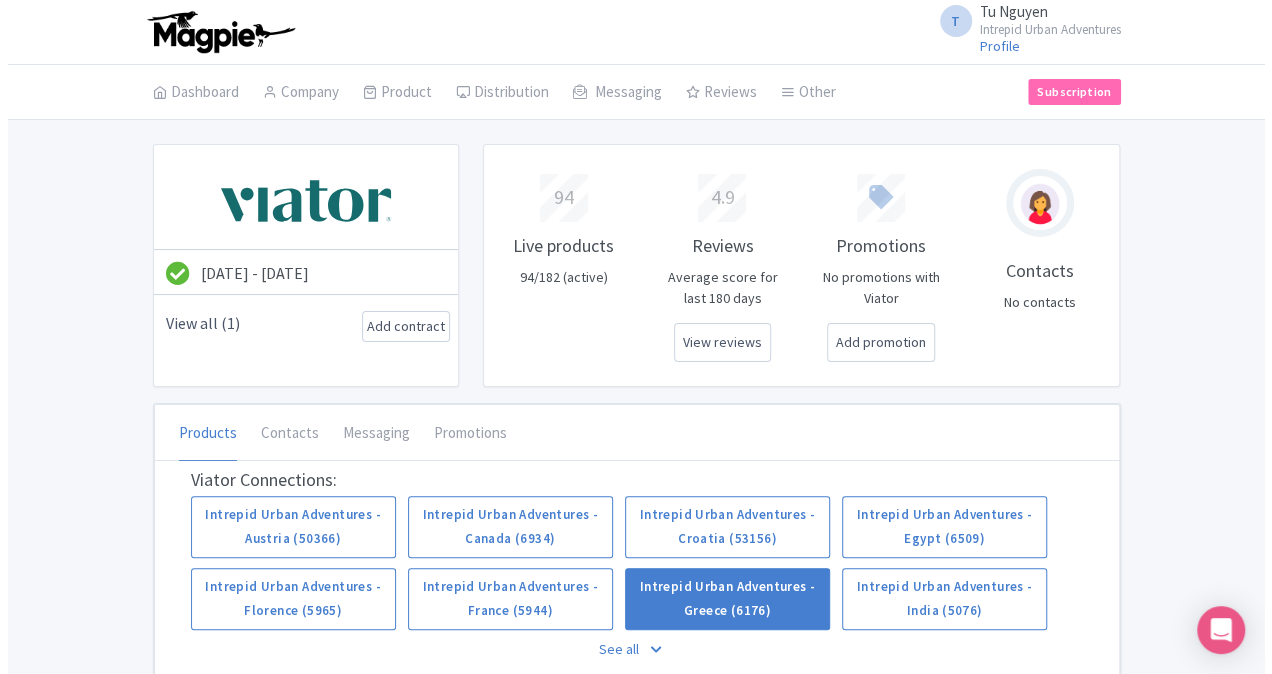 scroll, scrollTop: 500, scrollLeft: 0, axis: vertical 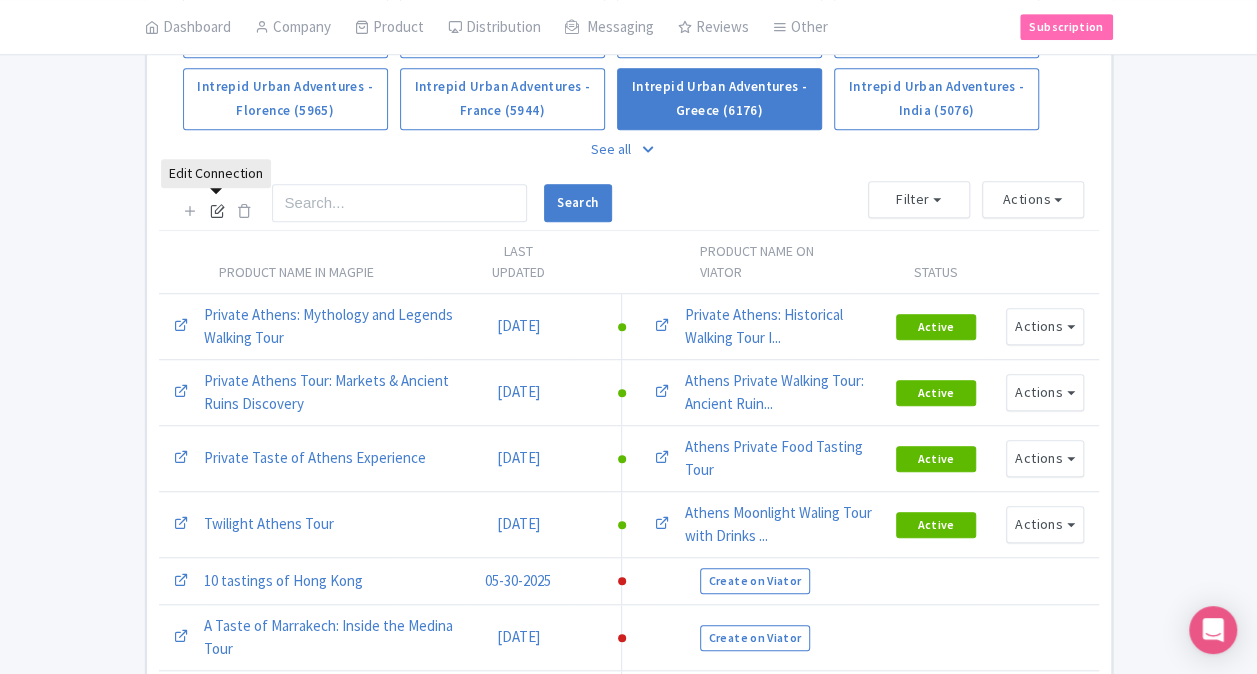 click at bounding box center (217, 210) 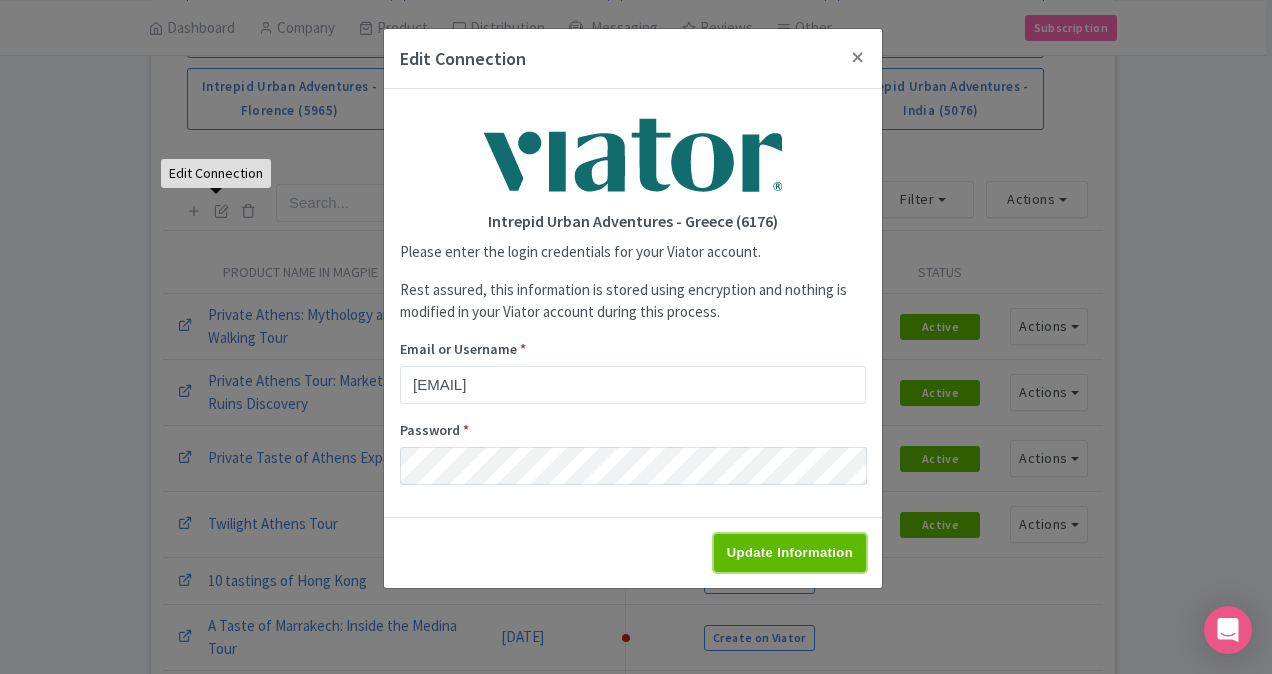 click on "Update Information" at bounding box center (790, 553) 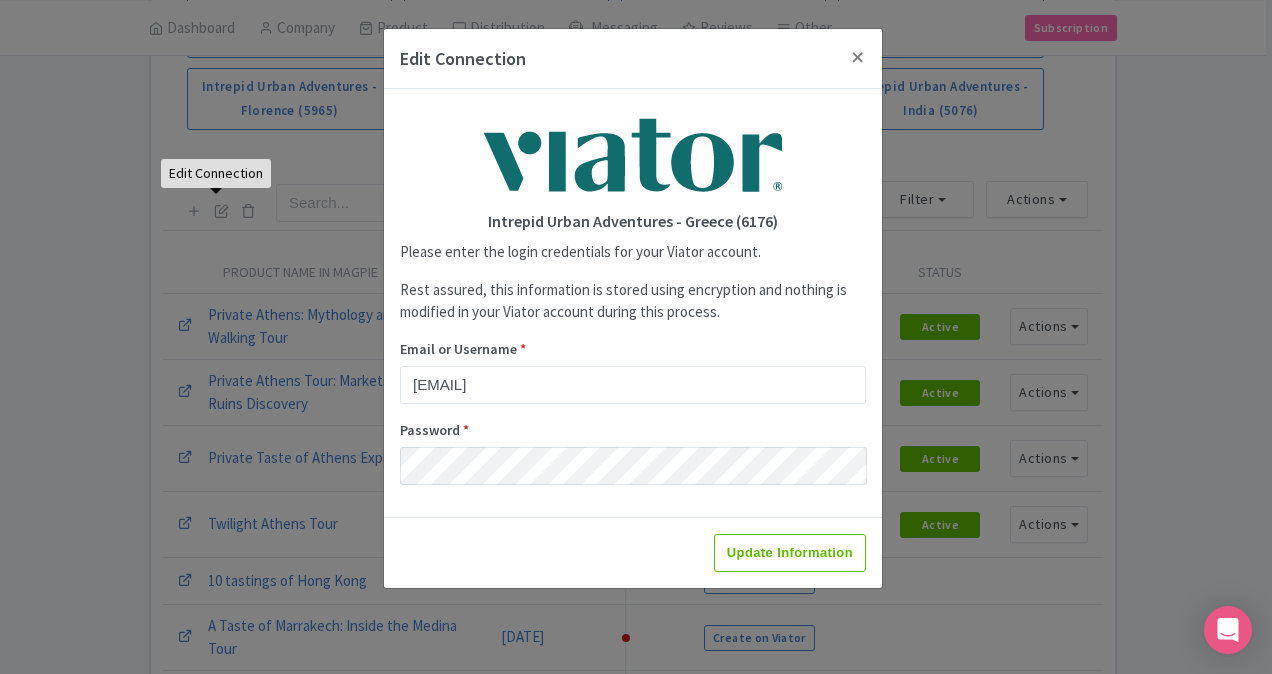 type on "Saving..." 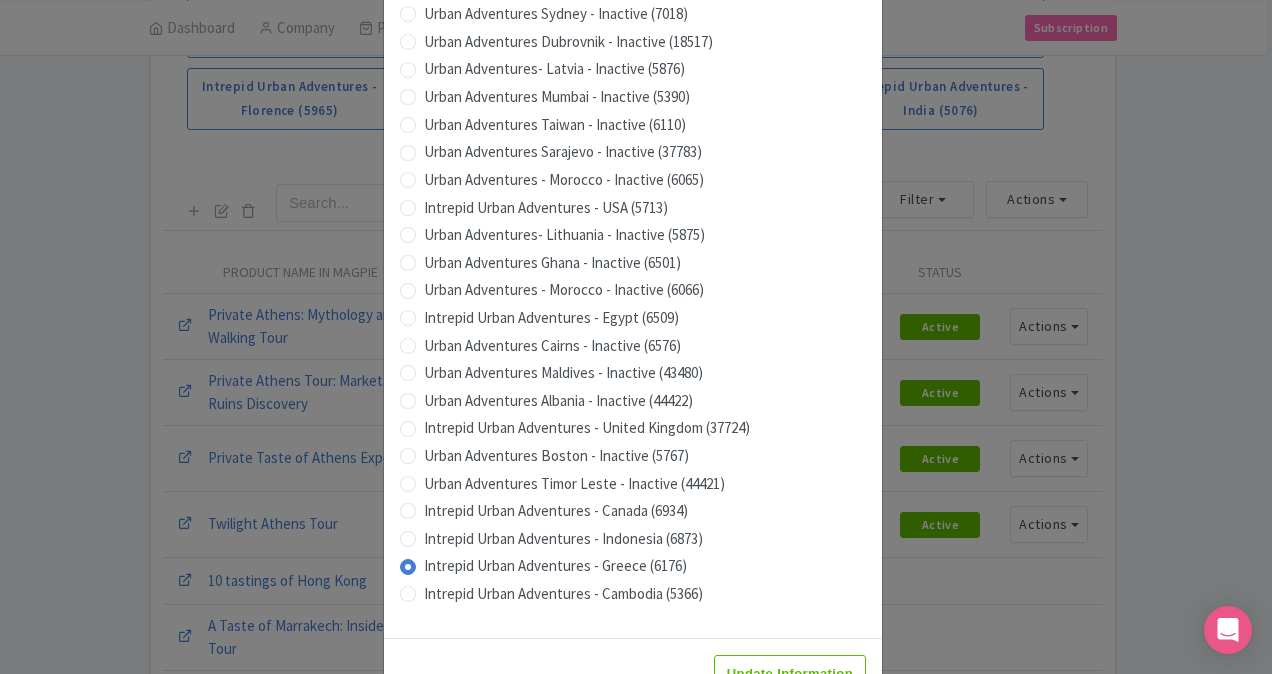 scroll, scrollTop: 1979, scrollLeft: 0, axis: vertical 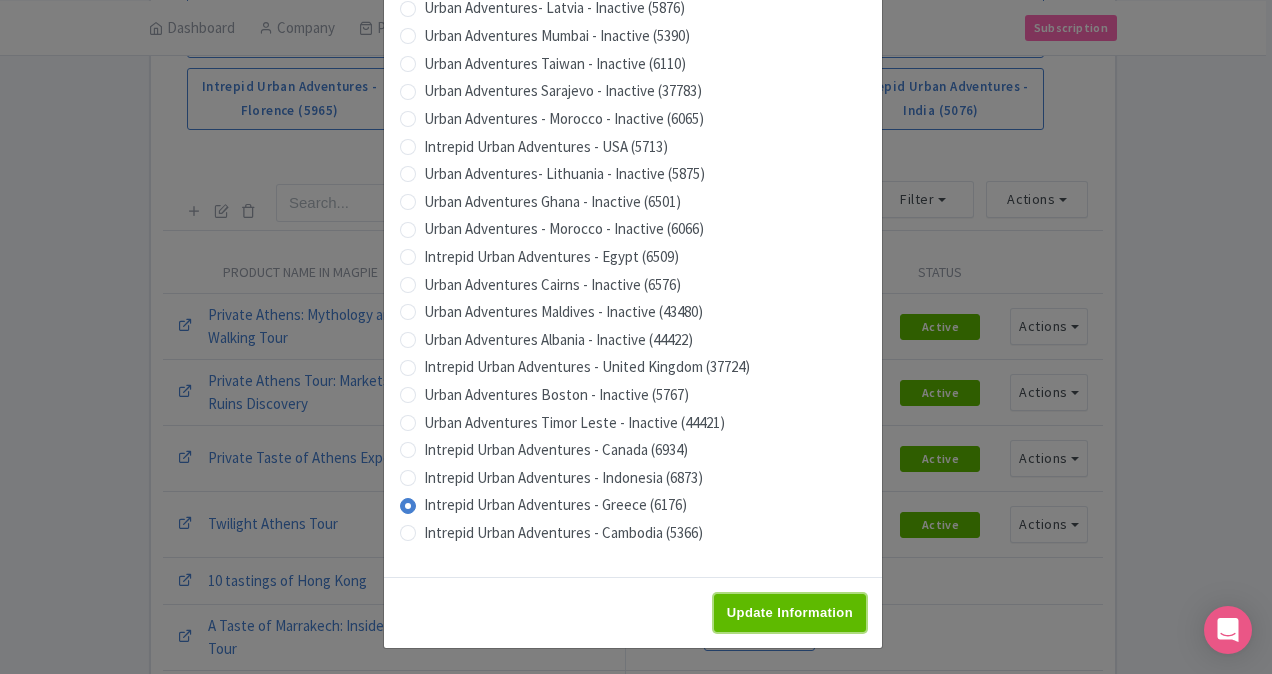 click on "Update Information" at bounding box center [790, 613] 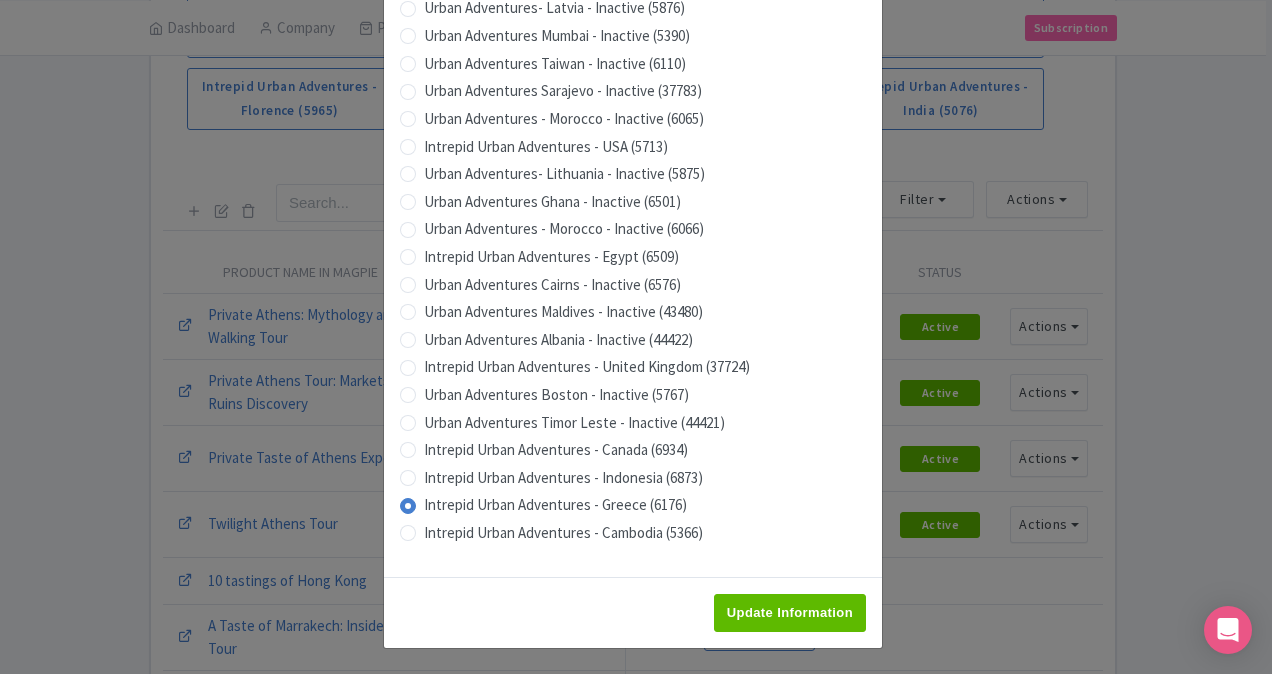 type on "Saving..." 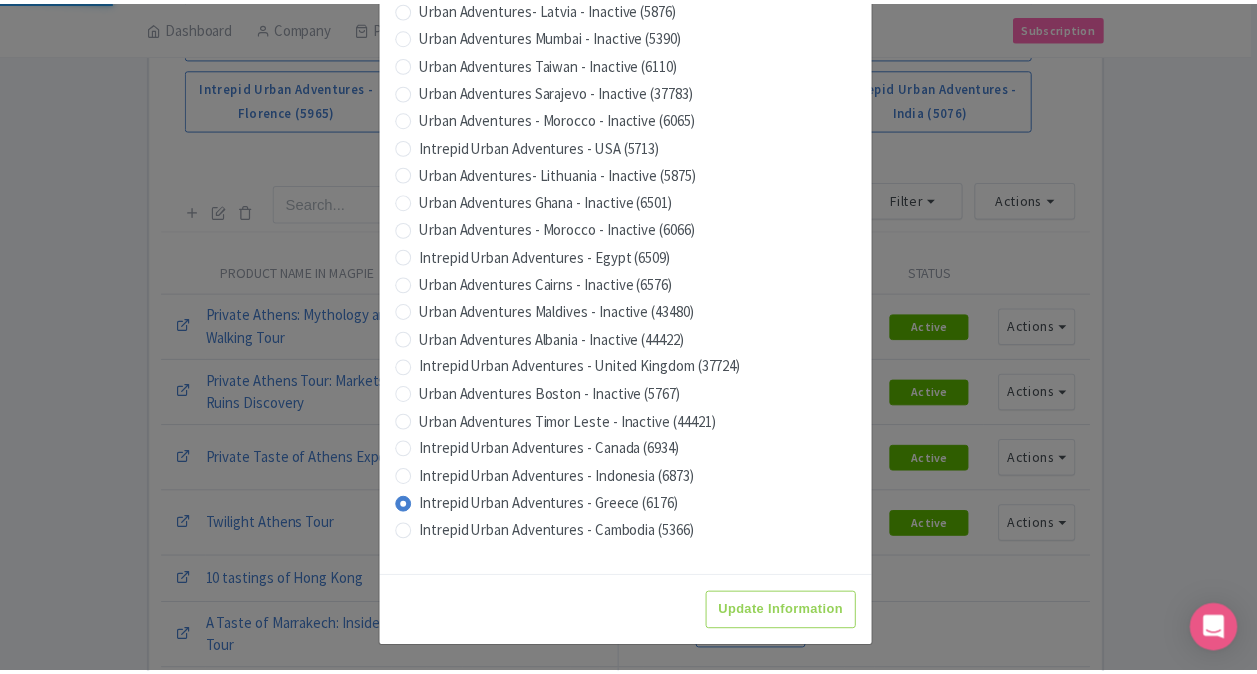 scroll, scrollTop: 0, scrollLeft: 0, axis: both 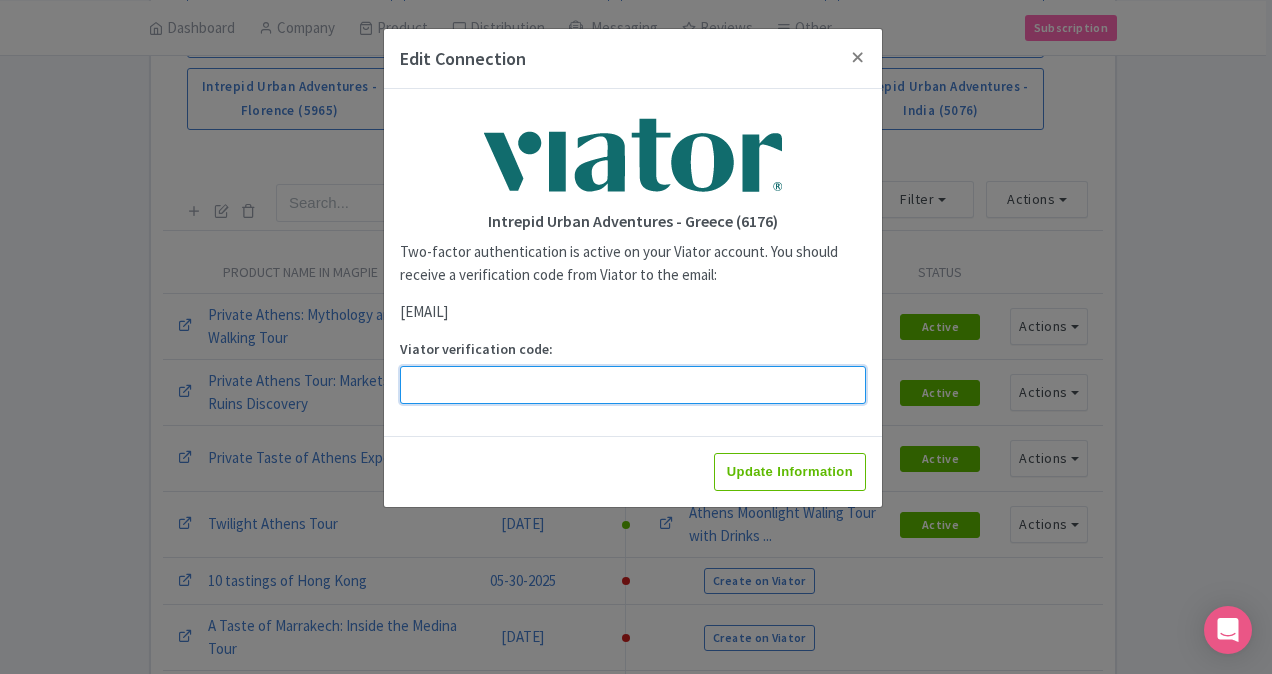 click on "Viator verification code:" at bounding box center (633, 385) 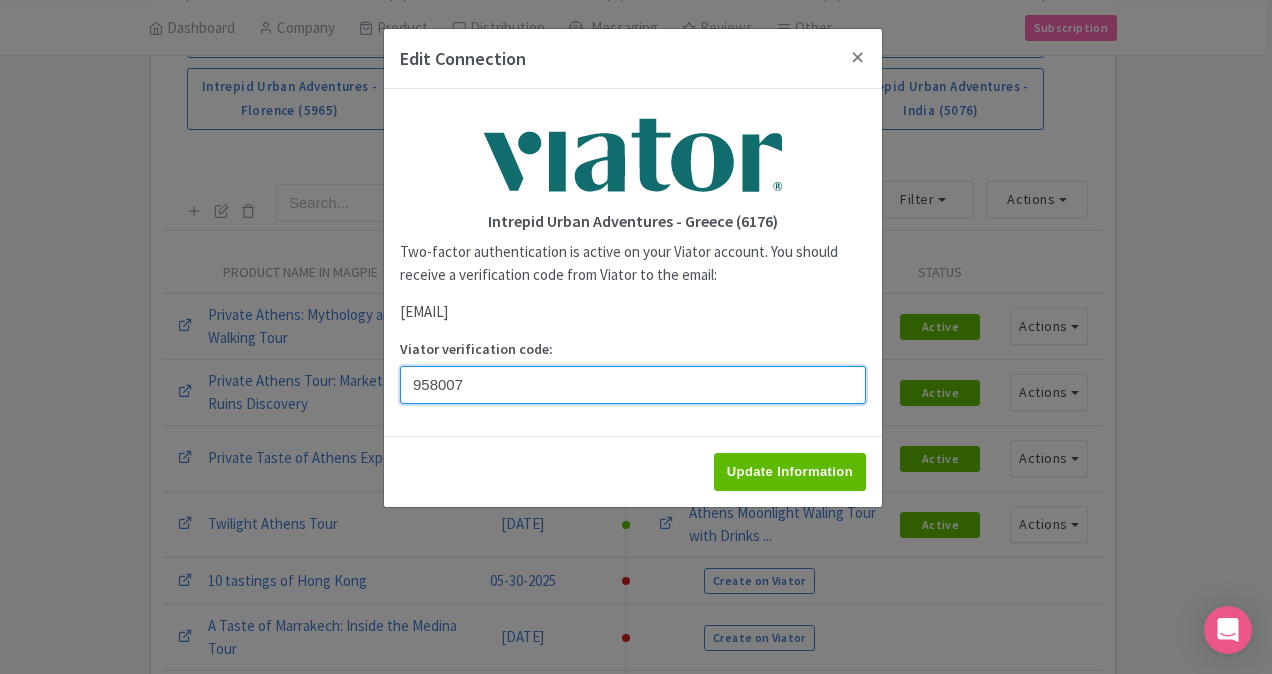 type on "958007" 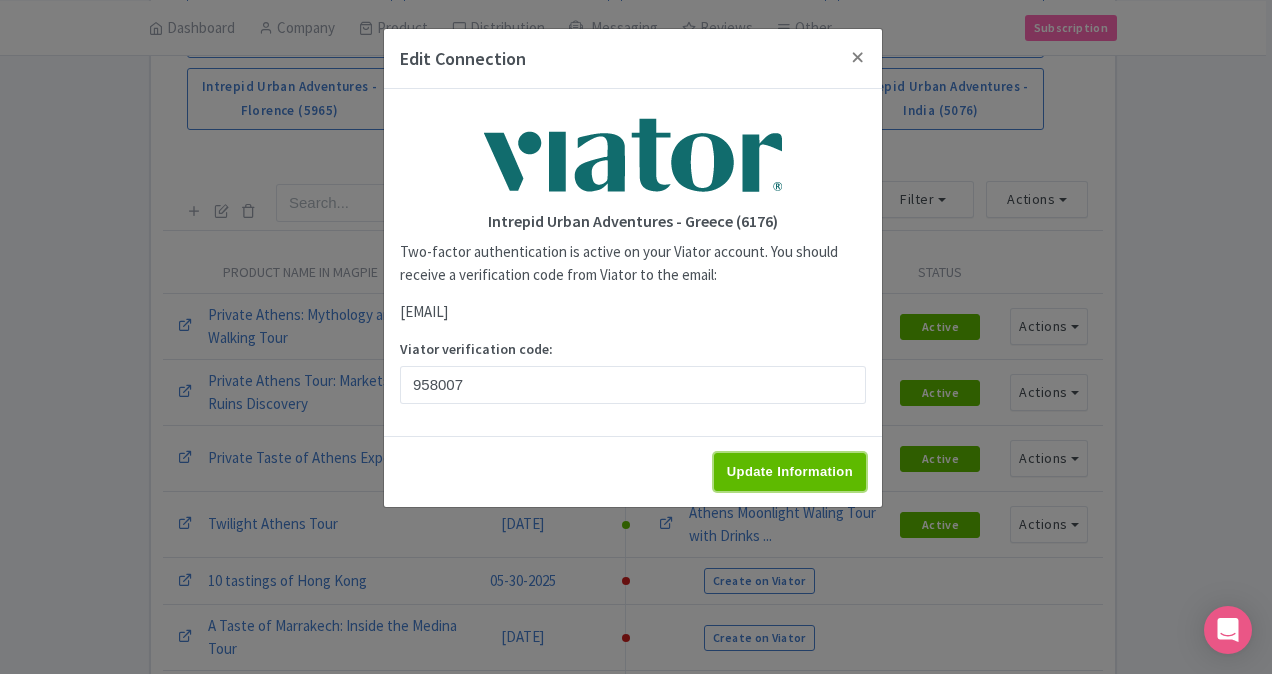 click on "Update Information" at bounding box center (790, 472) 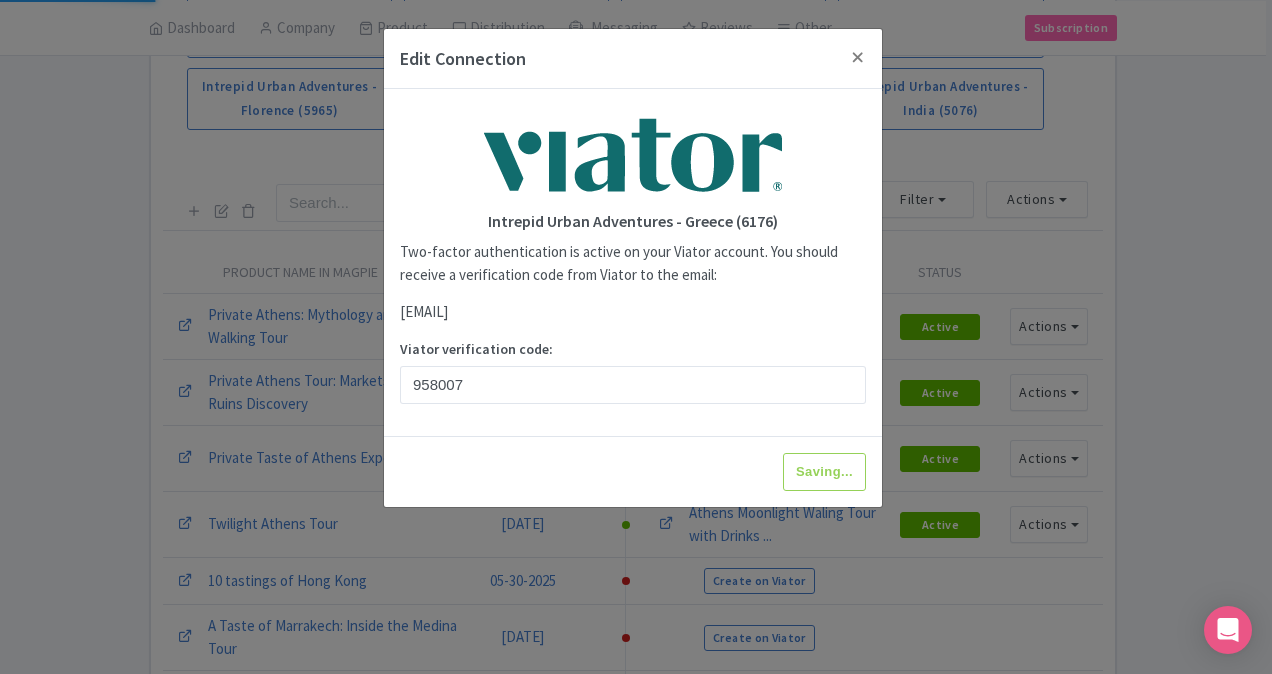 type on "Update Information" 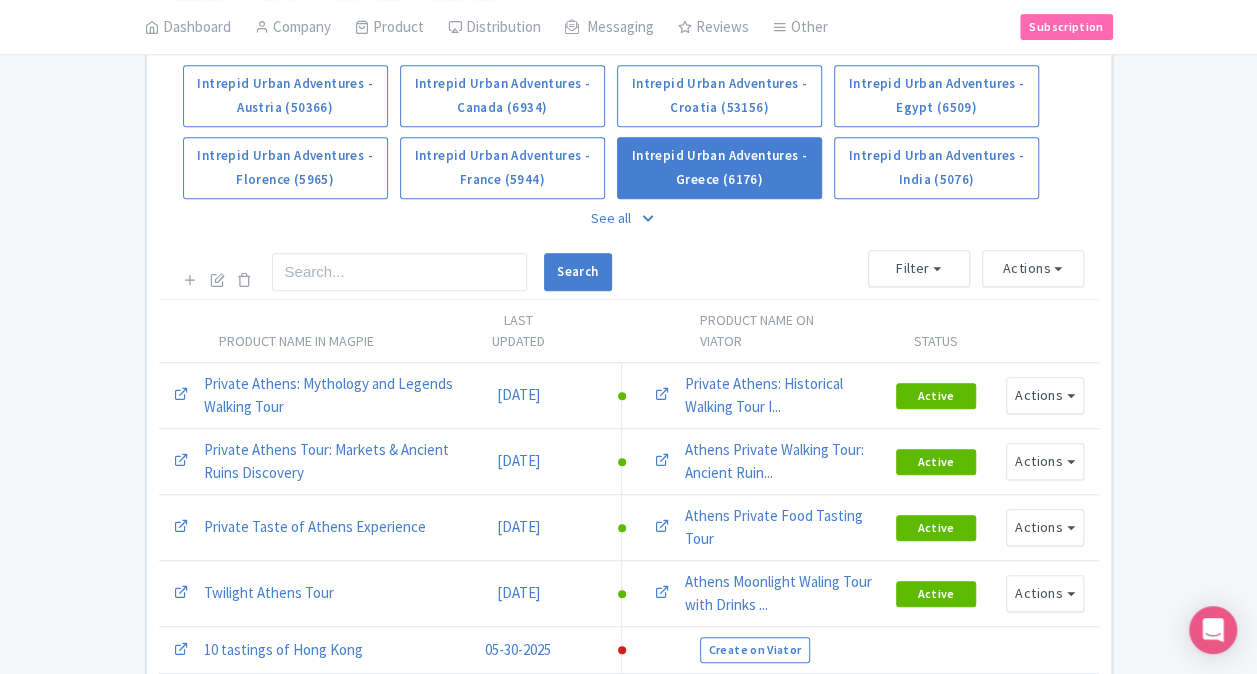 scroll, scrollTop: 400, scrollLeft: 0, axis: vertical 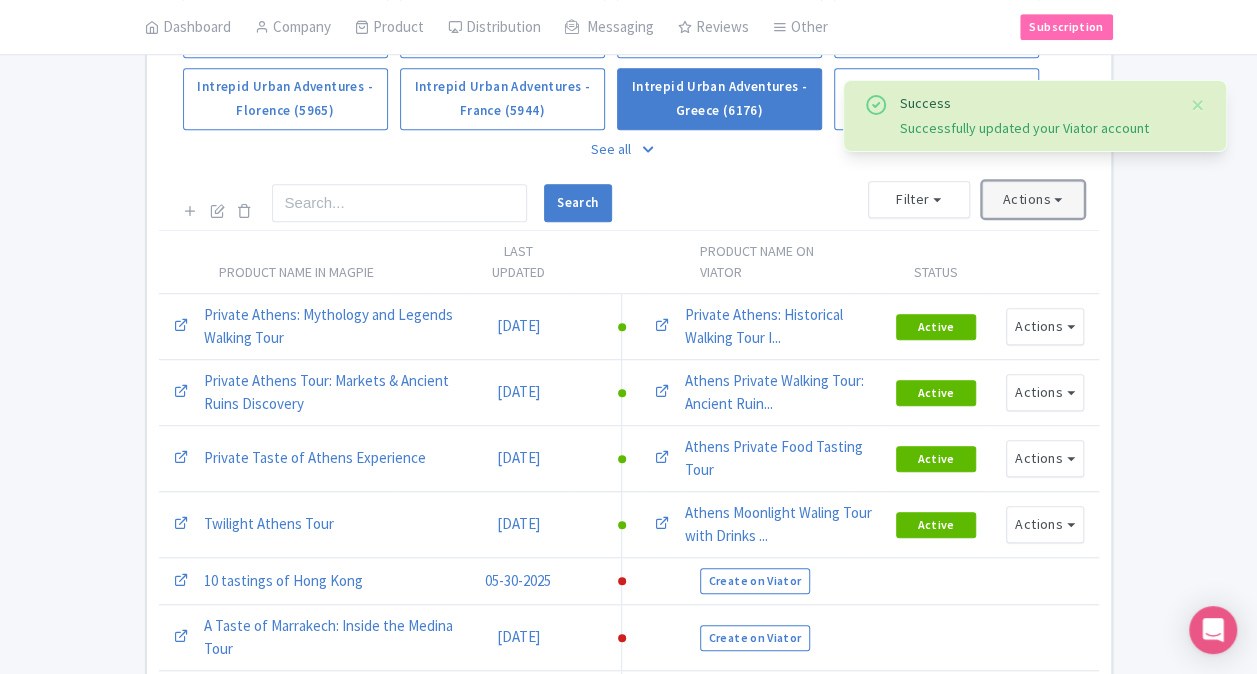 click on "Actions" at bounding box center (1033, 199) 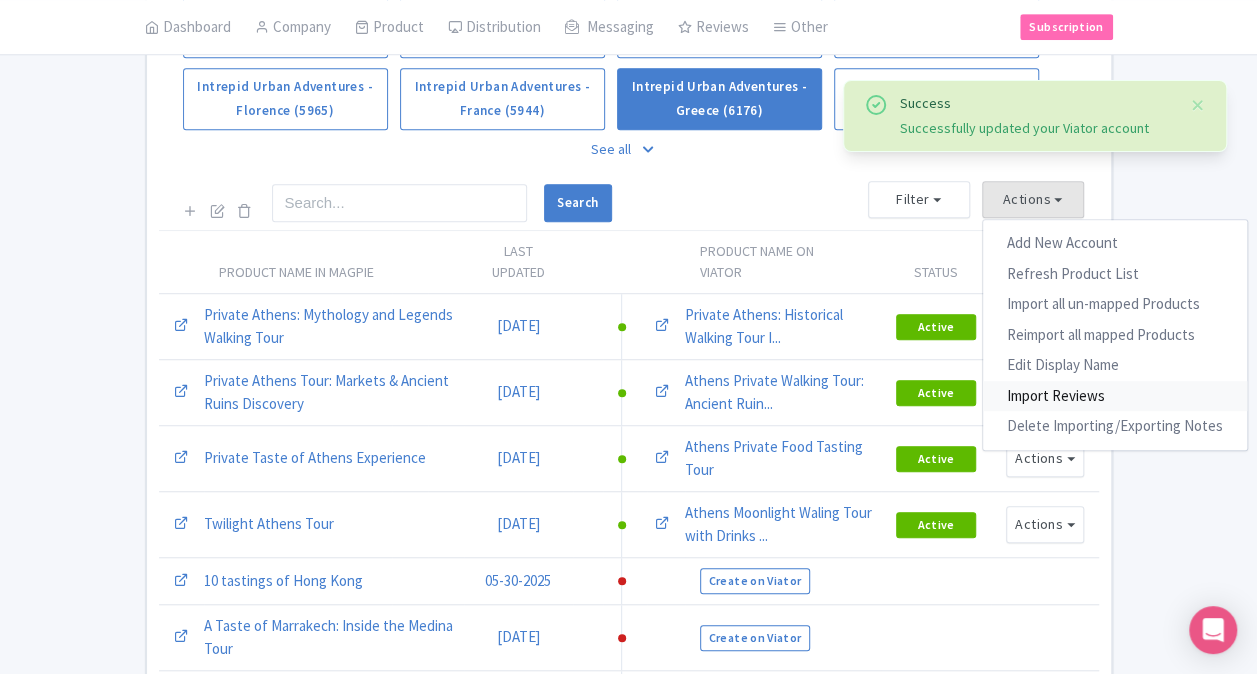 click on "Import Reviews" at bounding box center [1115, 396] 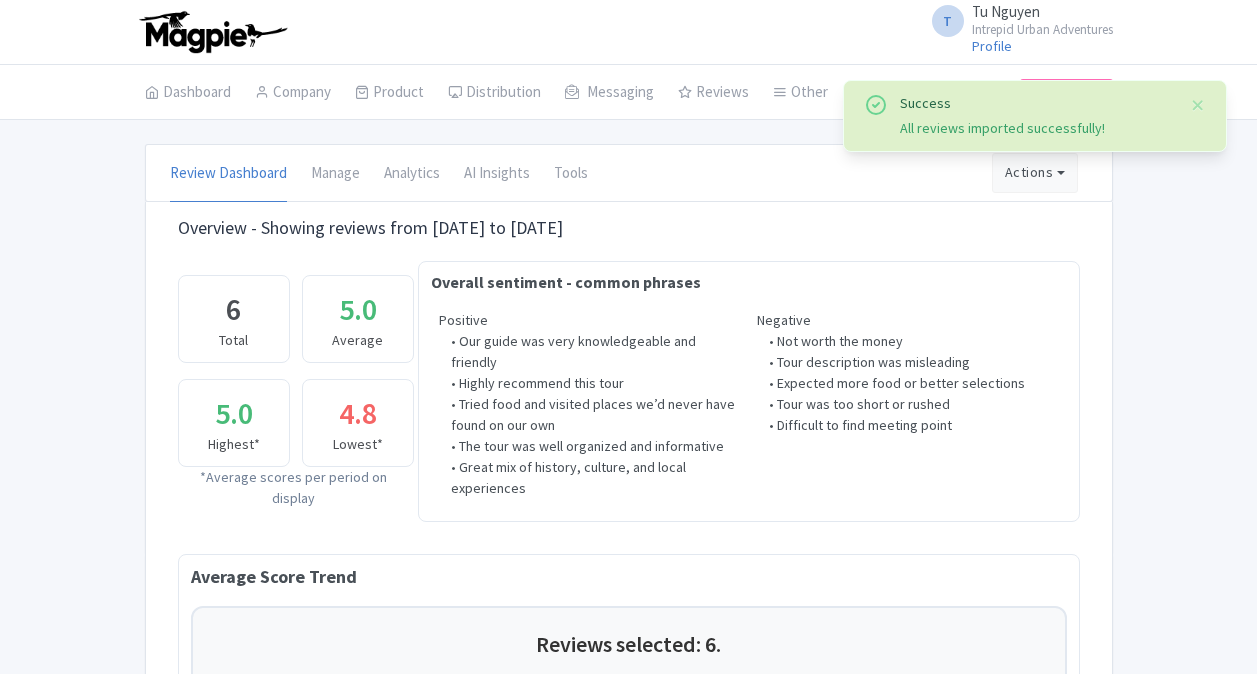 scroll, scrollTop: 0, scrollLeft: 0, axis: both 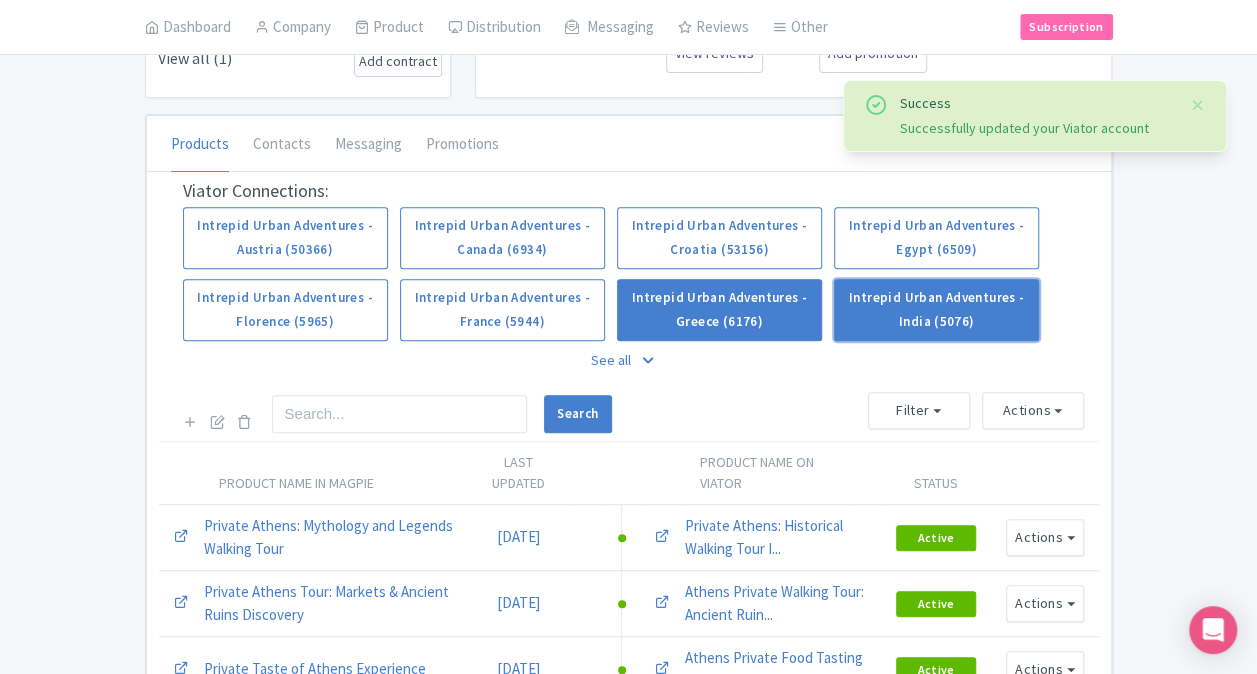 click on "Intrepid Urban Adventures - India (5076)" at bounding box center [936, 310] 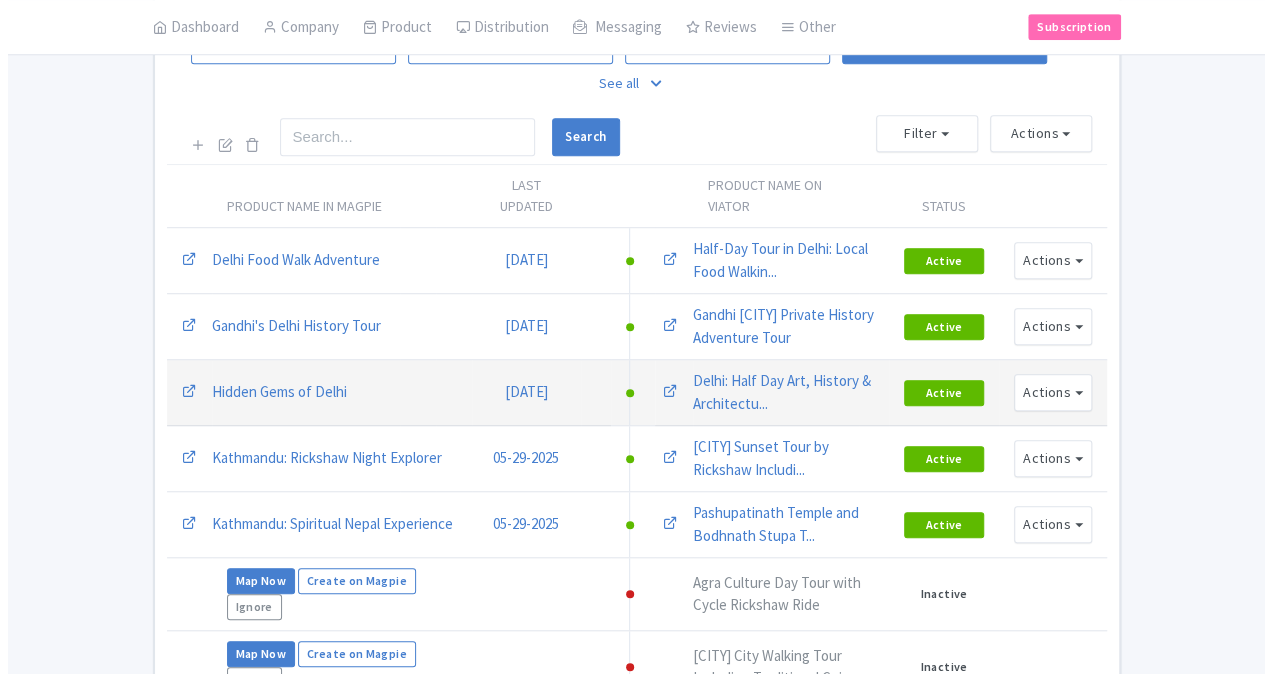 scroll, scrollTop: 598, scrollLeft: 0, axis: vertical 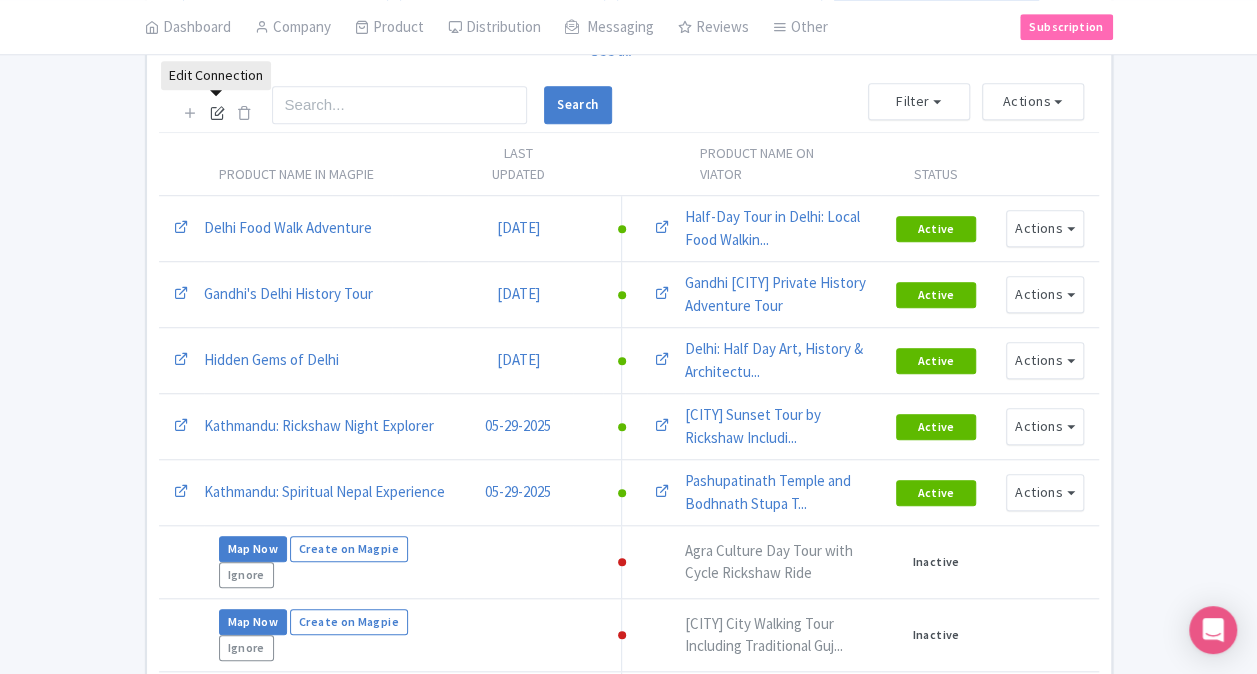click at bounding box center (217, 113) 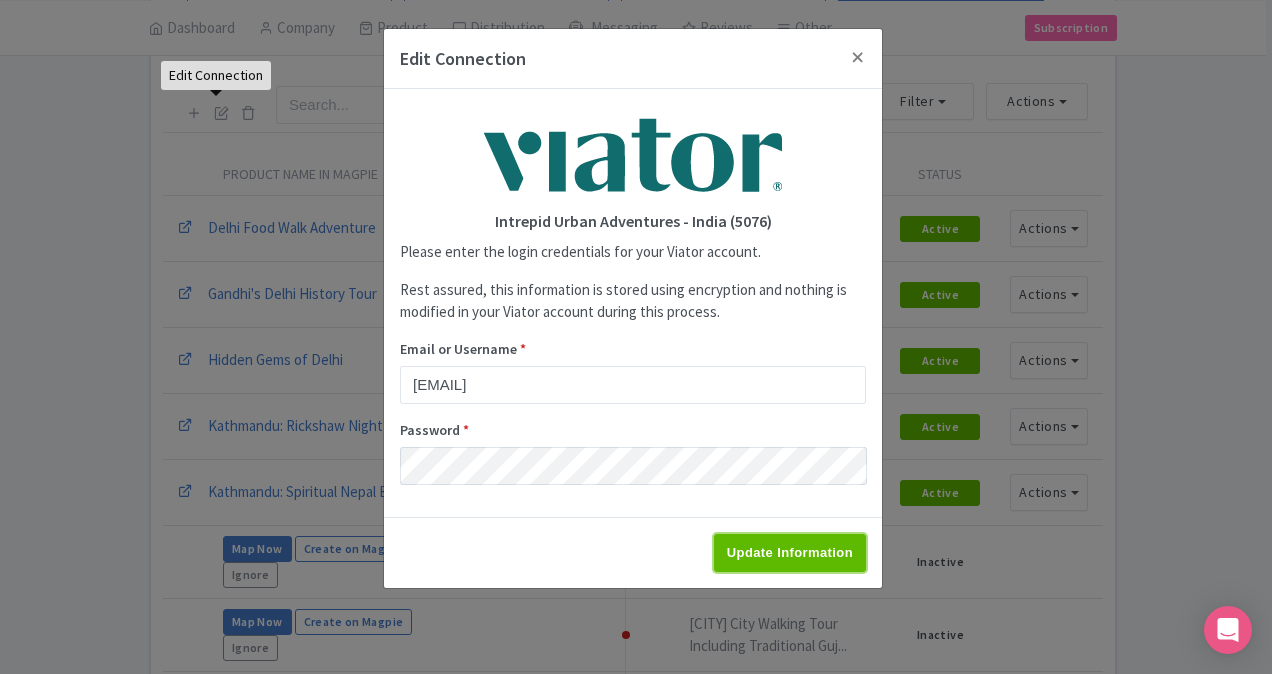 click on "Update Information" at bounding box center [790, 553] 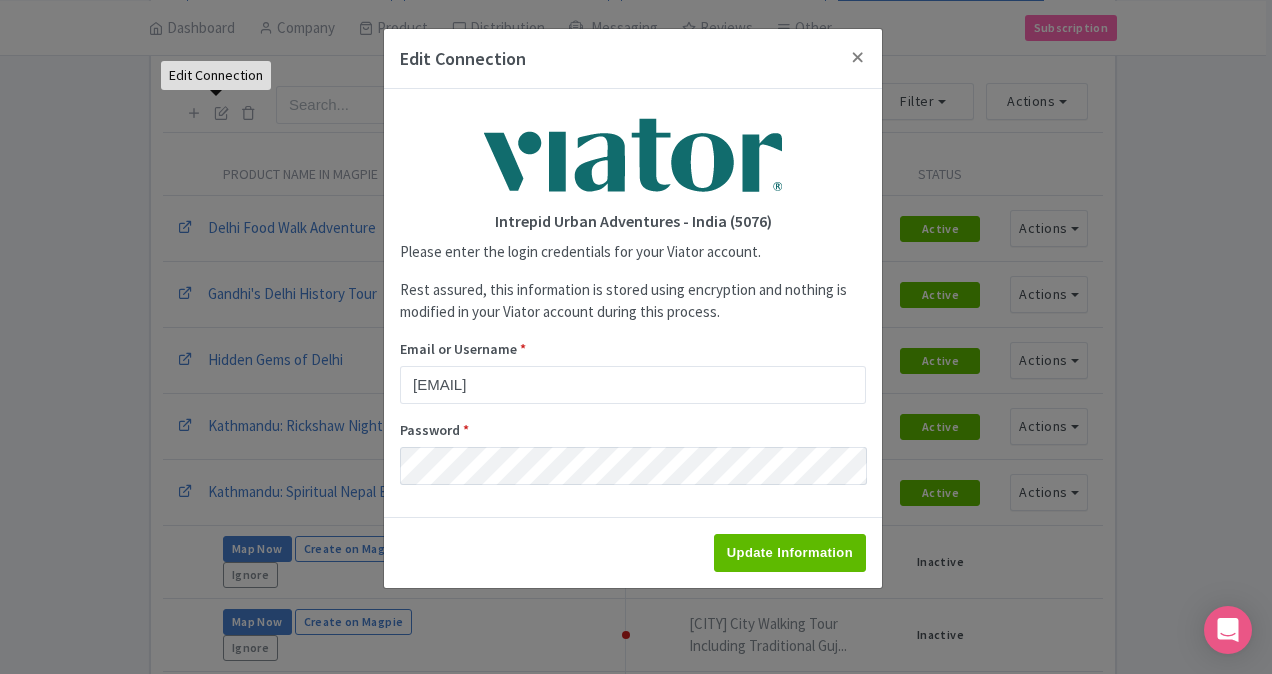 type on "Saving..." 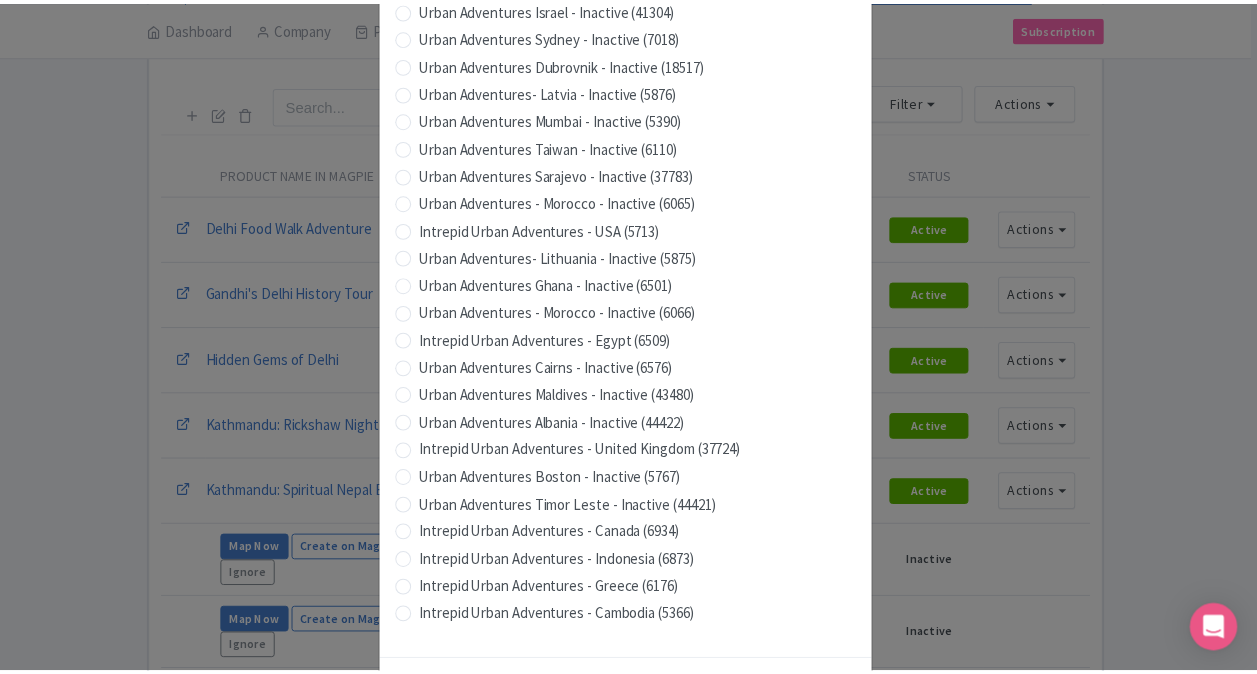 scroll, scrollTop: 1979, scrollLeft: 0, axis: vertical 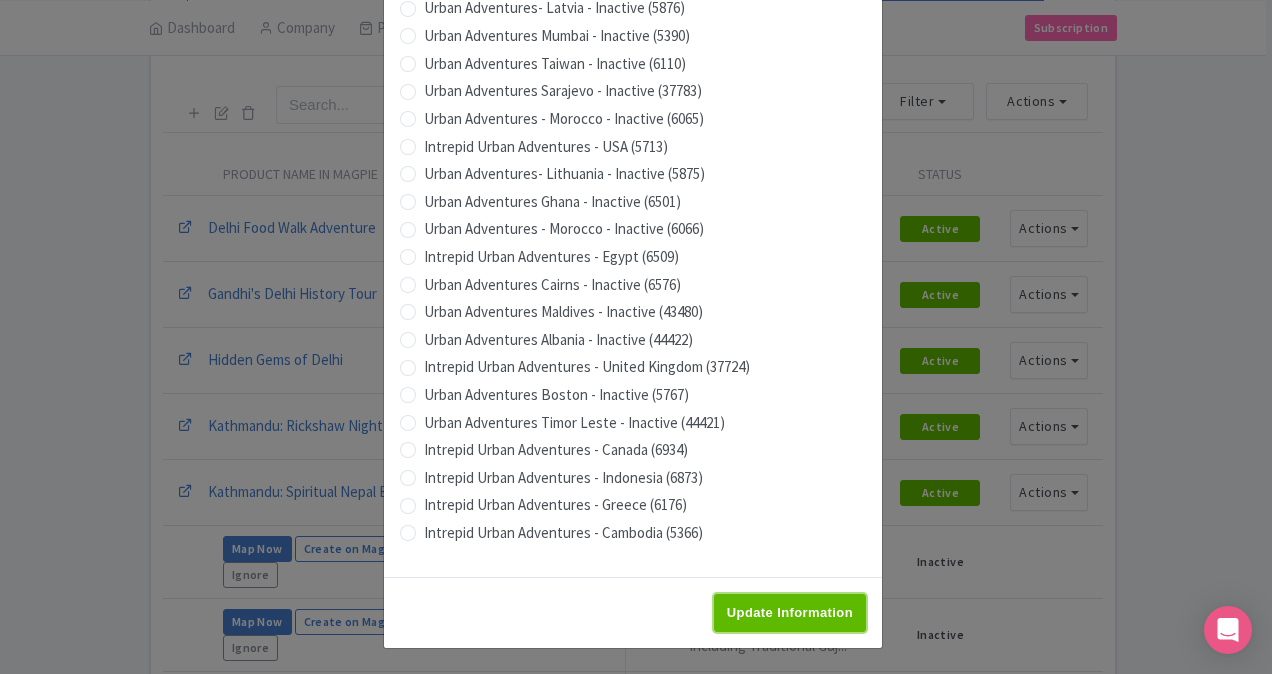 click on "Update Information" at bounding box center [790, 613] 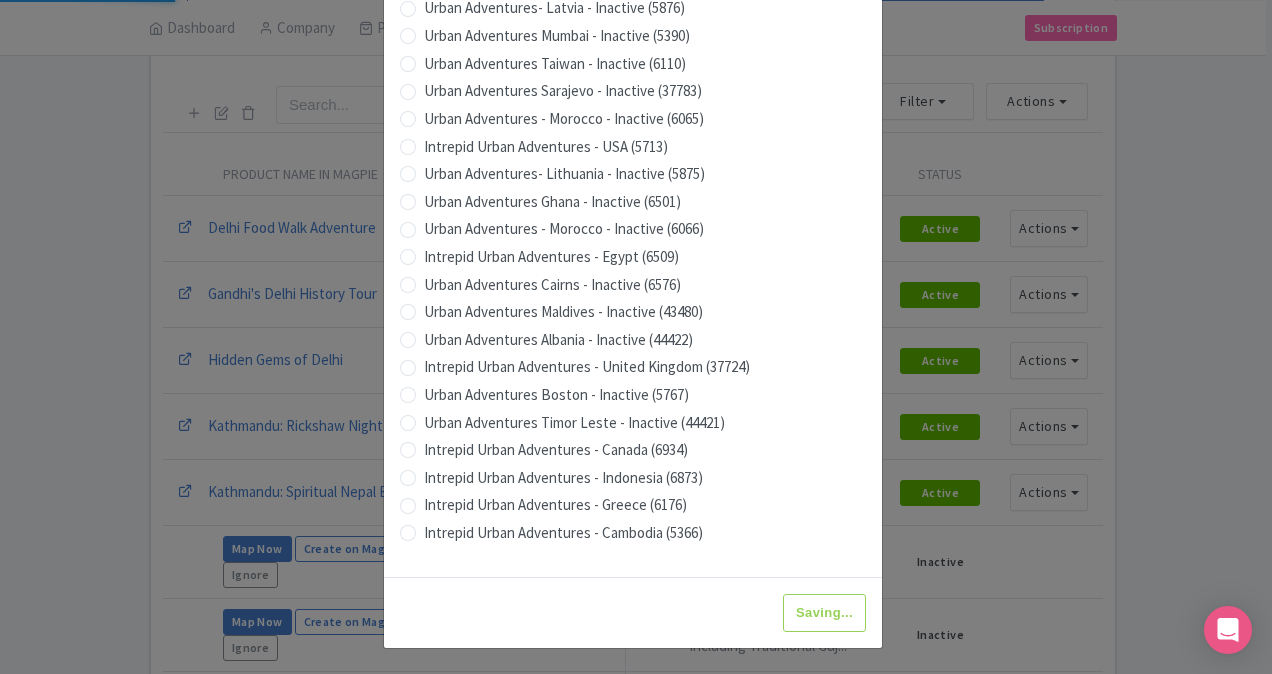 type on "Update Information" 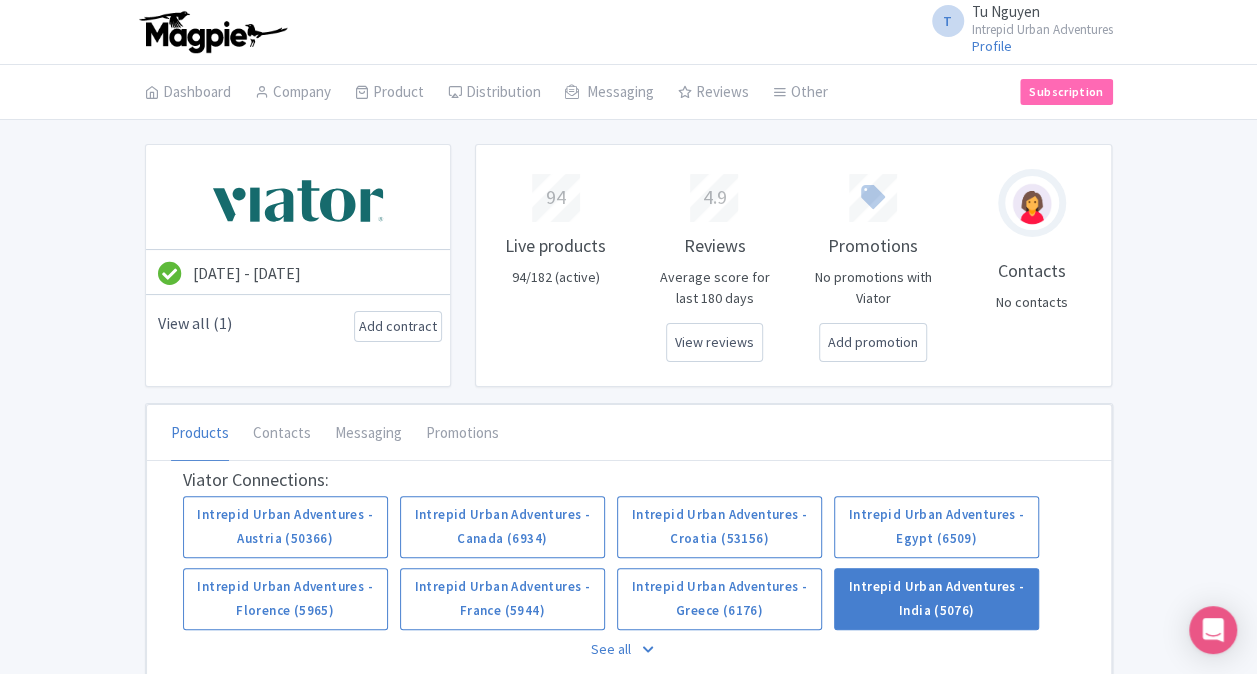 scroll, scrollTop: 74, scrollLeft: 0, axis: vertical 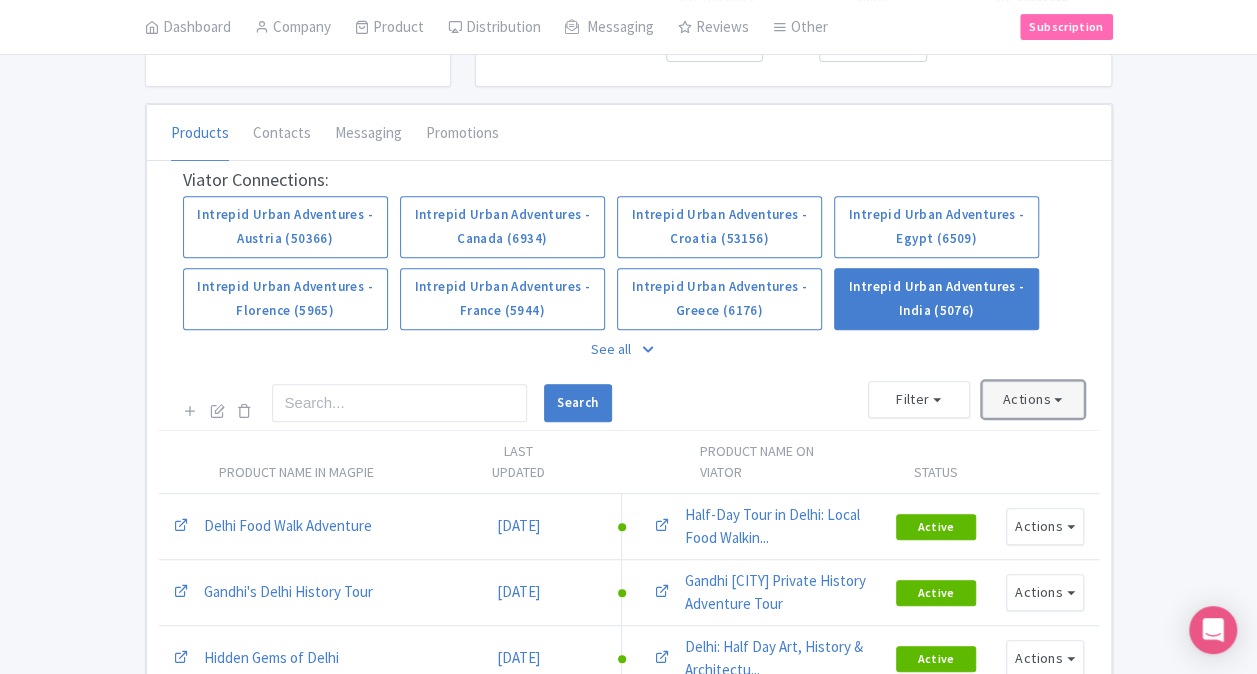 click on "Actions" at bounding box center (1033, 399) 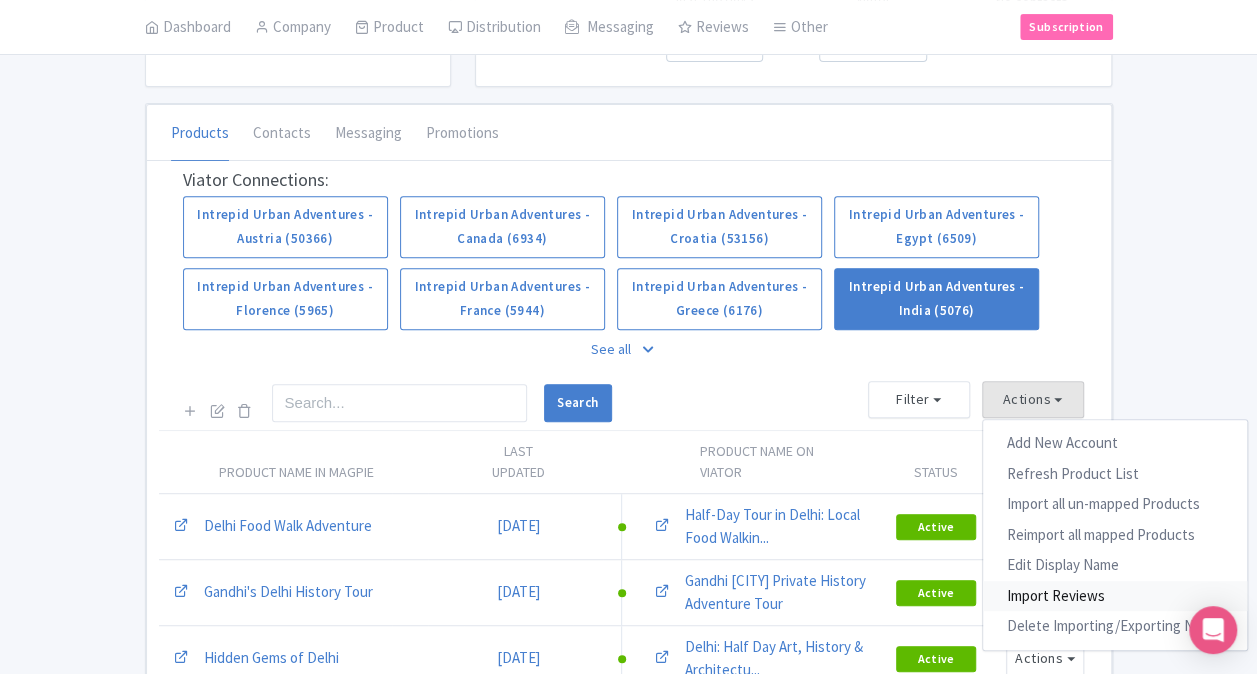 click on "Import Reviews" at bounding box center (1115, 596) 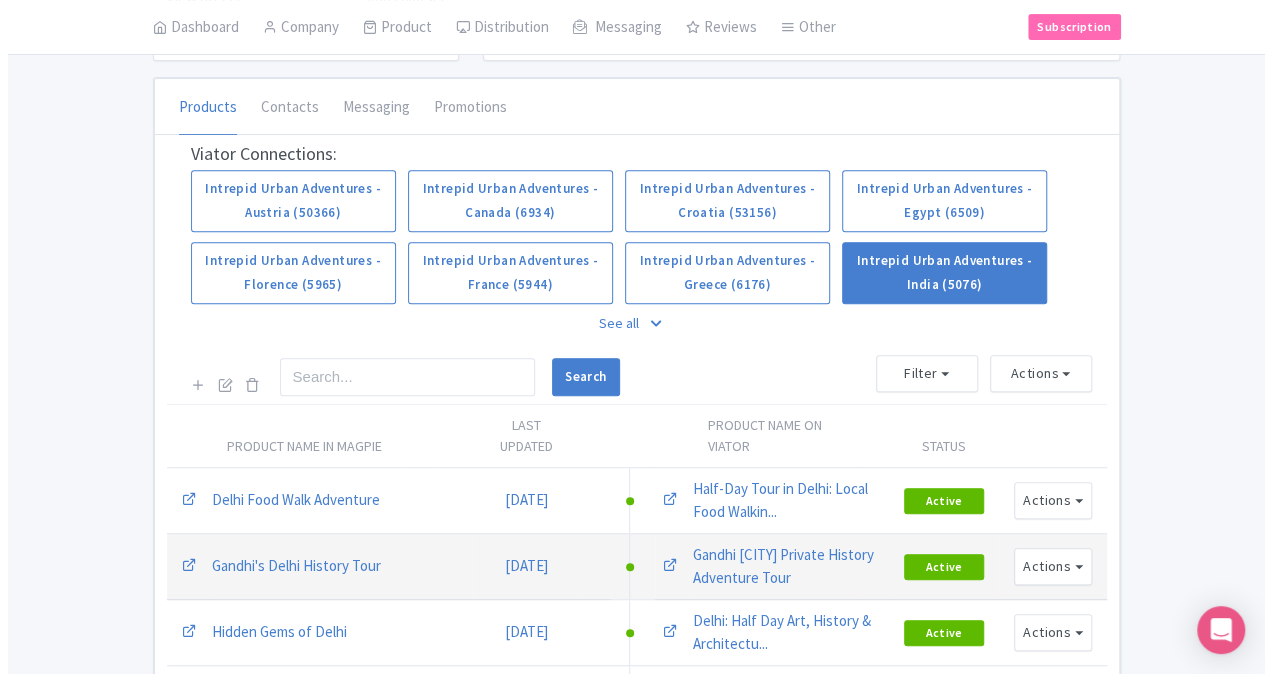 scroll, scrollTop: 300, scrollLeft: 0, axis: vertical 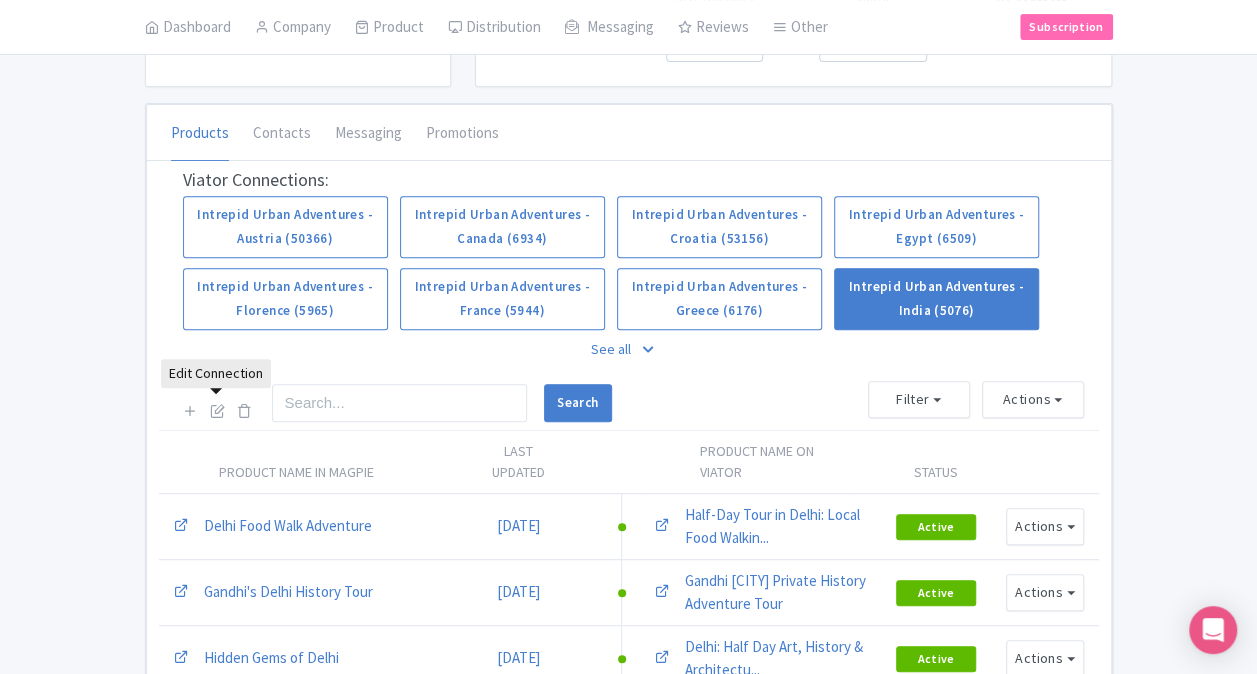 drag, startPoint x: 216, startPoint y: 411, endPoint x: 226, endPoint y: 409, distance: 10.198039 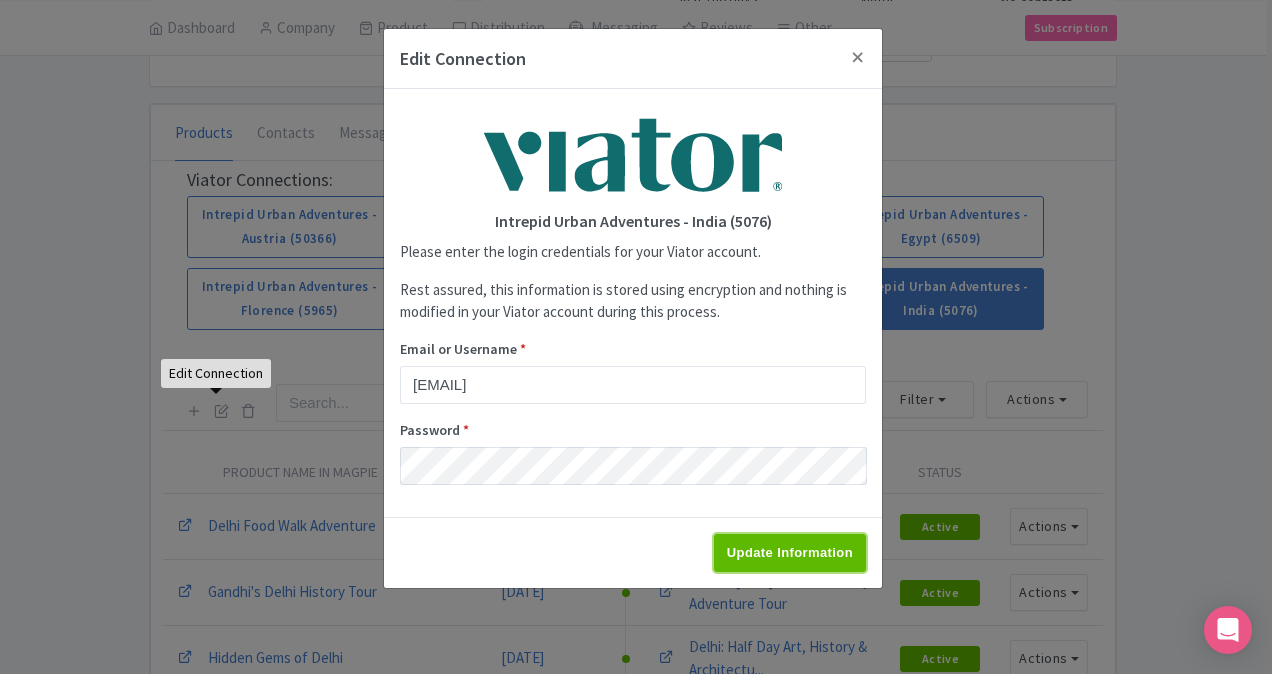 click on "Update Information" at bounding box center [790, 553] 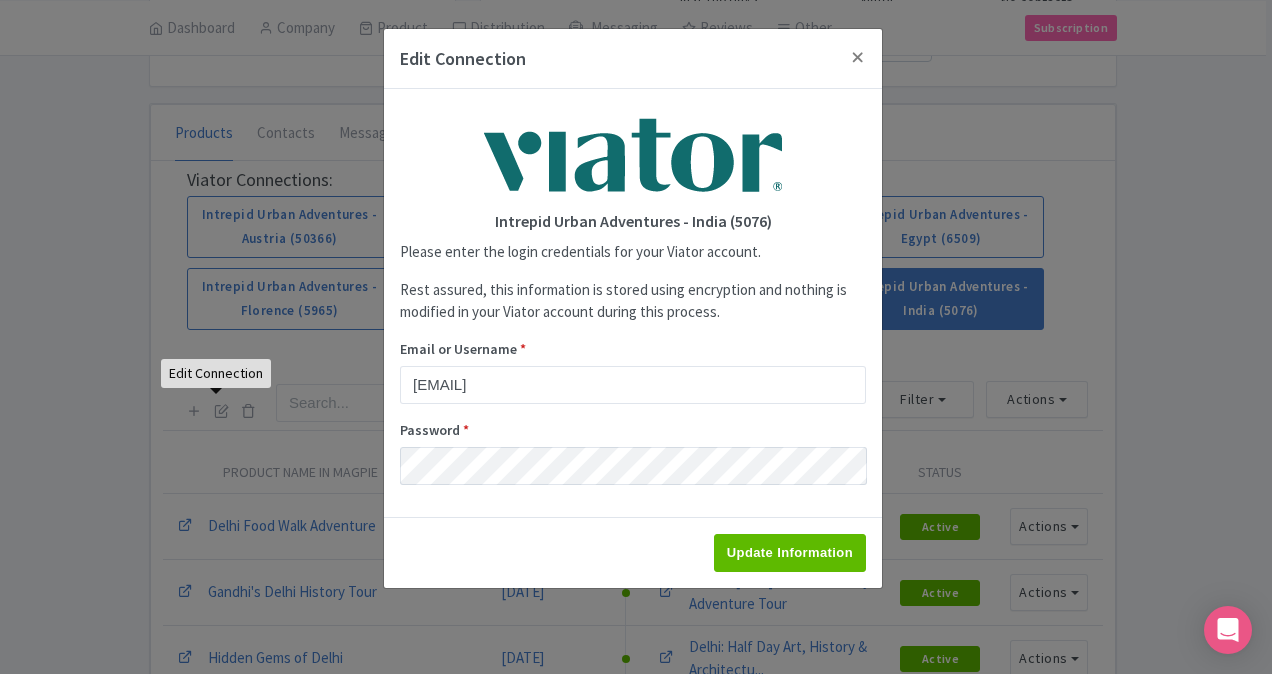 type on "Saving..." 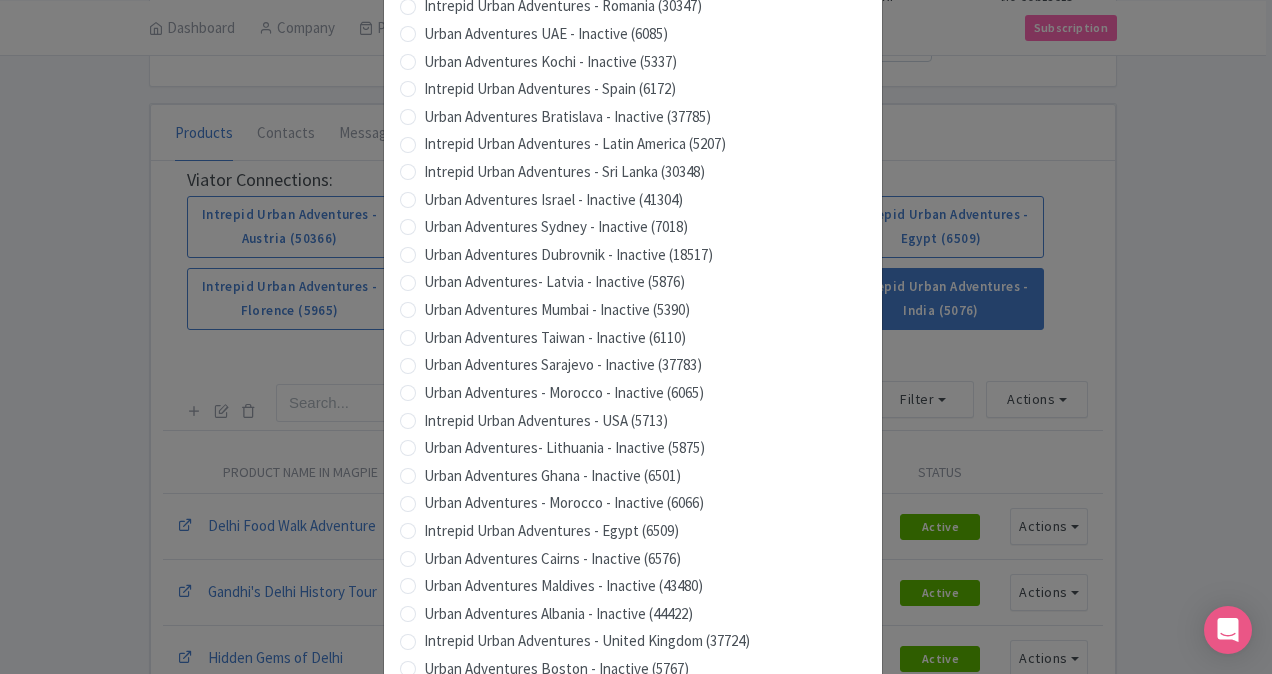 scroll, scrollTop: 1479, scrollLeft: 0, axis: vertical 